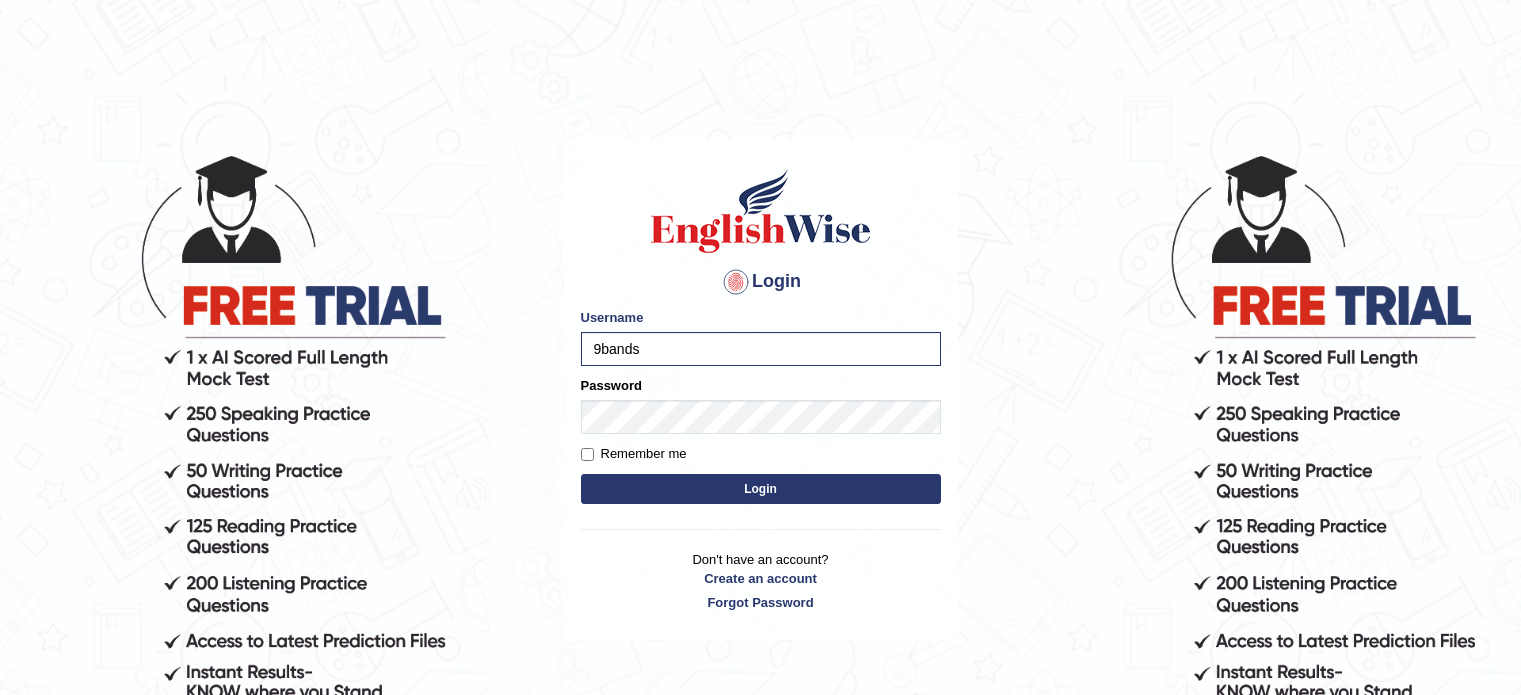 scroll, scrollTop: 0, scrollLeft: 0, axis: both 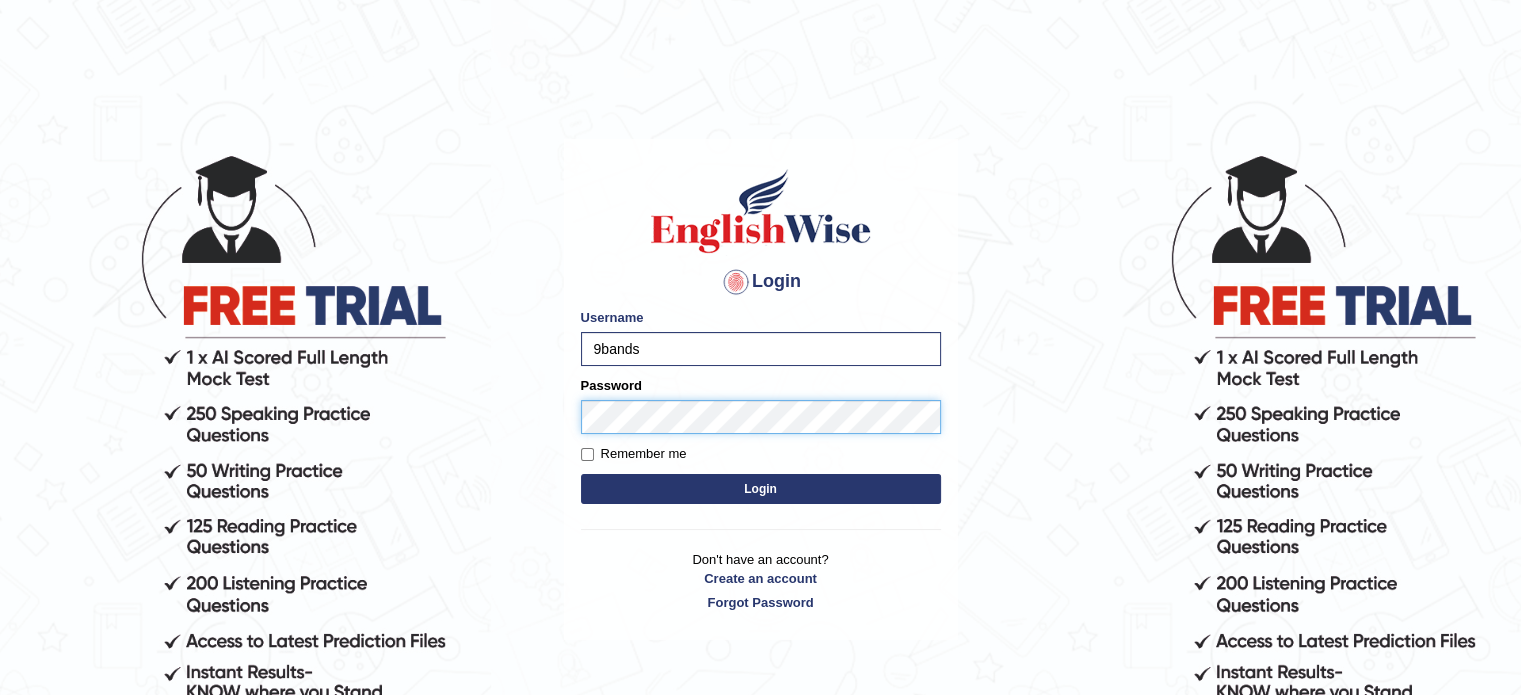 click on "Login" at bounding box center [761, 489] 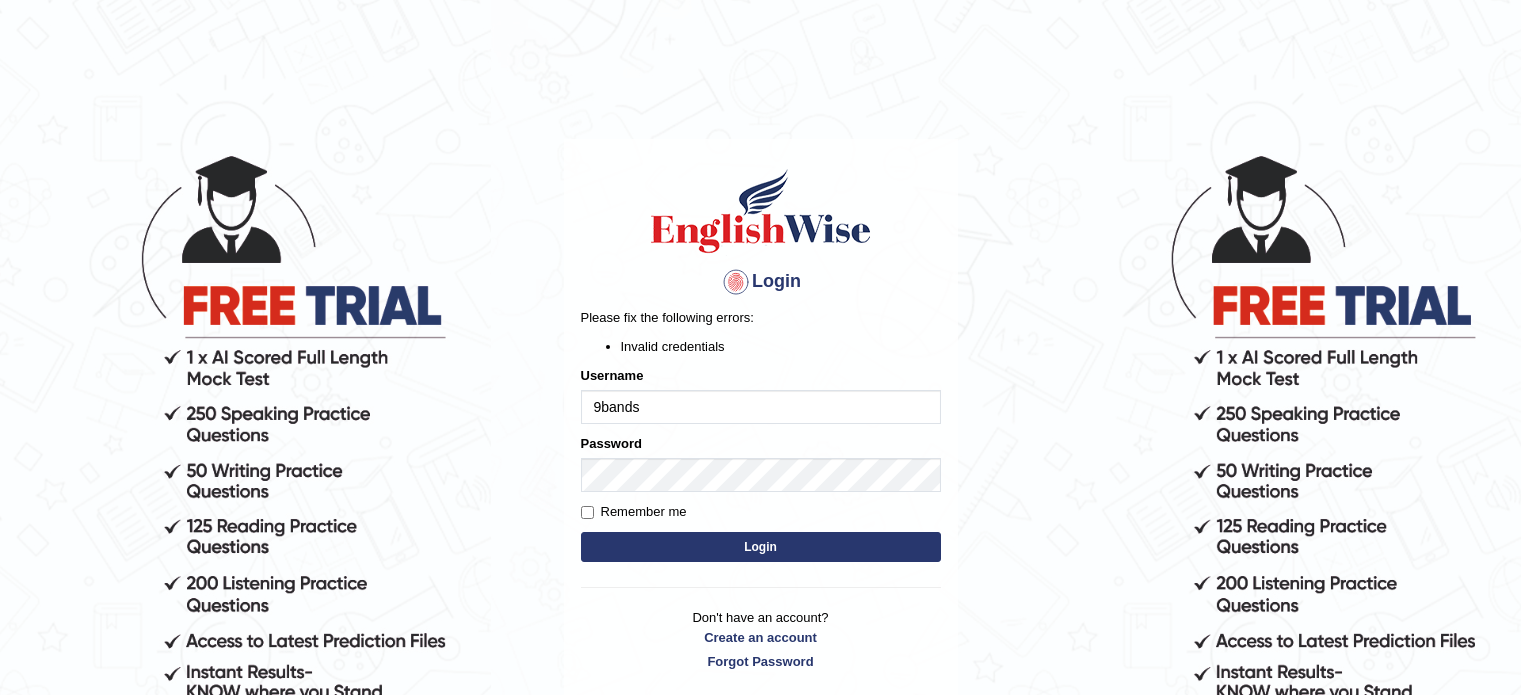 scroll, scrollTop: 0, scrollLeft: 0, axis: both 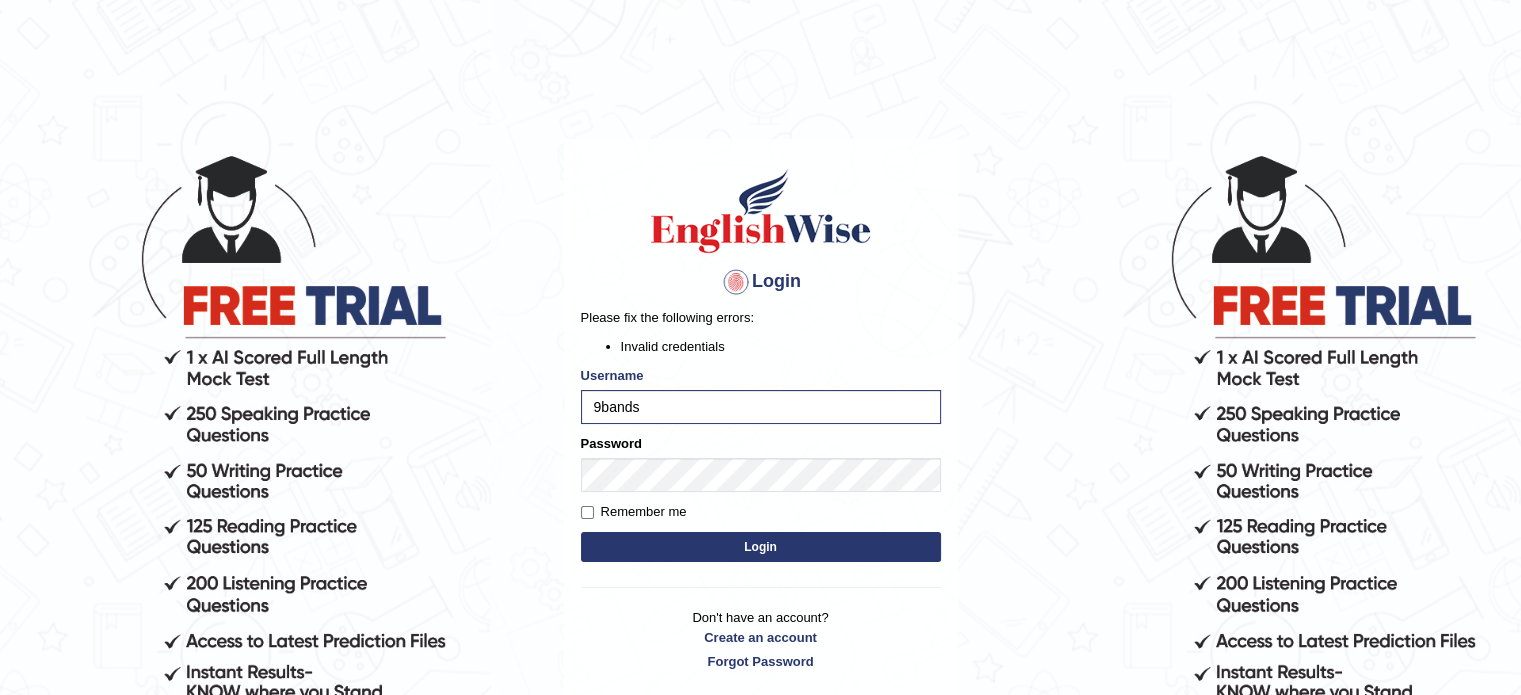click on "Login" at bounding box center (761, 547) 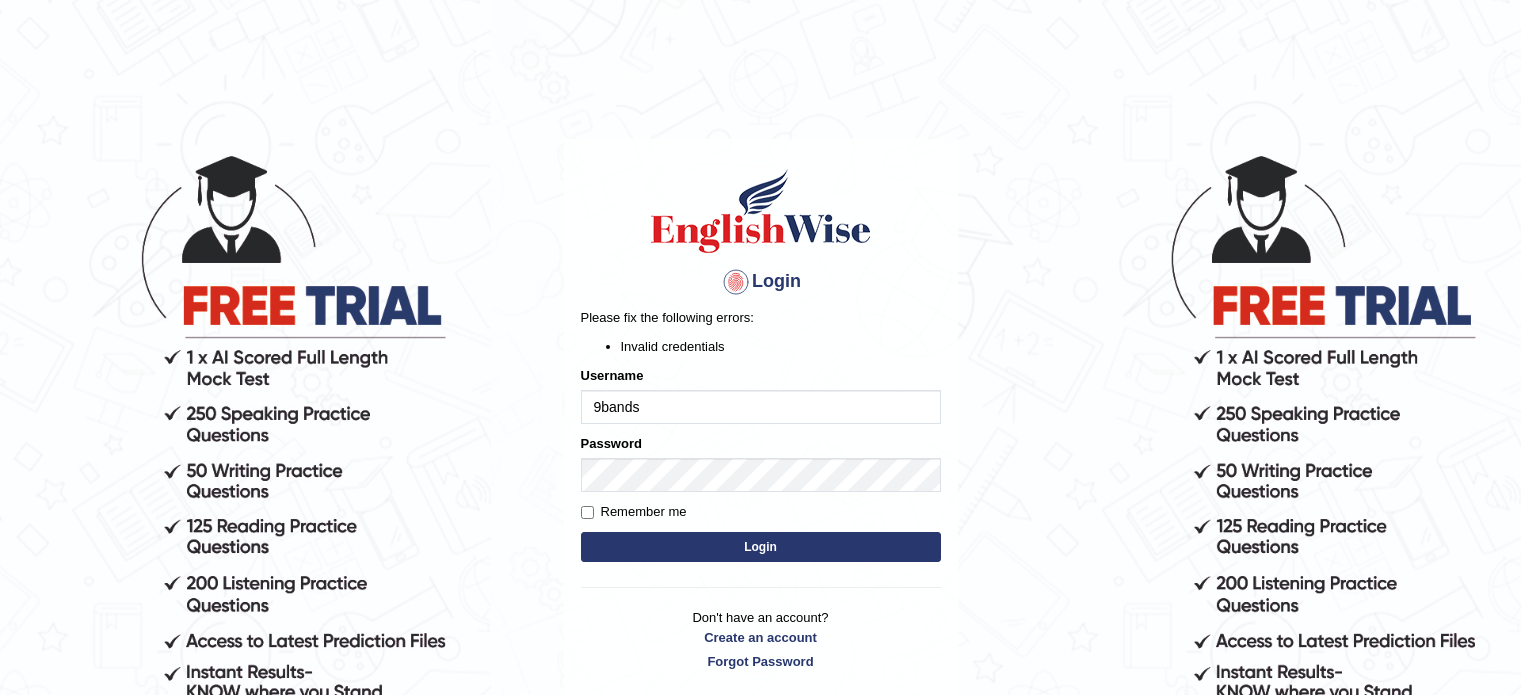 scroll, scrollTop: 0, scrollLeft: 0, axis: both 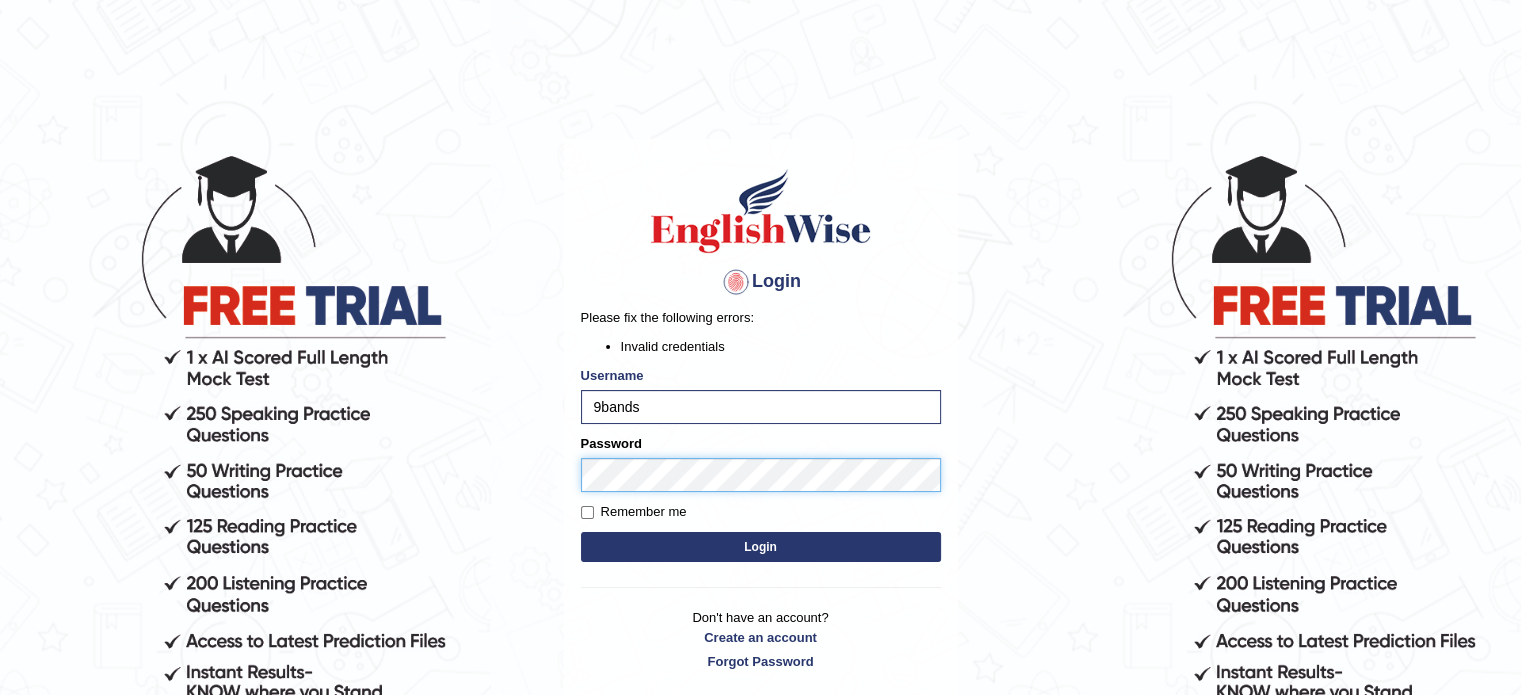 click on "Login" at bounding box center (761, 547) 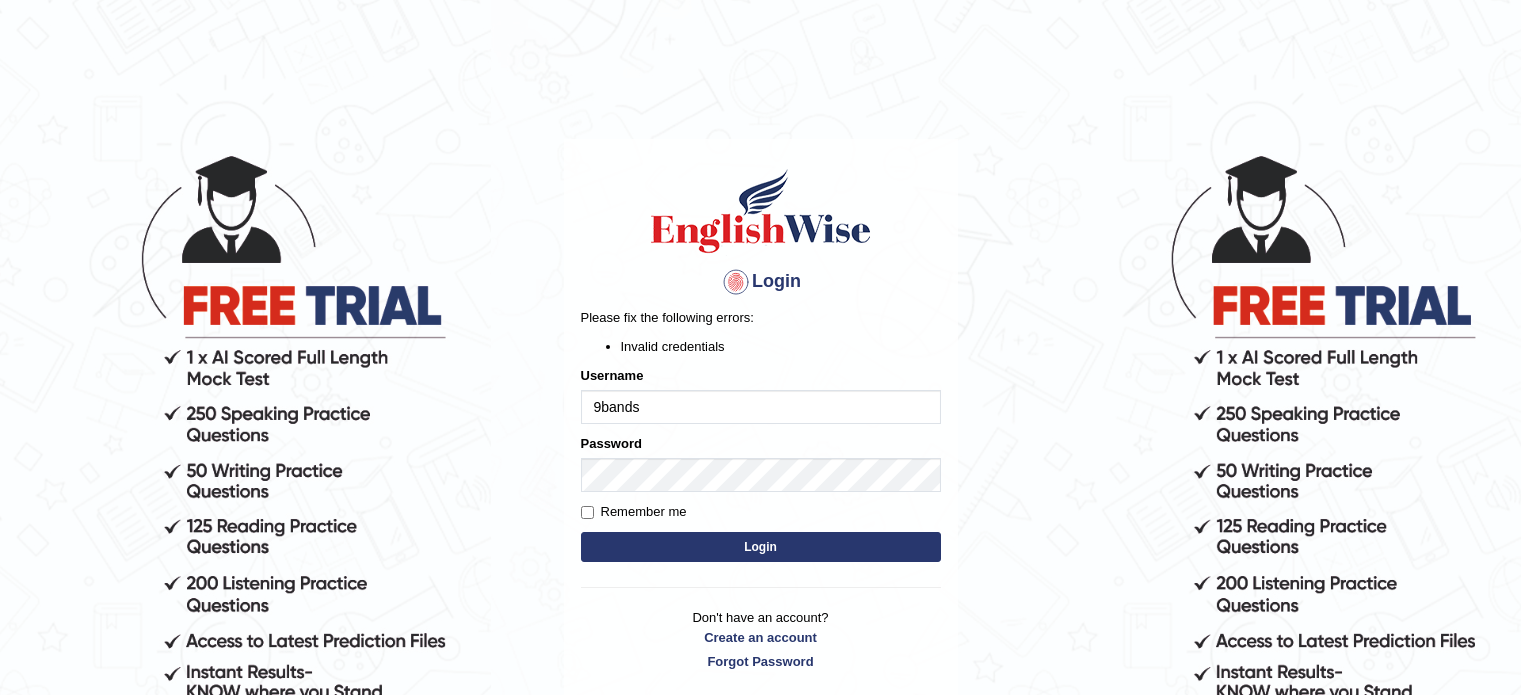 scroll, scrollTop: 0, scrollLeft: 0, axis: both 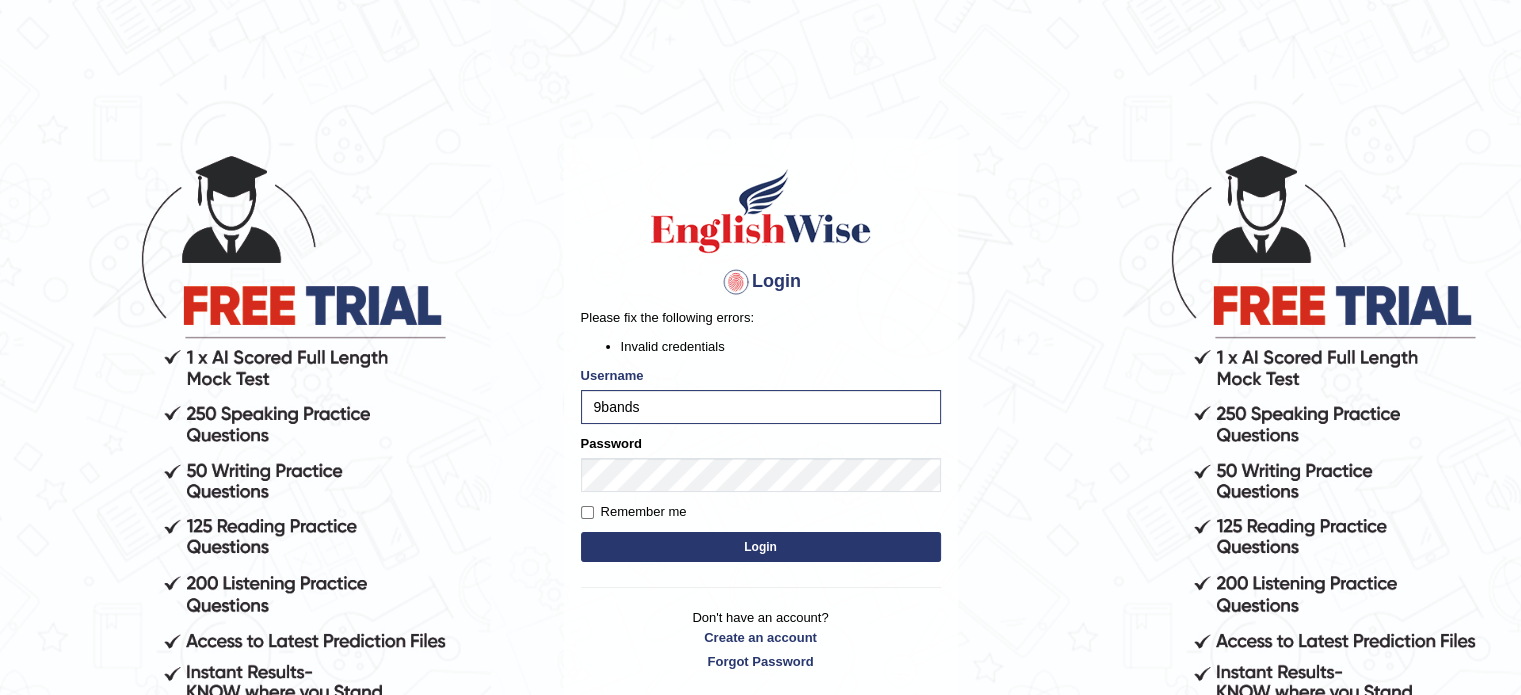 click on "Login" at bounding box center (761, 547) 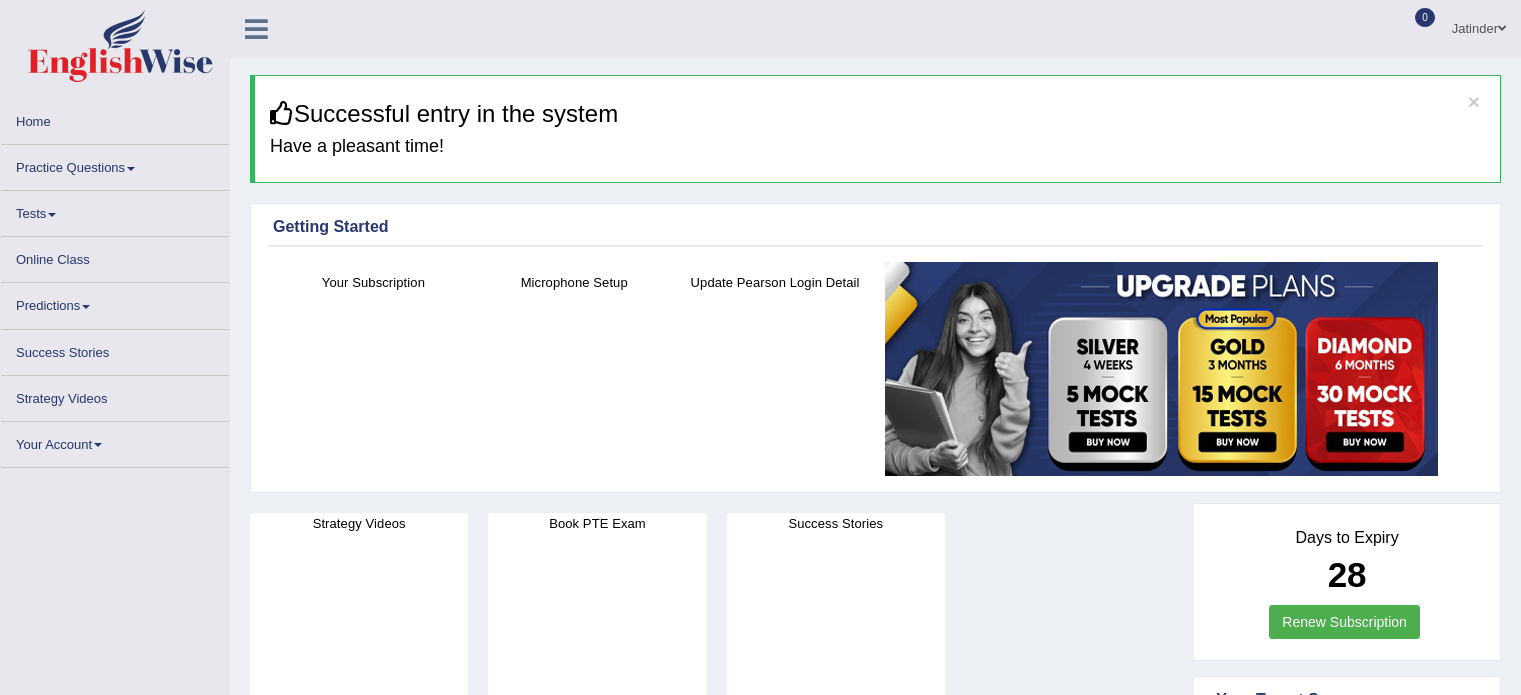 scroll, scrollTop: 0, scrollLeft: 0, axis: both 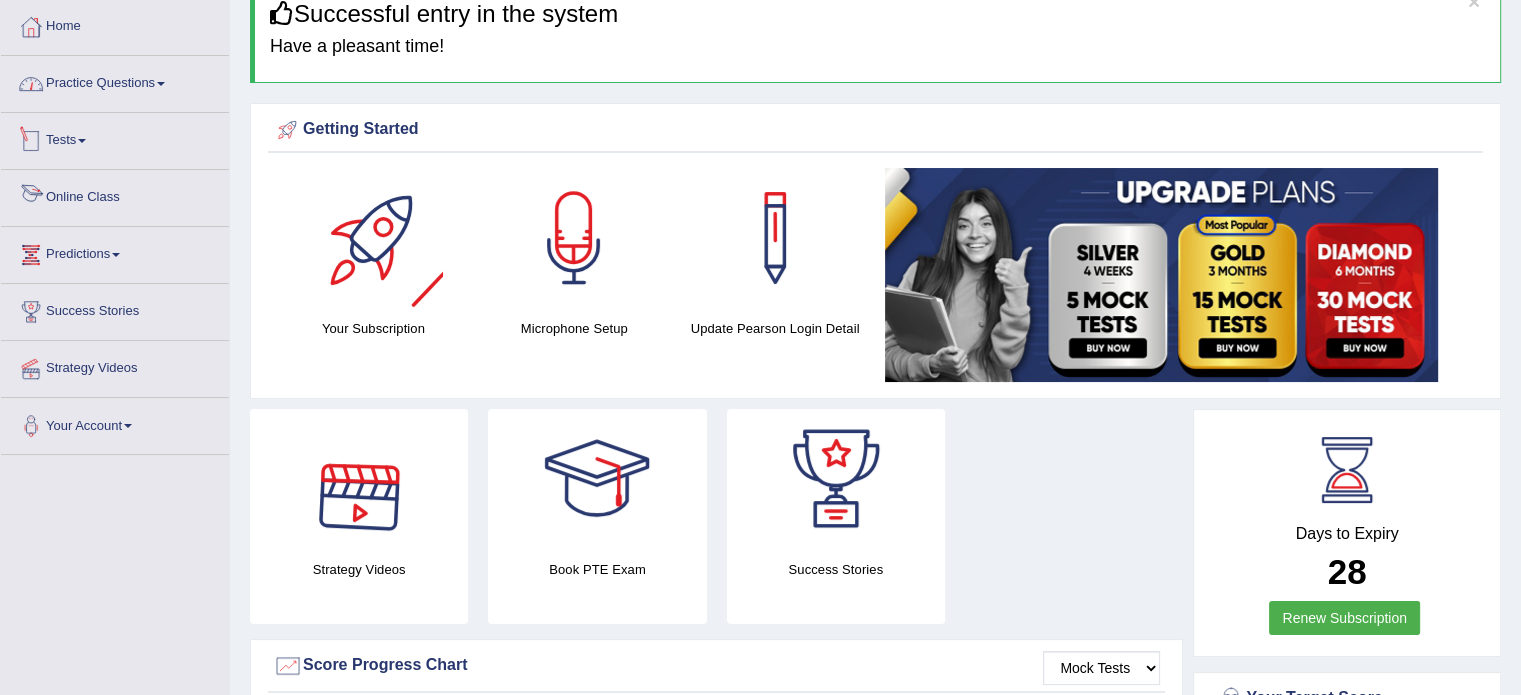 click on "Practice Questions" at bounding box center [115, 81] 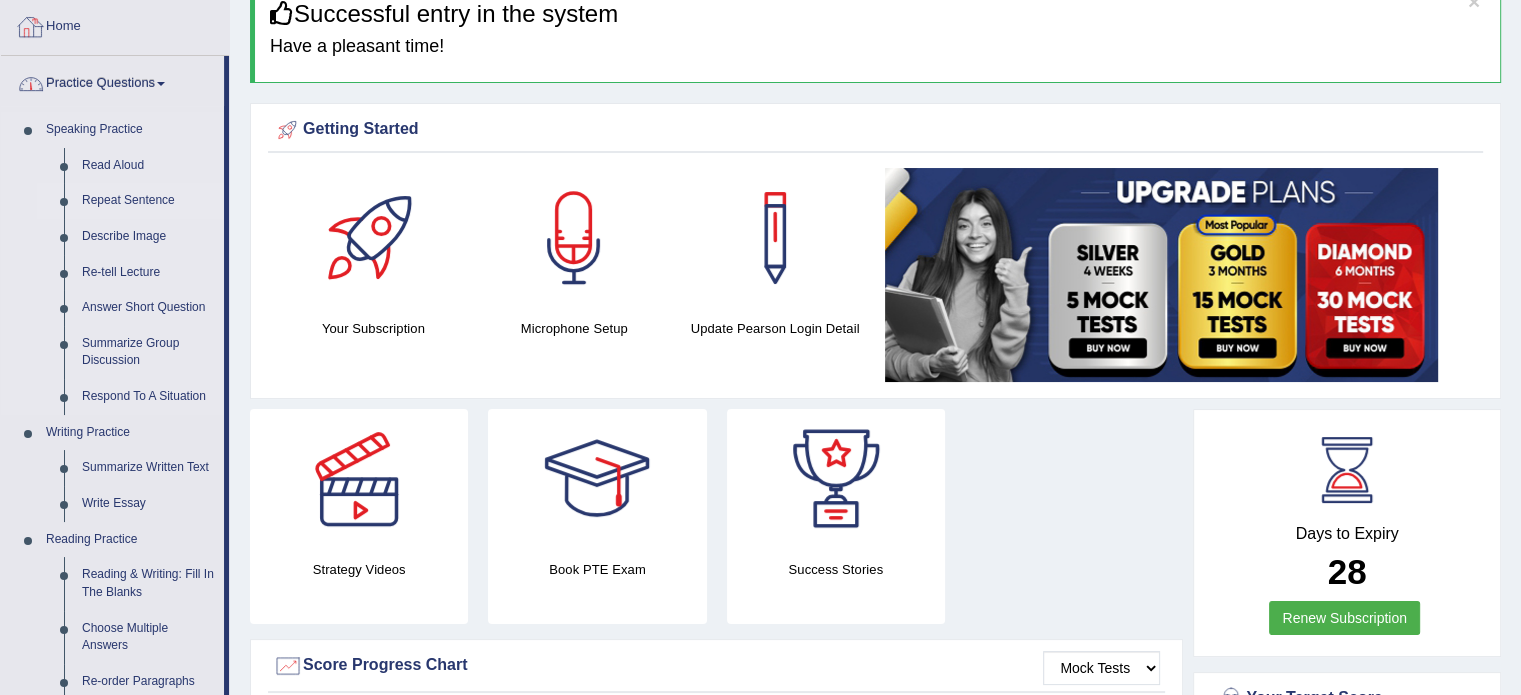 click on "Repeat Sentence" at bounding box center [148, 201] 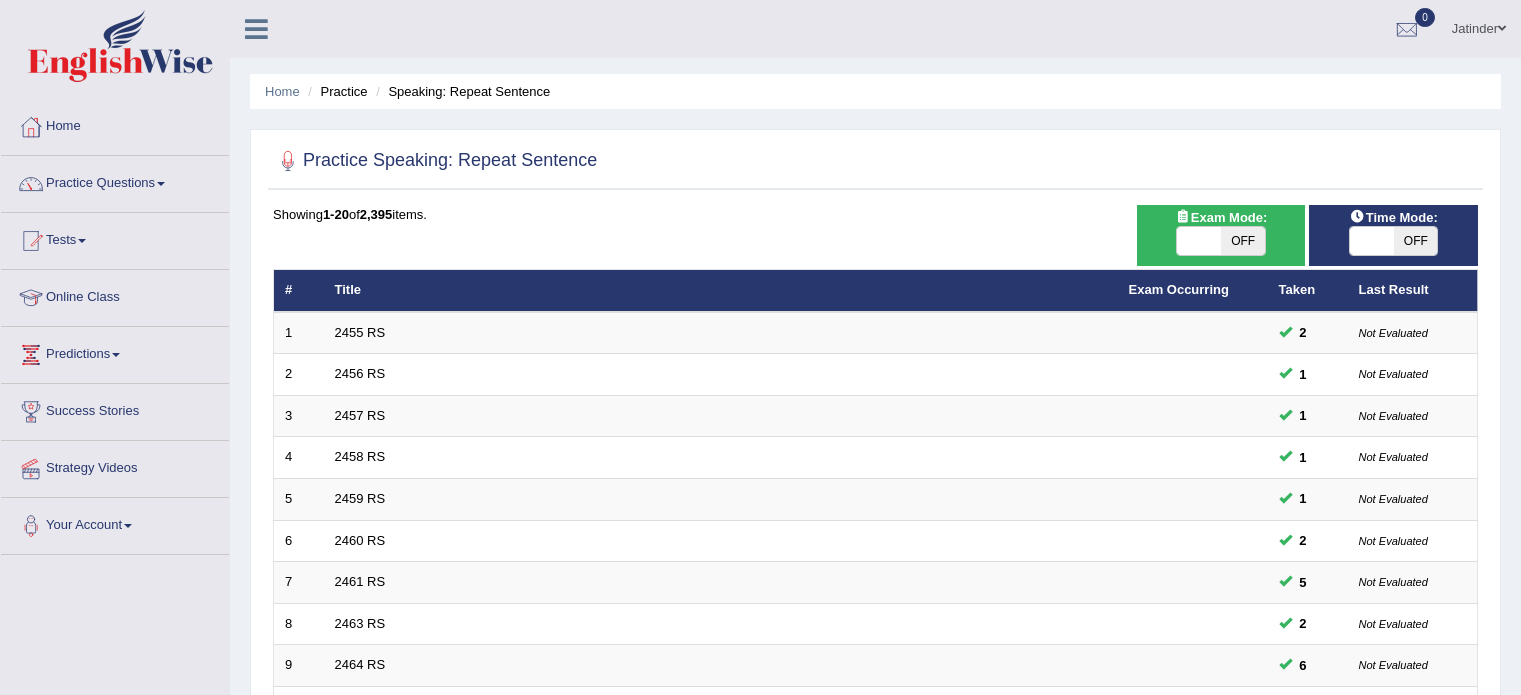 scroll, scrollTop: 0, scrollLeft: 0, axis: both 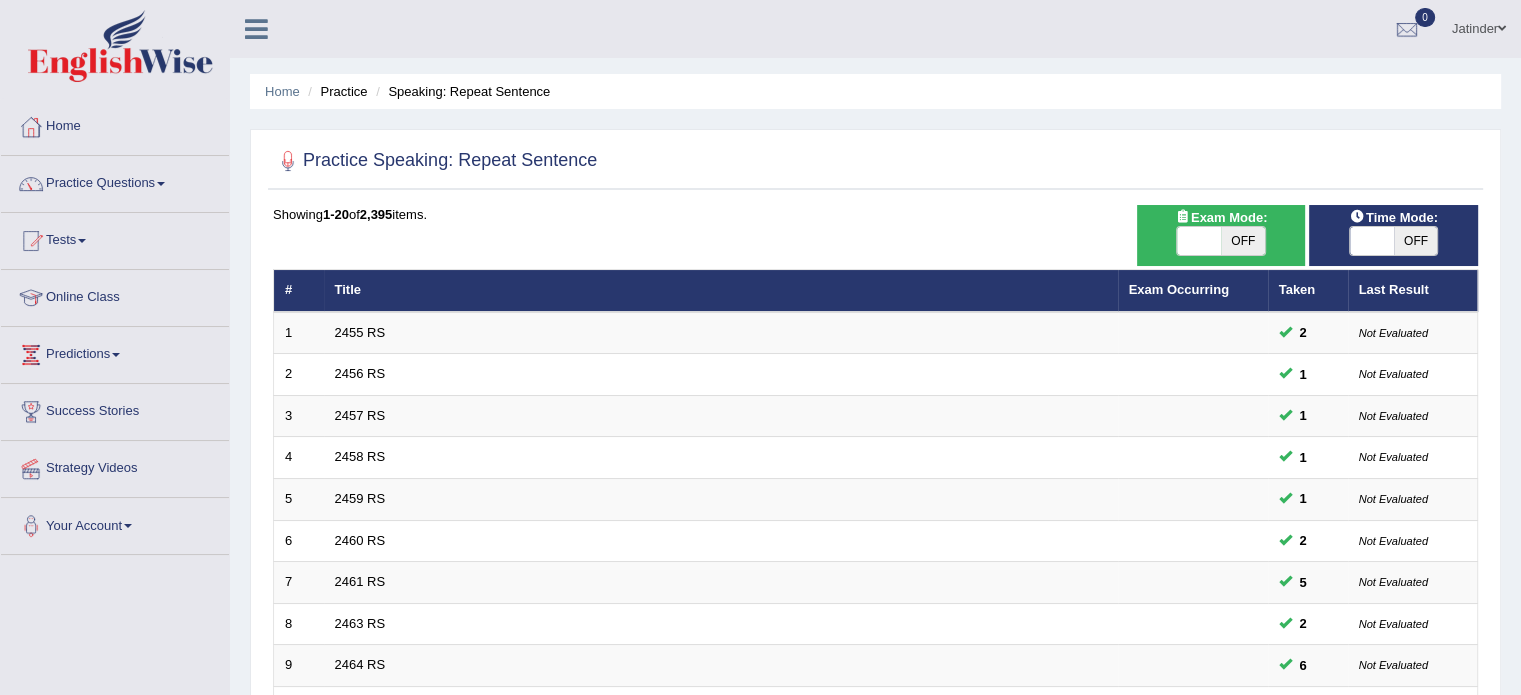 click on "OFF" at bounding box center [1243, 241] 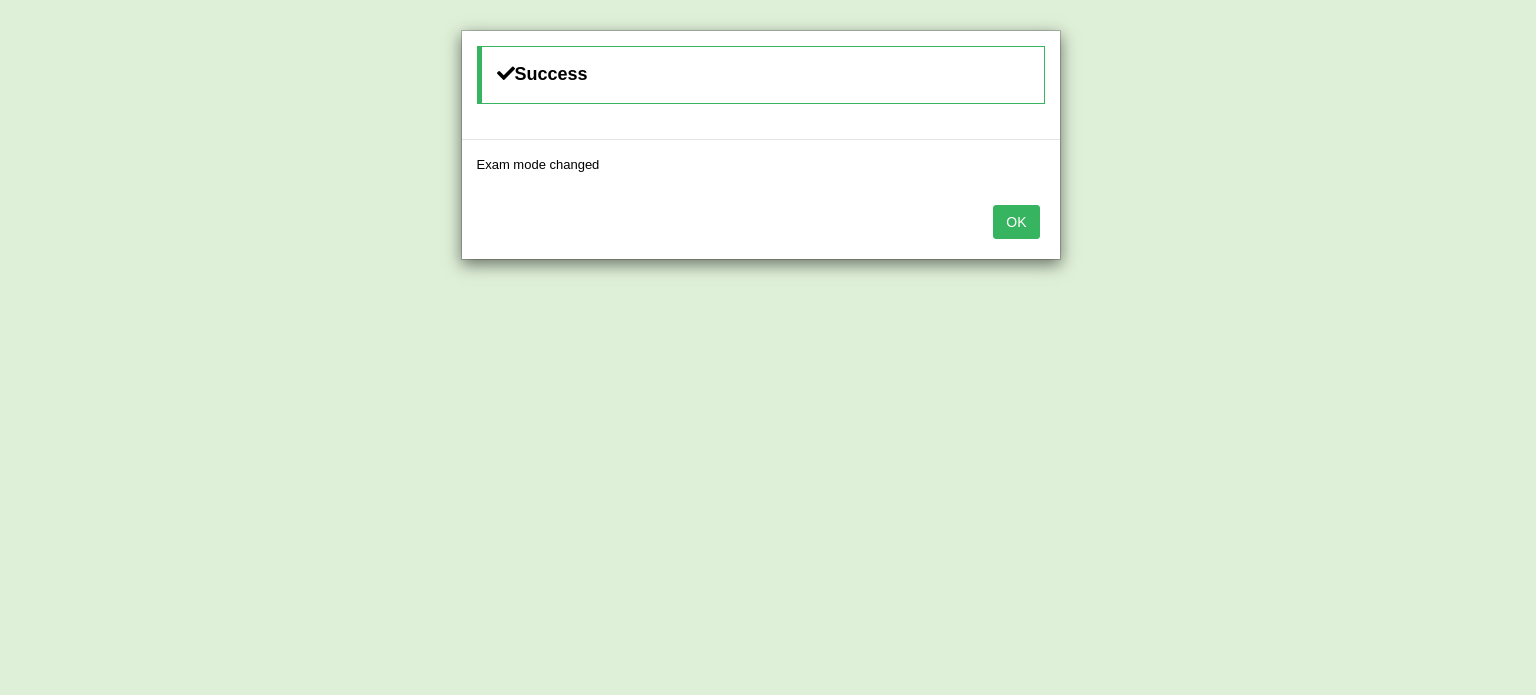 click on "OK" at bounding box center [761, 224] 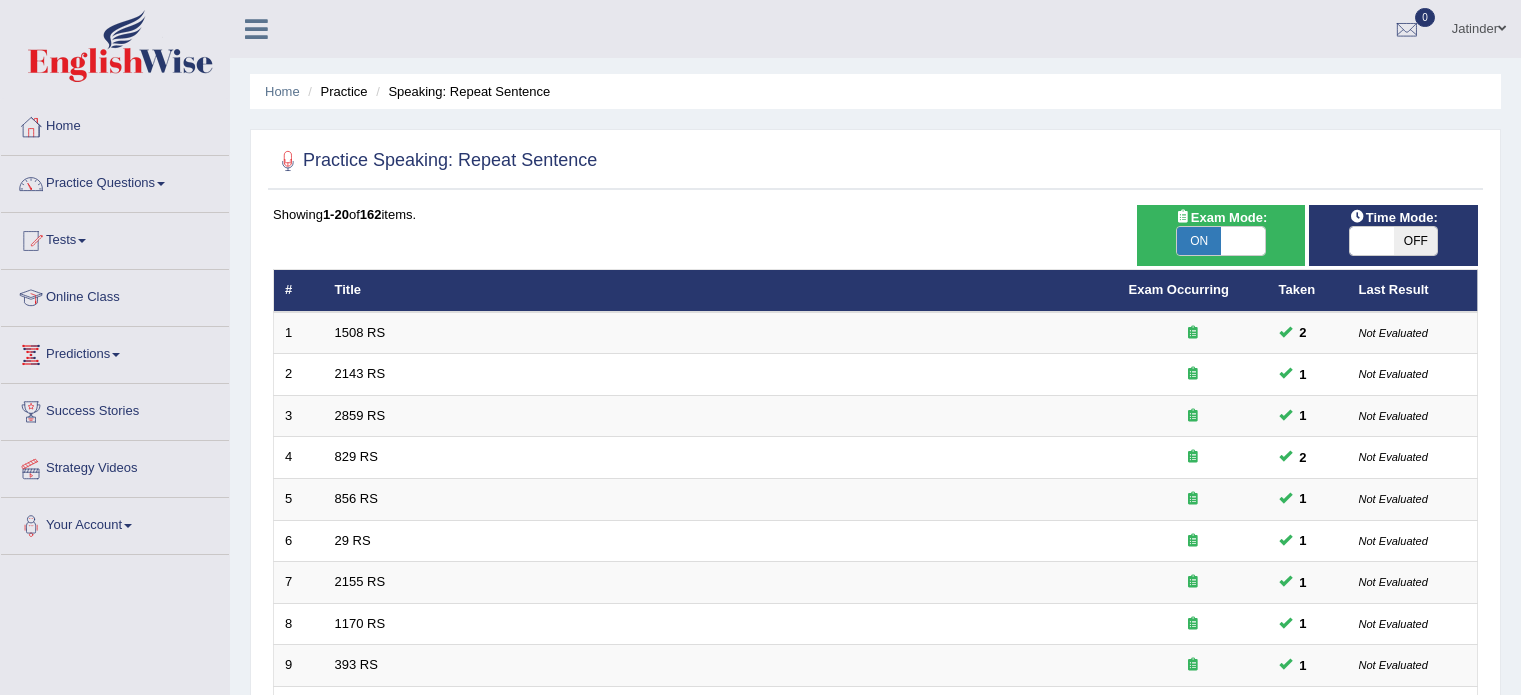scroll, scrollTop: 601, scrollLeft: 0, axis: vertical 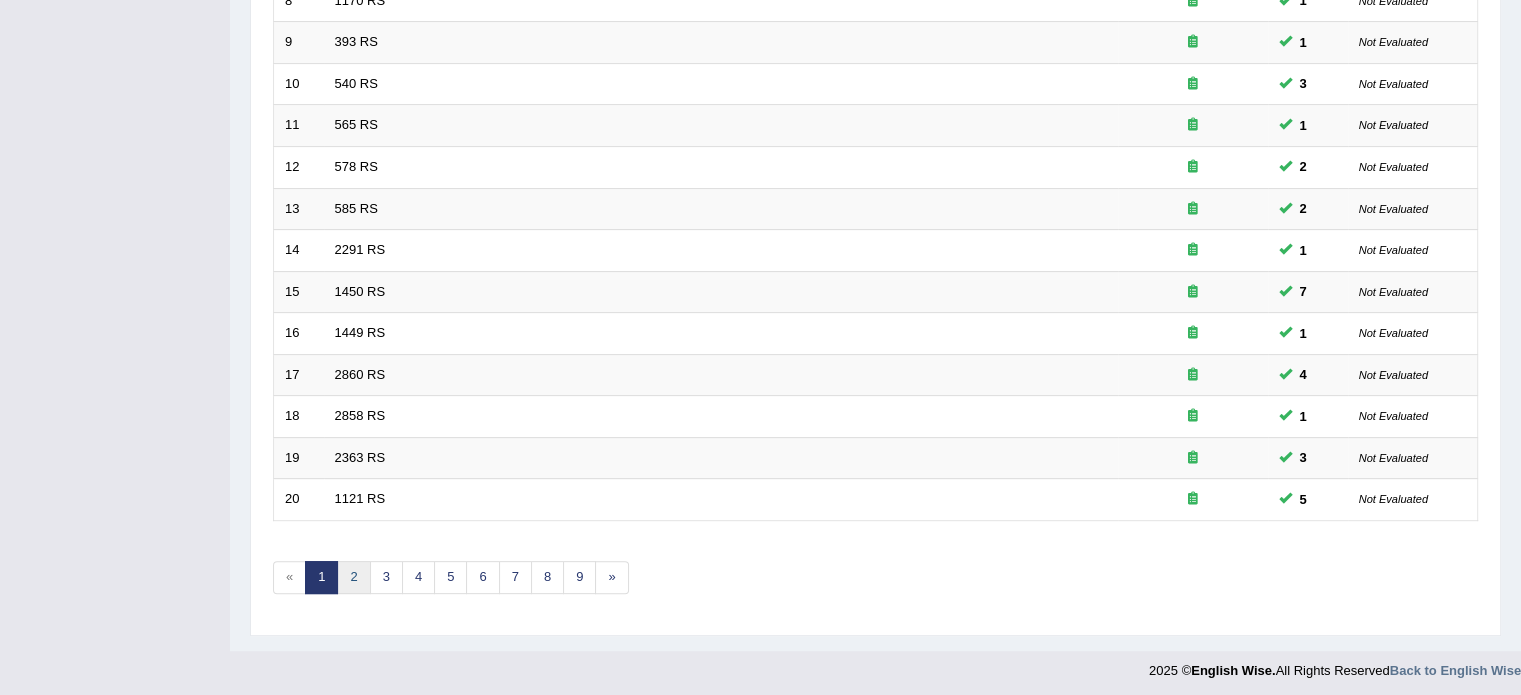 click on "2" at bounding box center [353, 577] 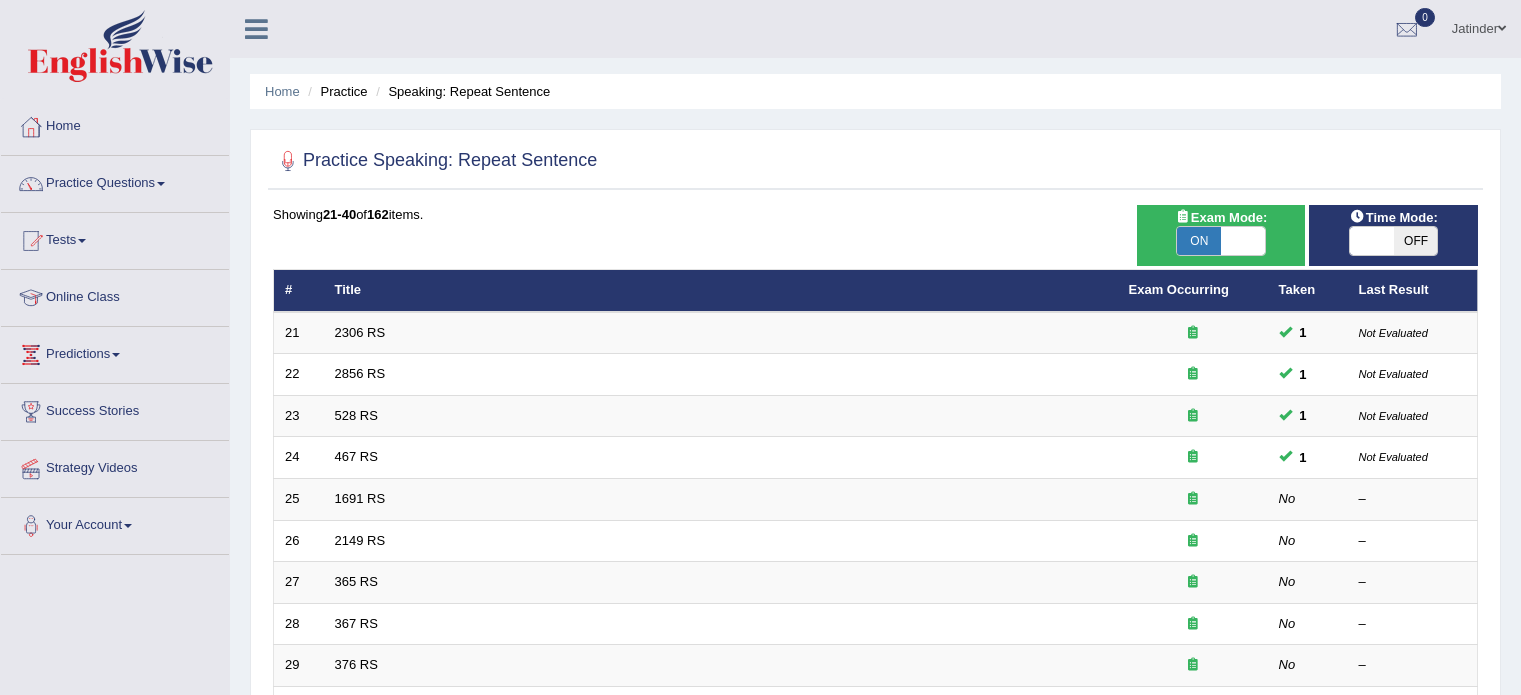 scroll, scrollTop: 0, scrollLeft: 0, axis: both 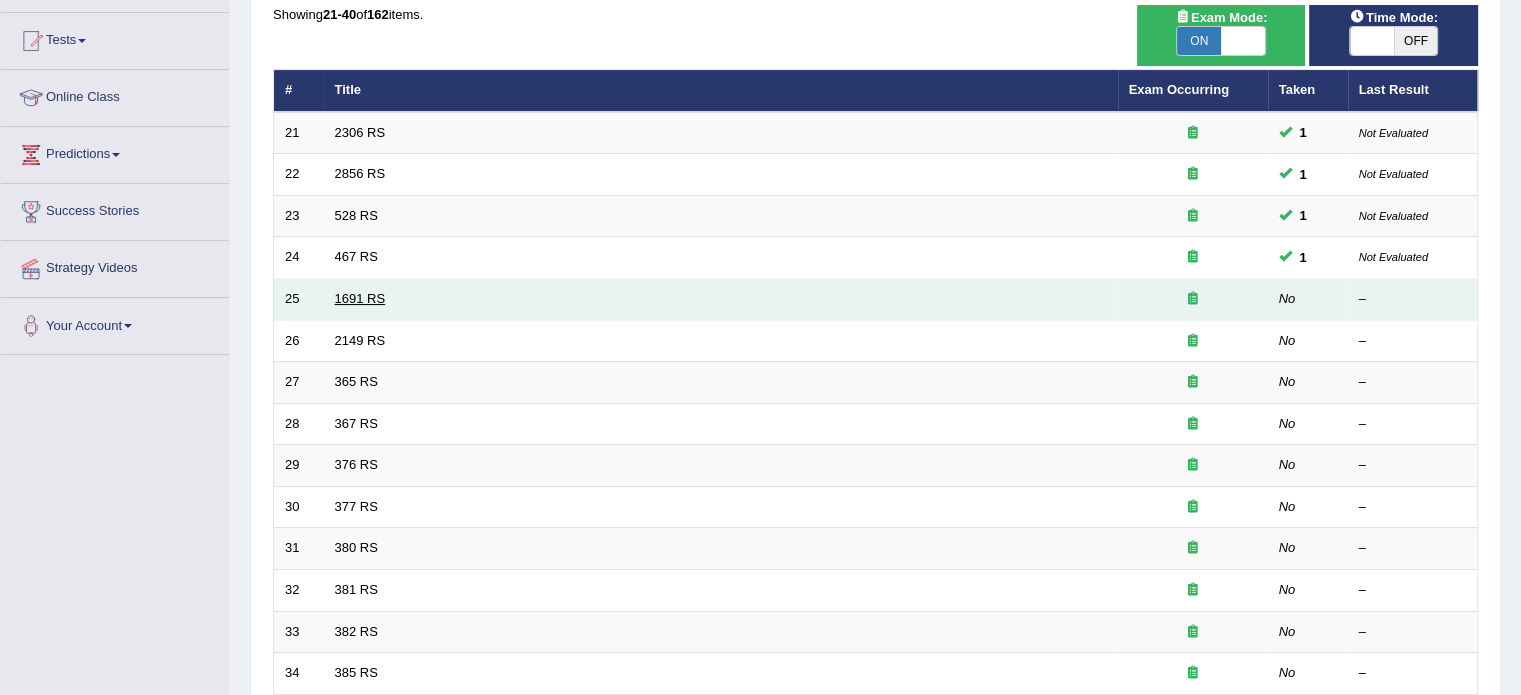 click on "1691 RS" at bounding box center (360, 298) 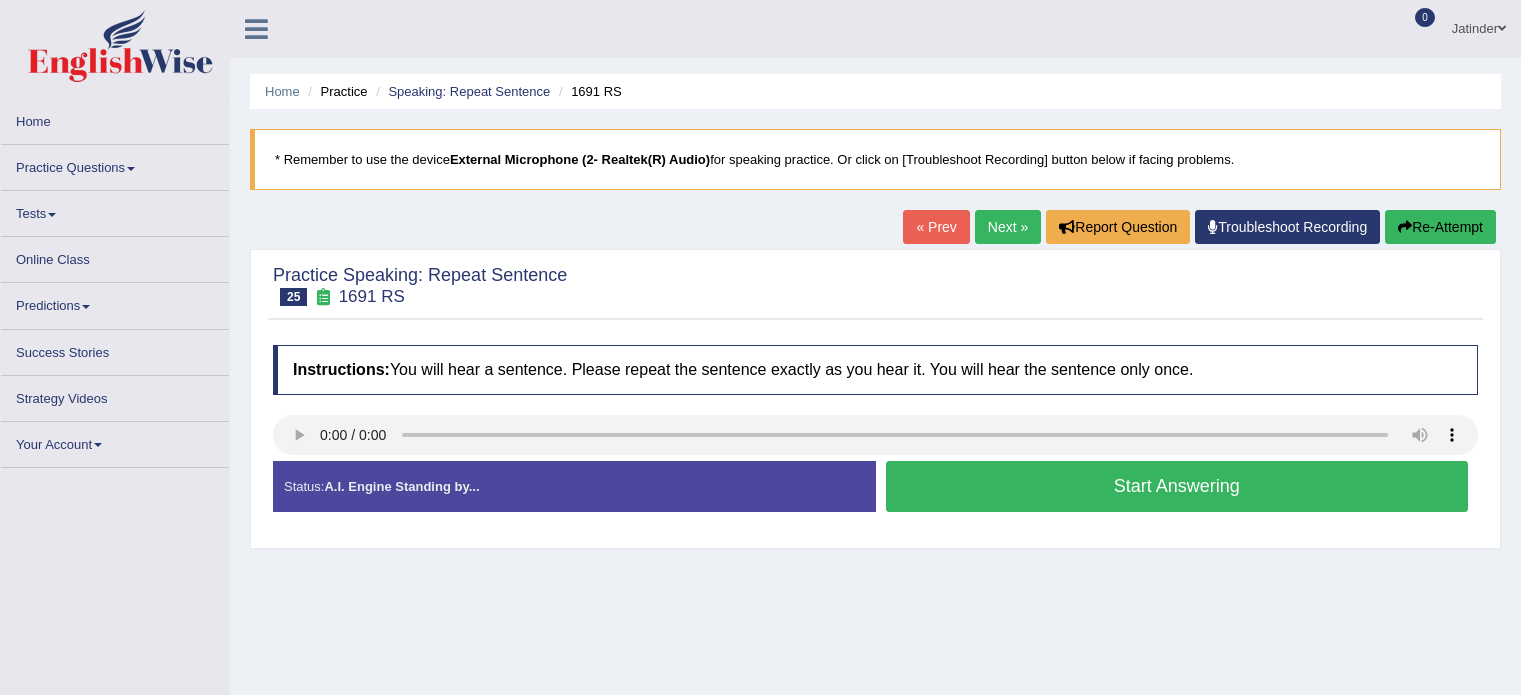 scroll, scrollTop: 0, scrollLeft: 0, axis: both 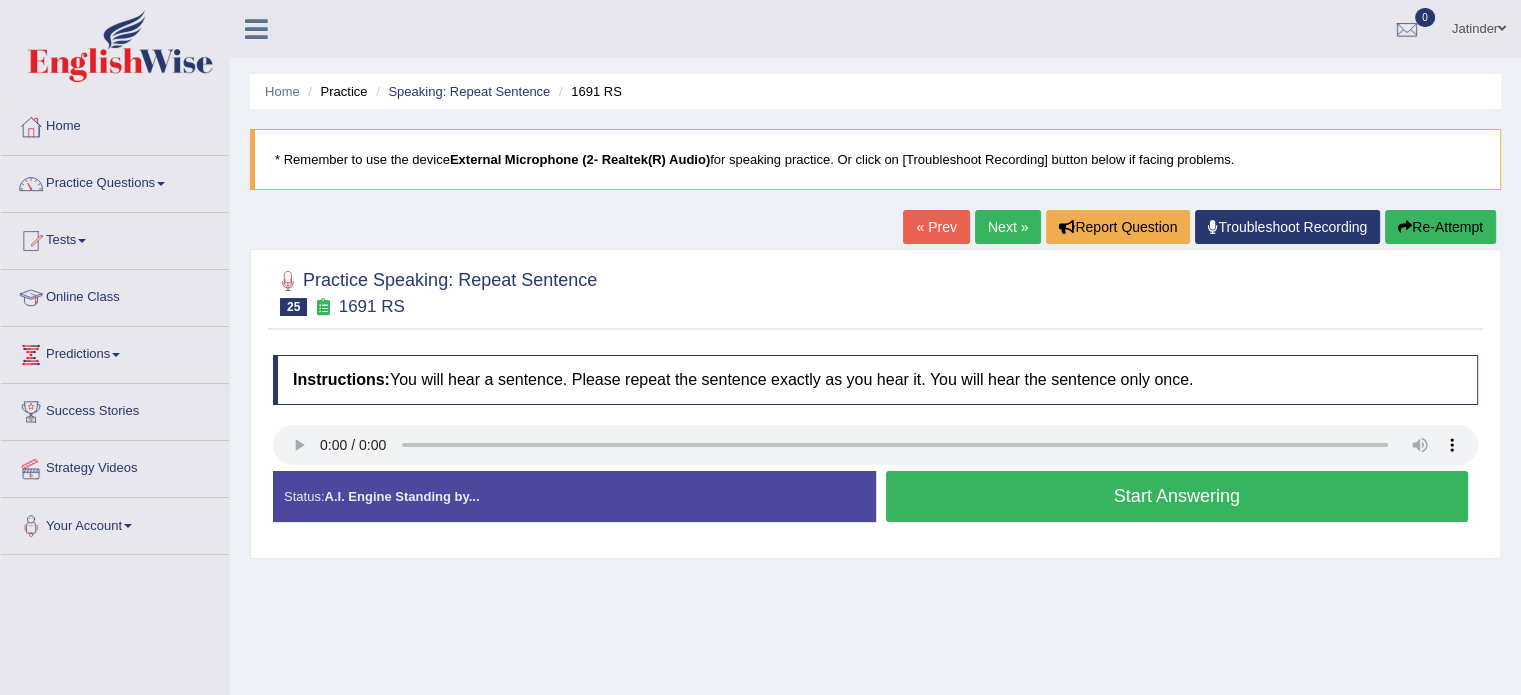 click on "Start Answering" at bounding box center [1177, 496] 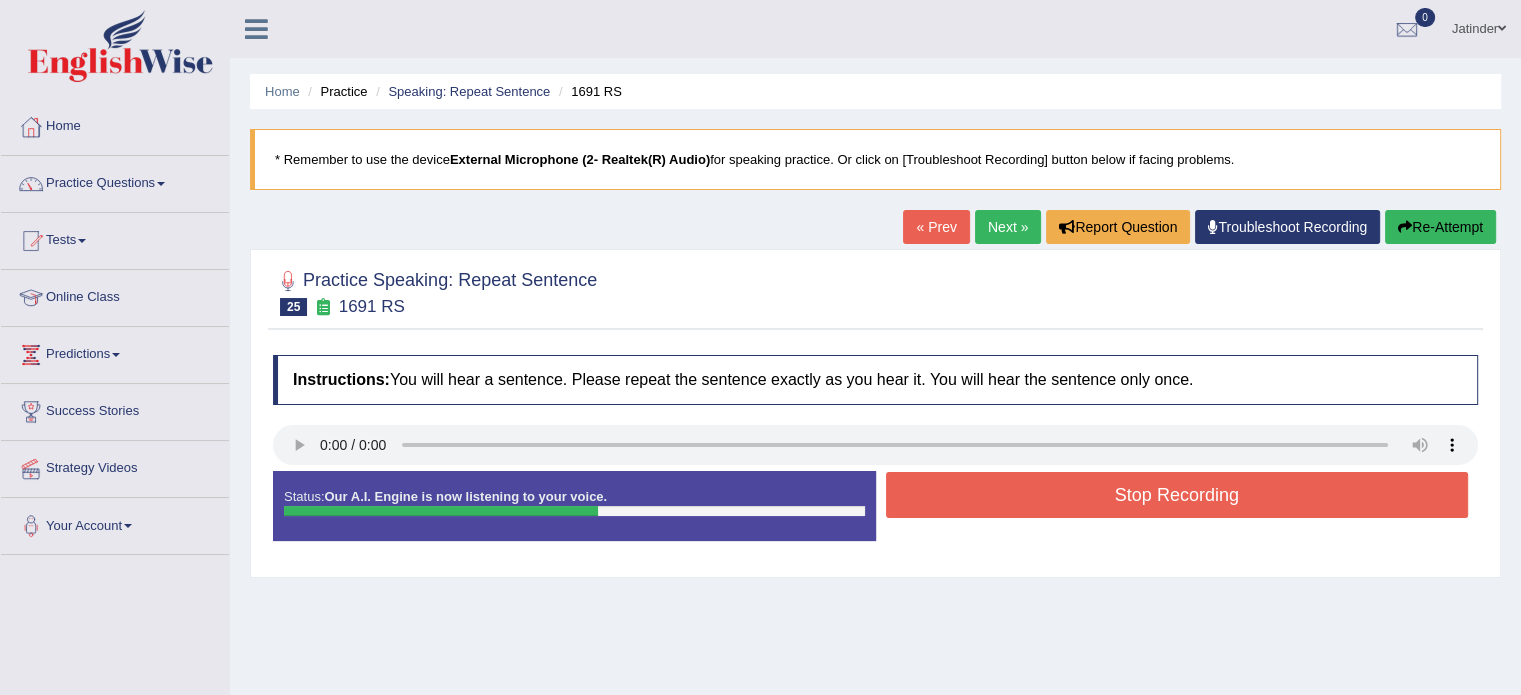 click on "Stop Recording" at bounding box center [1177, 495] 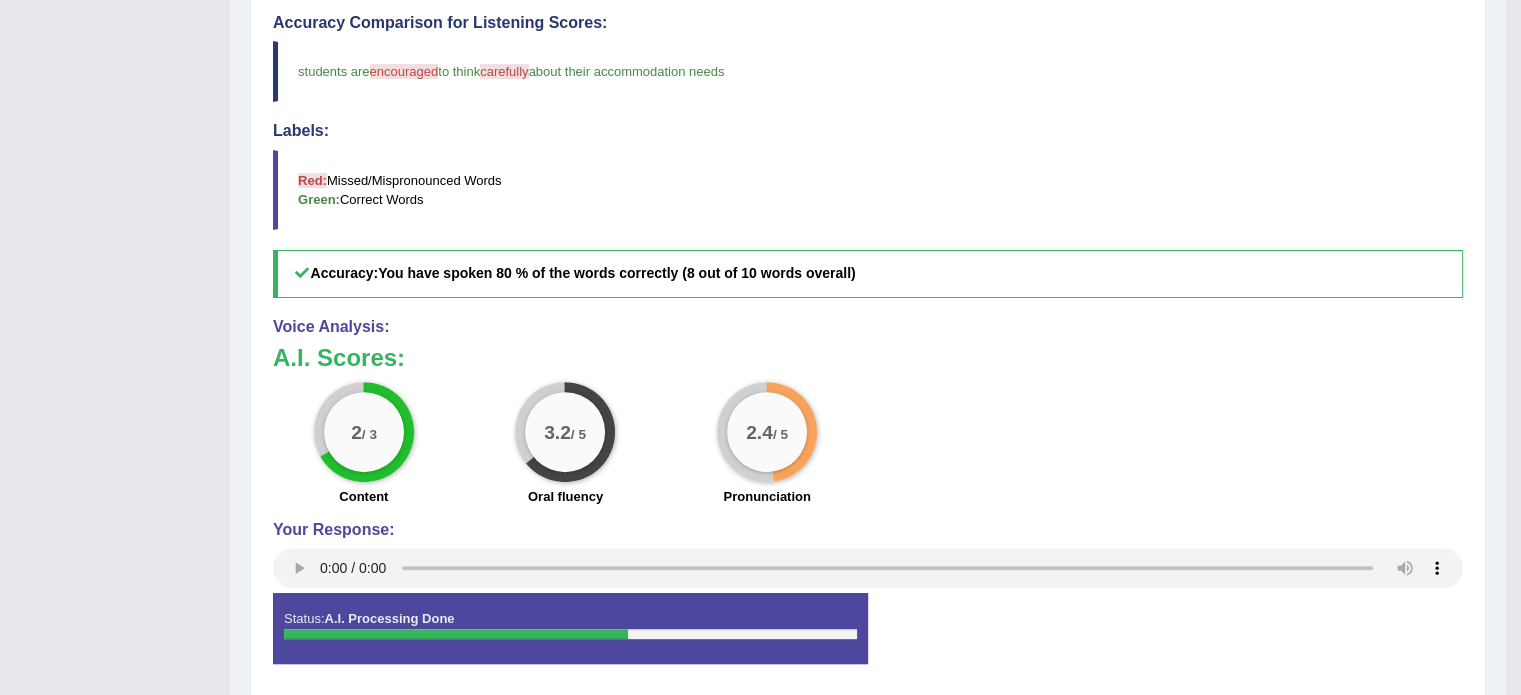 scroll, scrollTop: 600, scrollLeft: 0, axis: vertical 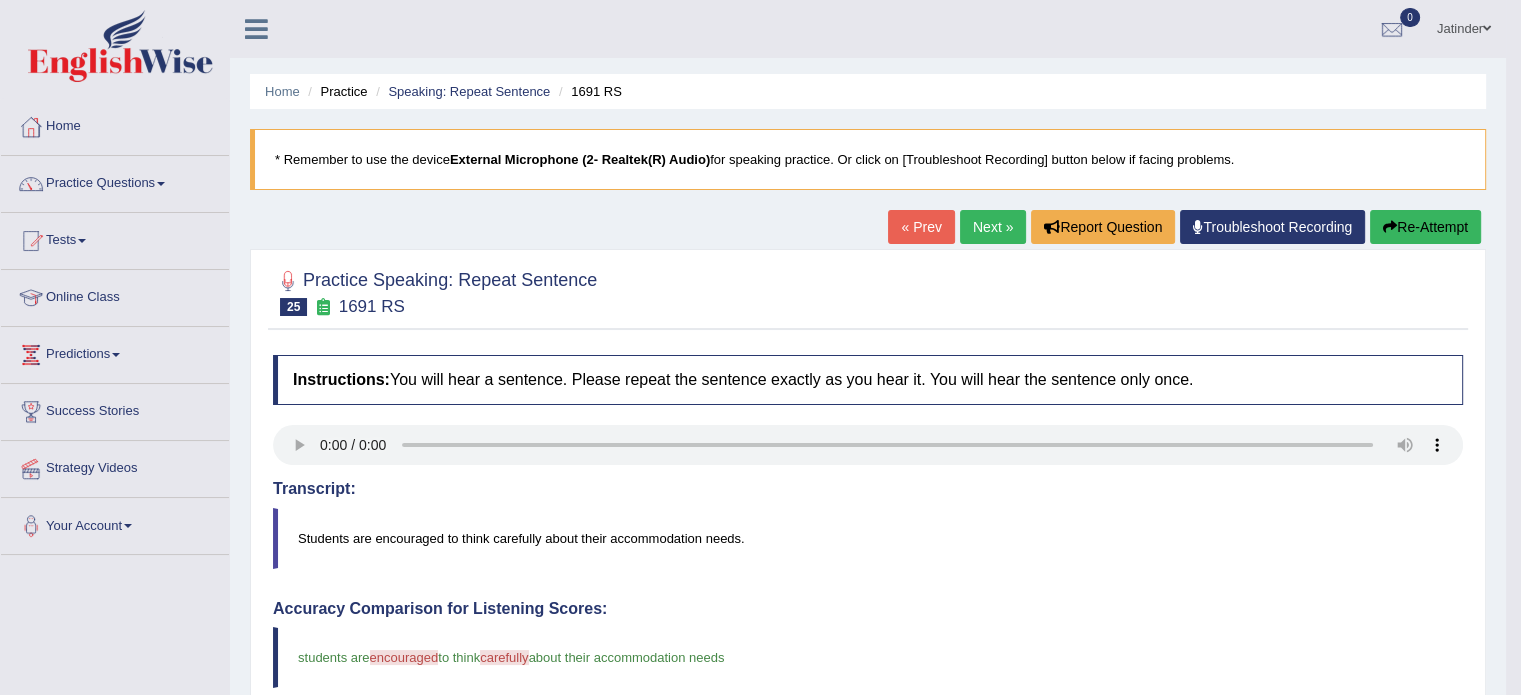 click on "Next »" at bounding box center (993, 227) 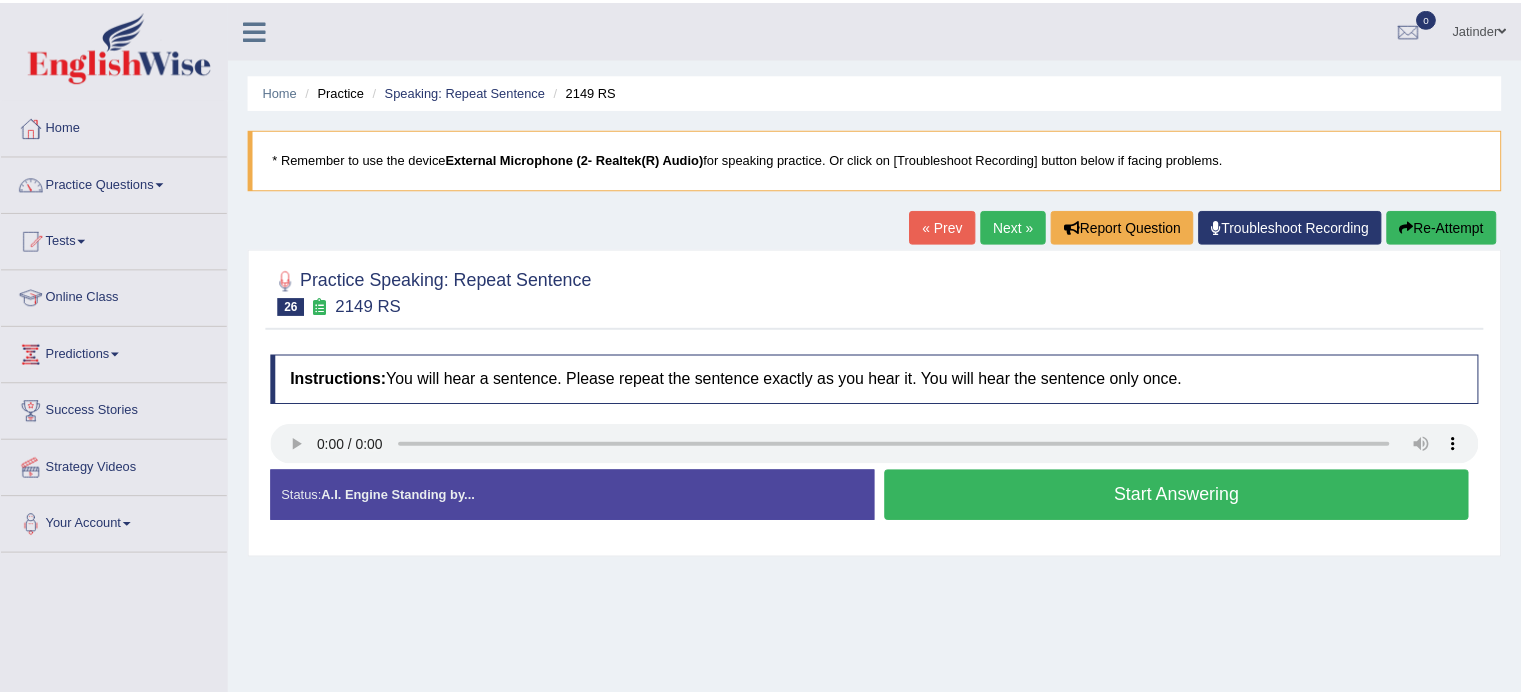 scroll, scrollTop: 0, scrollLeft: 0, axis: both 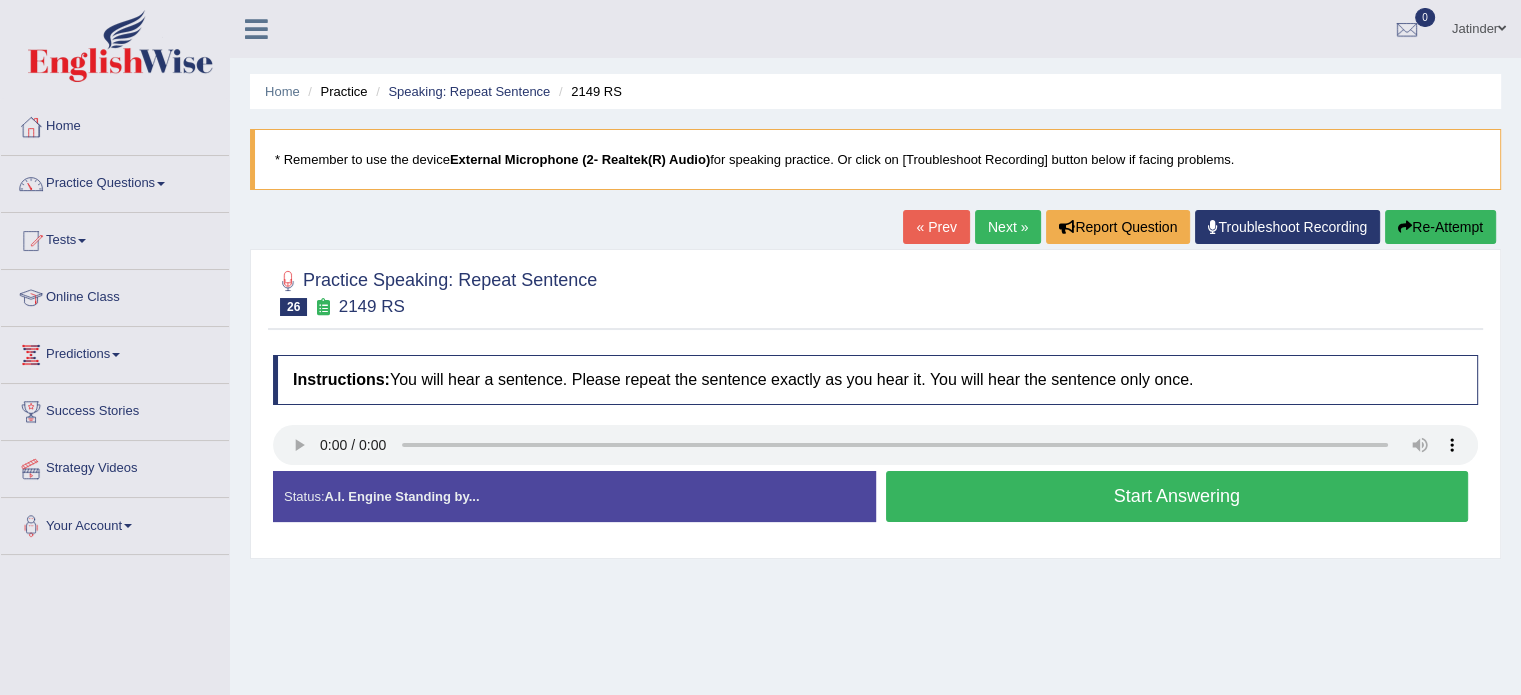 click on "Practice Speaking: Repeat Sentence
26
2149 RS
Instructions:  You will hear a sentence. Please repeat the sentence exactly as you hear it. You will hear the sentence only once.
Transcript: Please note, submission deadlines are only negotiable in exceptional circumstances. Created with Highcharts 7.1.2 Too low Too high Time Pitch meter: 0 2 4 6 8 10 Created with Highcharts 7.1.2 Great Too slow Too fast Time Speech pace meter: 0 5 10 15 20 25 30 35 40 Accuracy Comparison for Listening Scores: Labels:
Red:  Missed/Mispronounced Words
Green:  Correct Words
Accuracy:  Voice Analysis: Your Response: Status:  A.I. Engine Standing by... Start Answering Stop Recording" at bounding box center [875, 404] 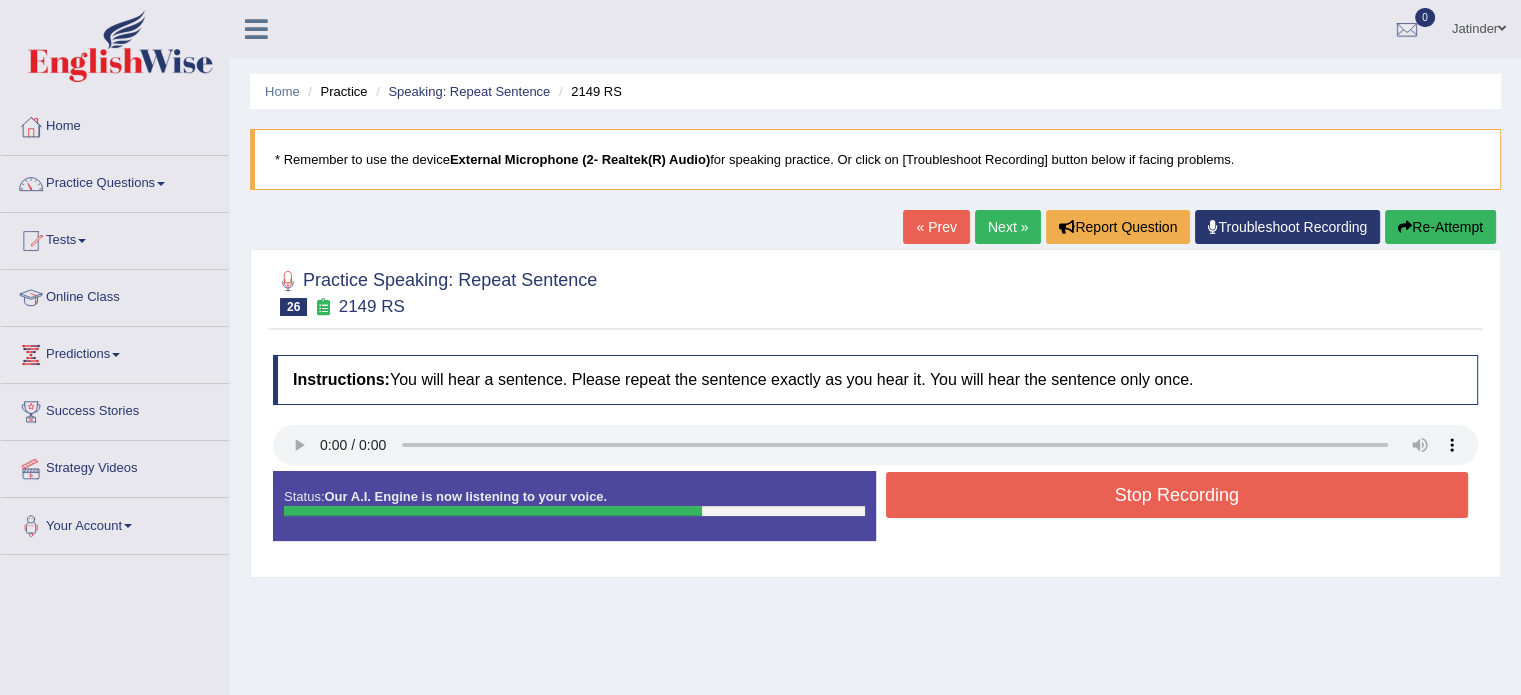 click on "Stop Recording" at bounding box center [1177, 495] 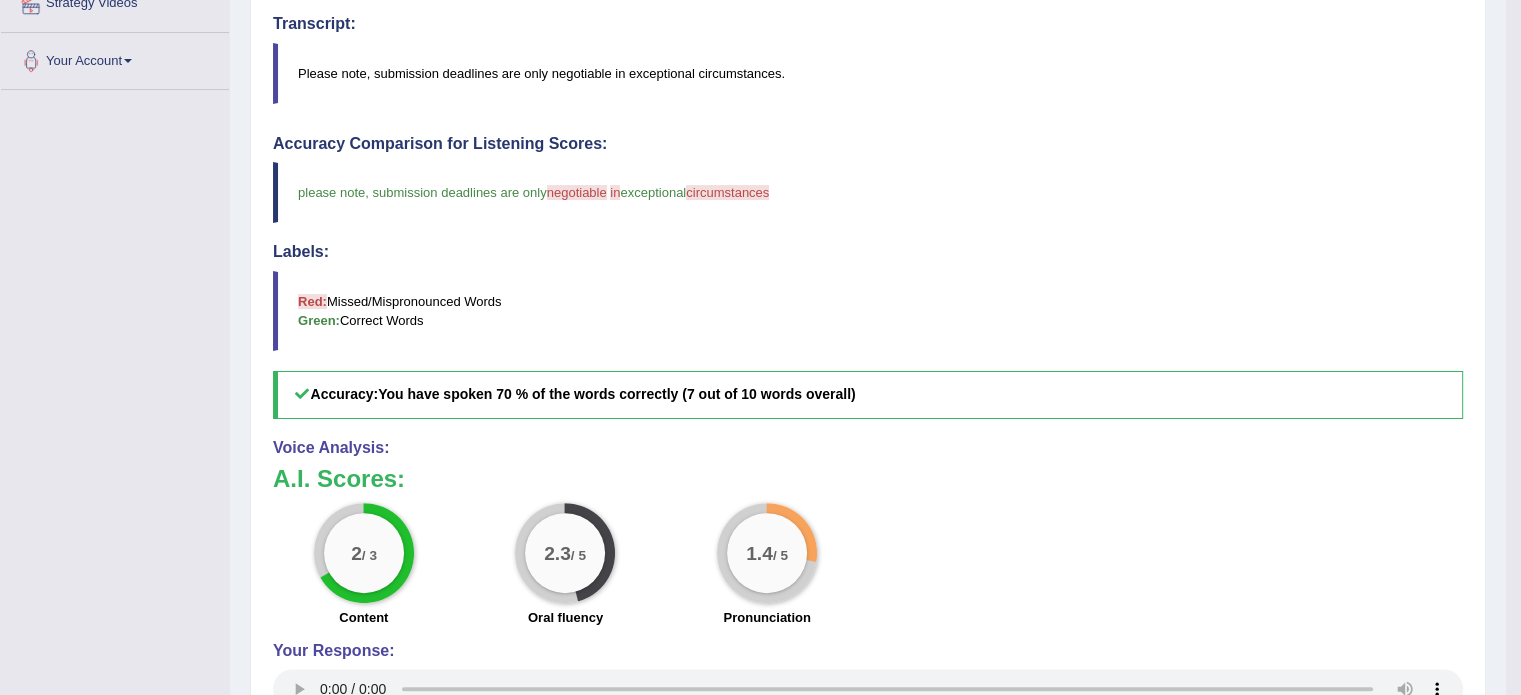 scroll, scrollTop: 500, scrollLeft: 0, axis: vertical 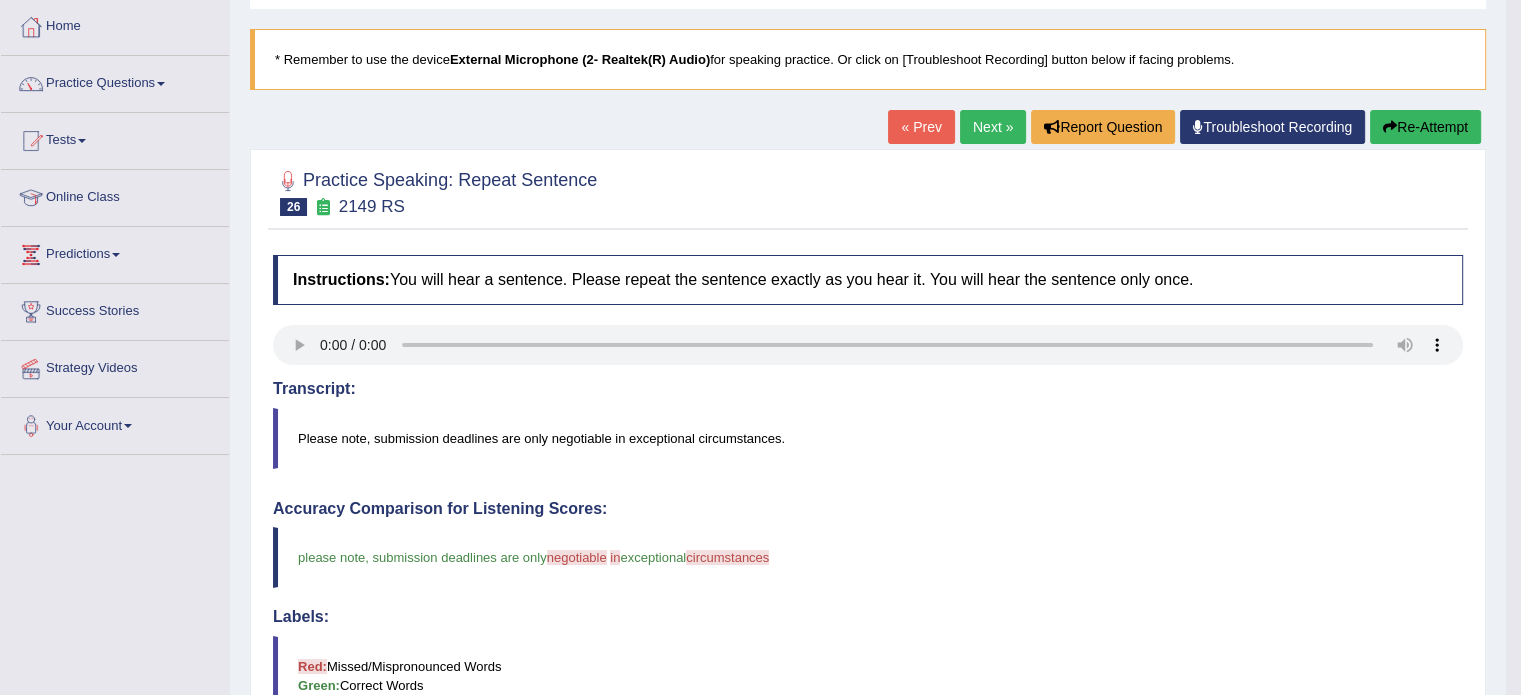 click on "Re-Attempt" at bounding box center [1425, 127] 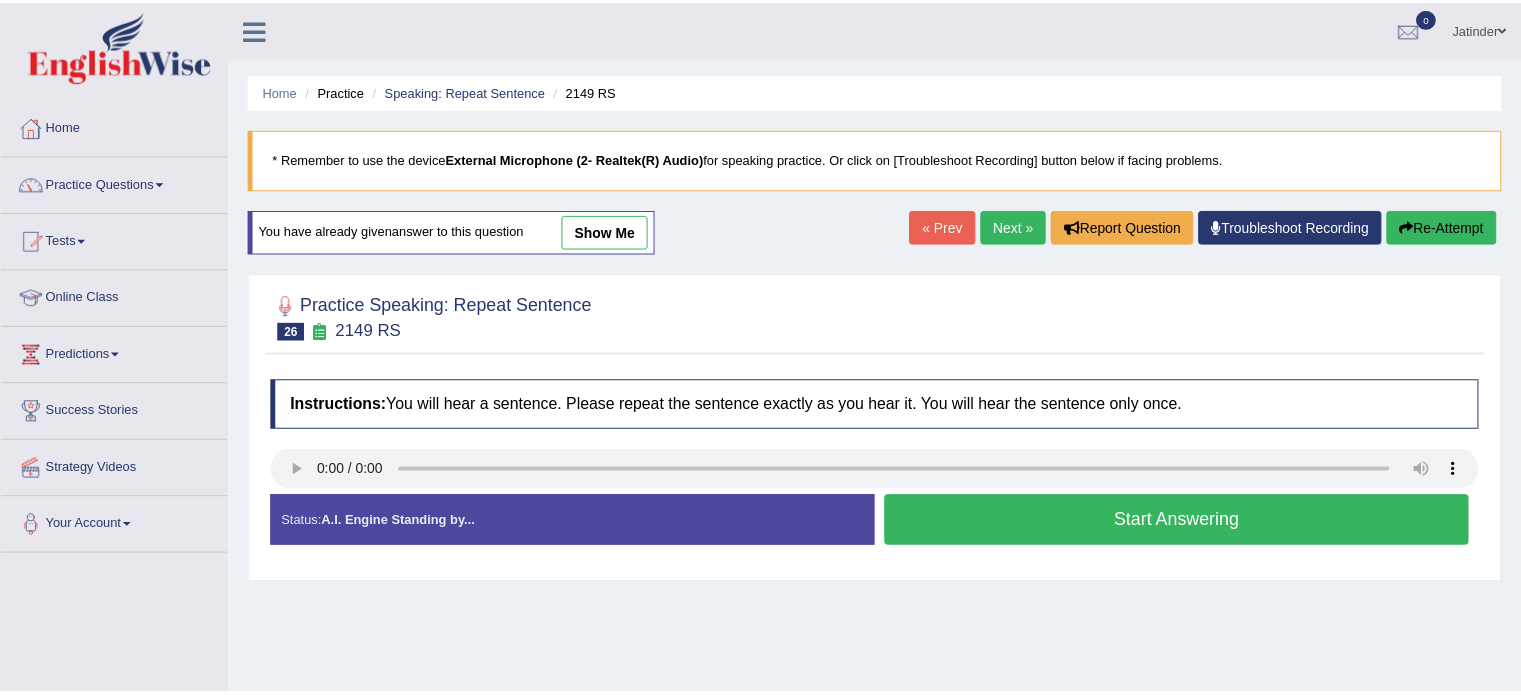 scroll, scrollTop: 100, scrollLeft: 0, axis: vertical 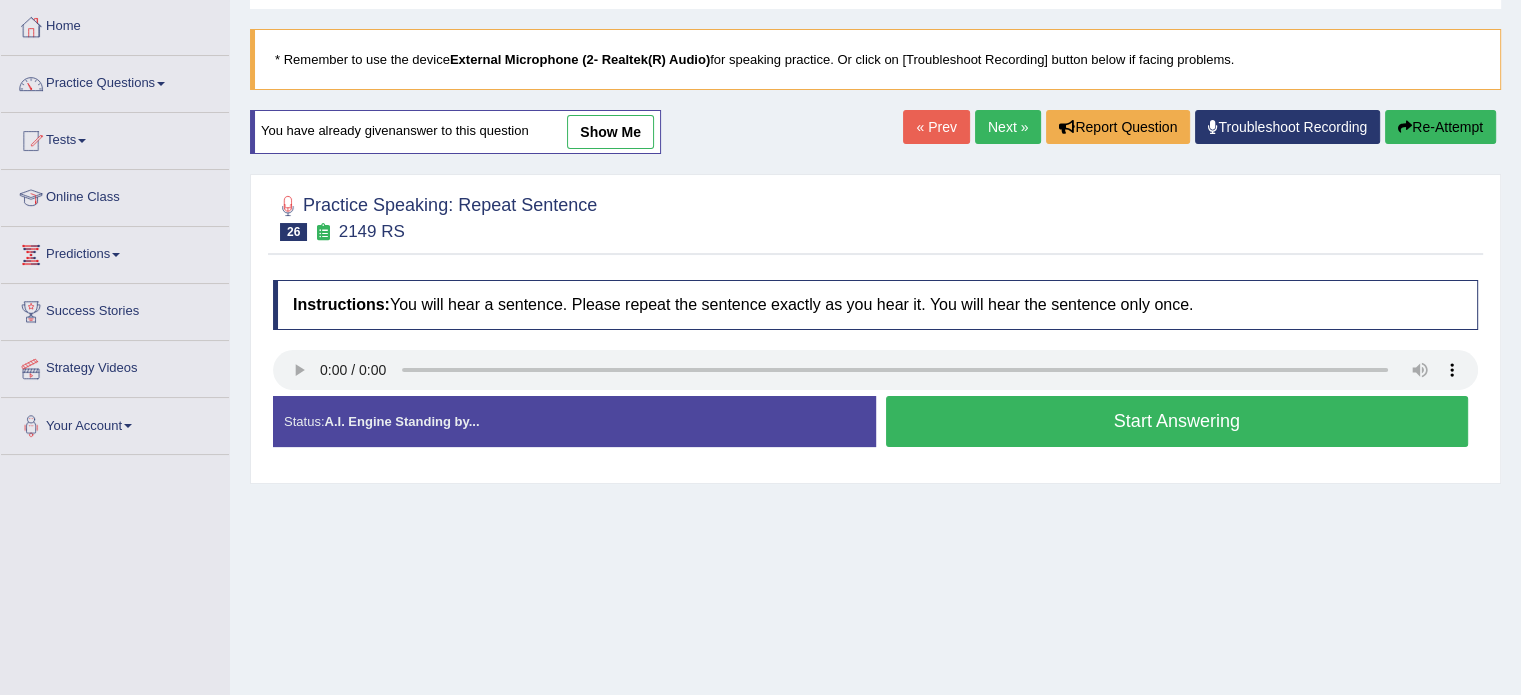 click on "Start Answering" at bounding box center [1177, 421] 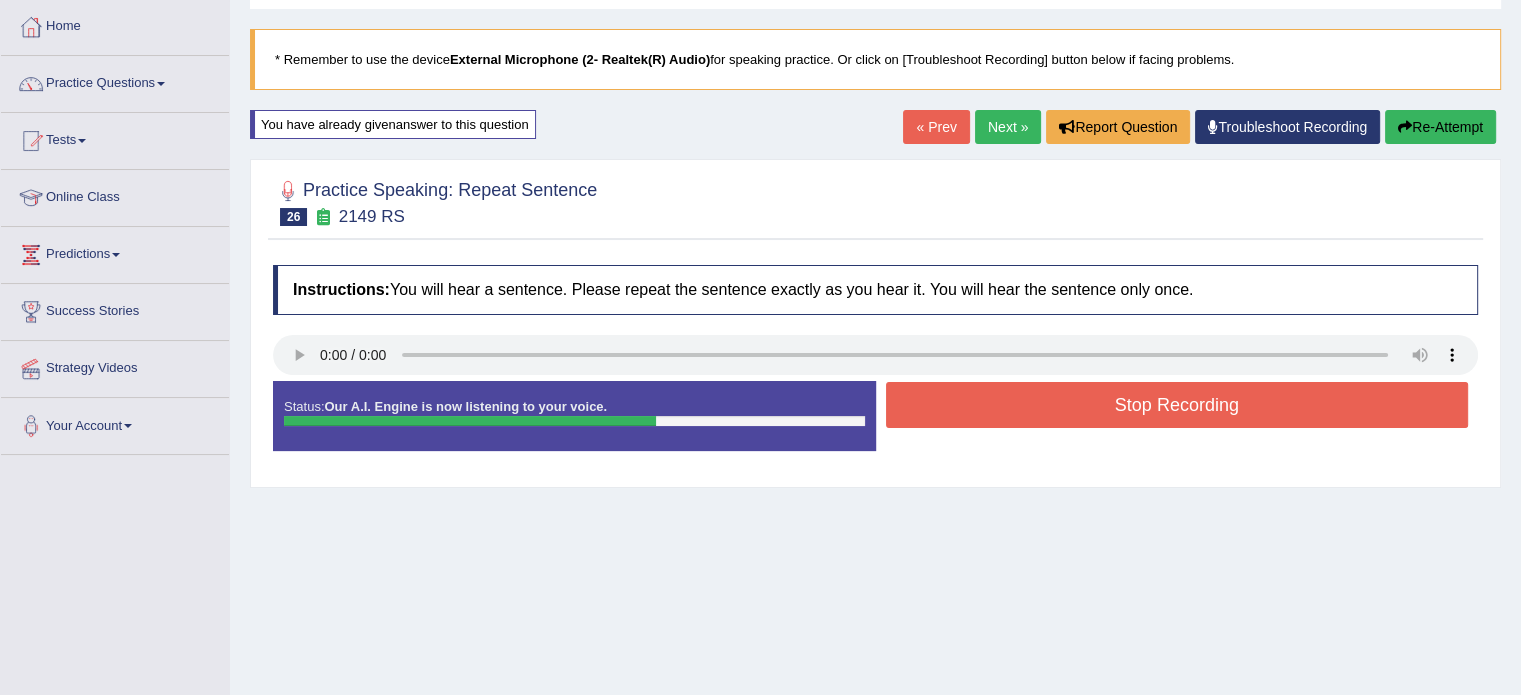 click on "Stop Recording" at bounding box center [1177, 405] 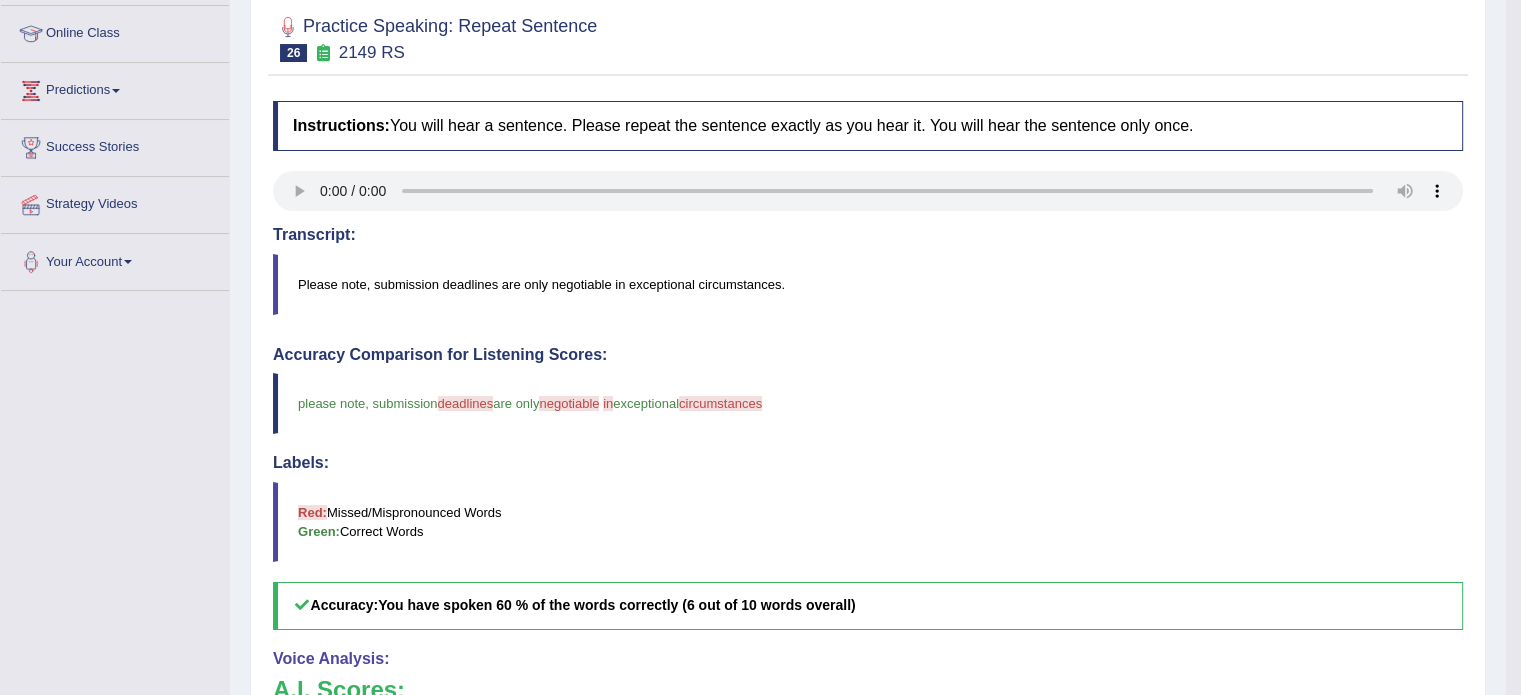 scroll, scrollTop: 500, scrollLeft: 0, axis: vertical 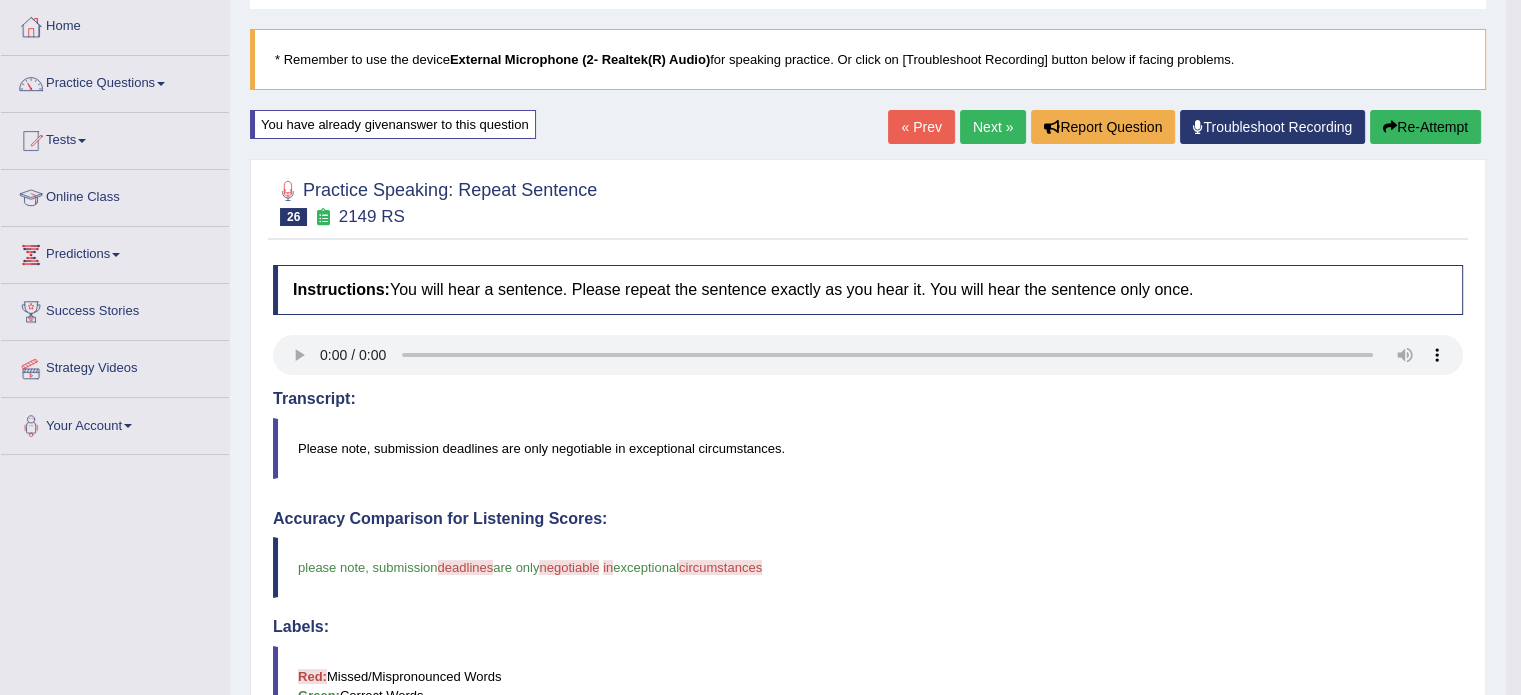 click on "Next »" at bounding box center (993, 127) 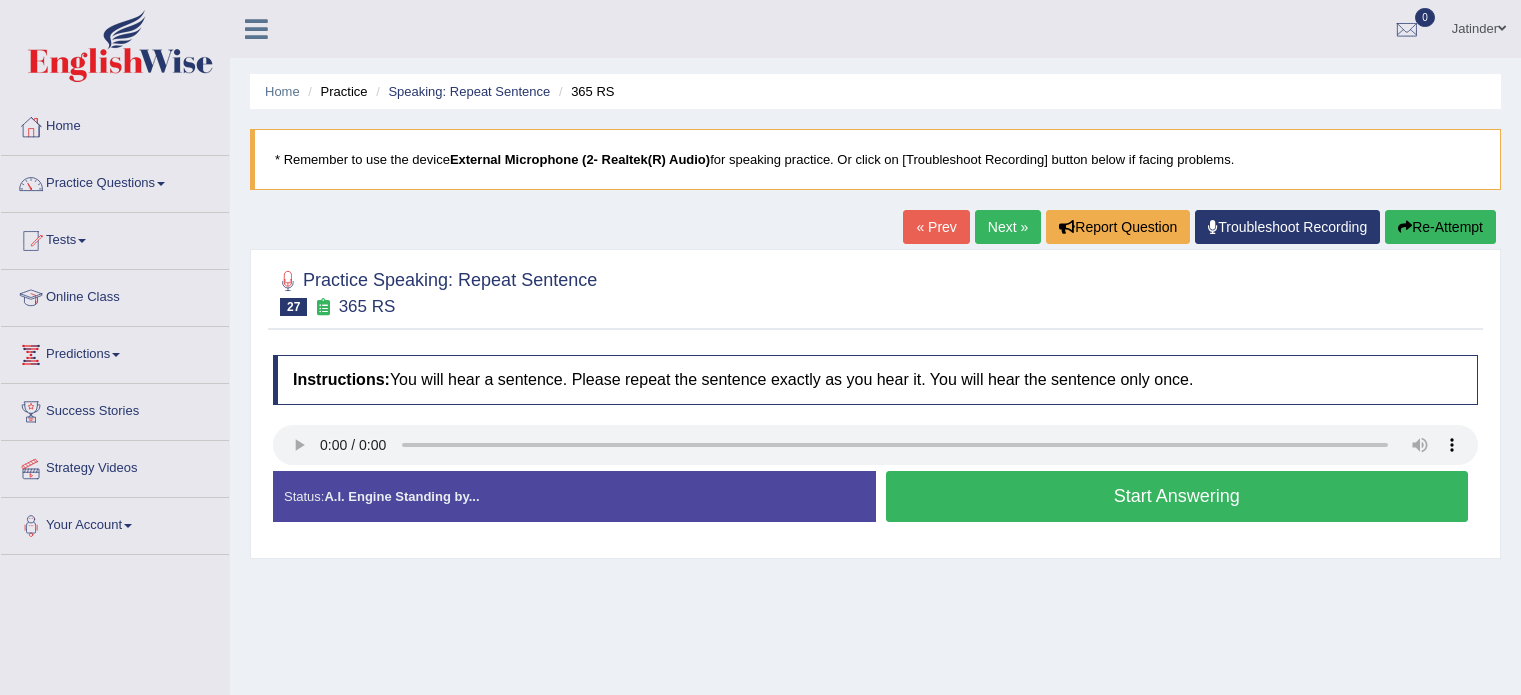 scroll, scrollTop: 0, scrollLeft: 0, axis: both 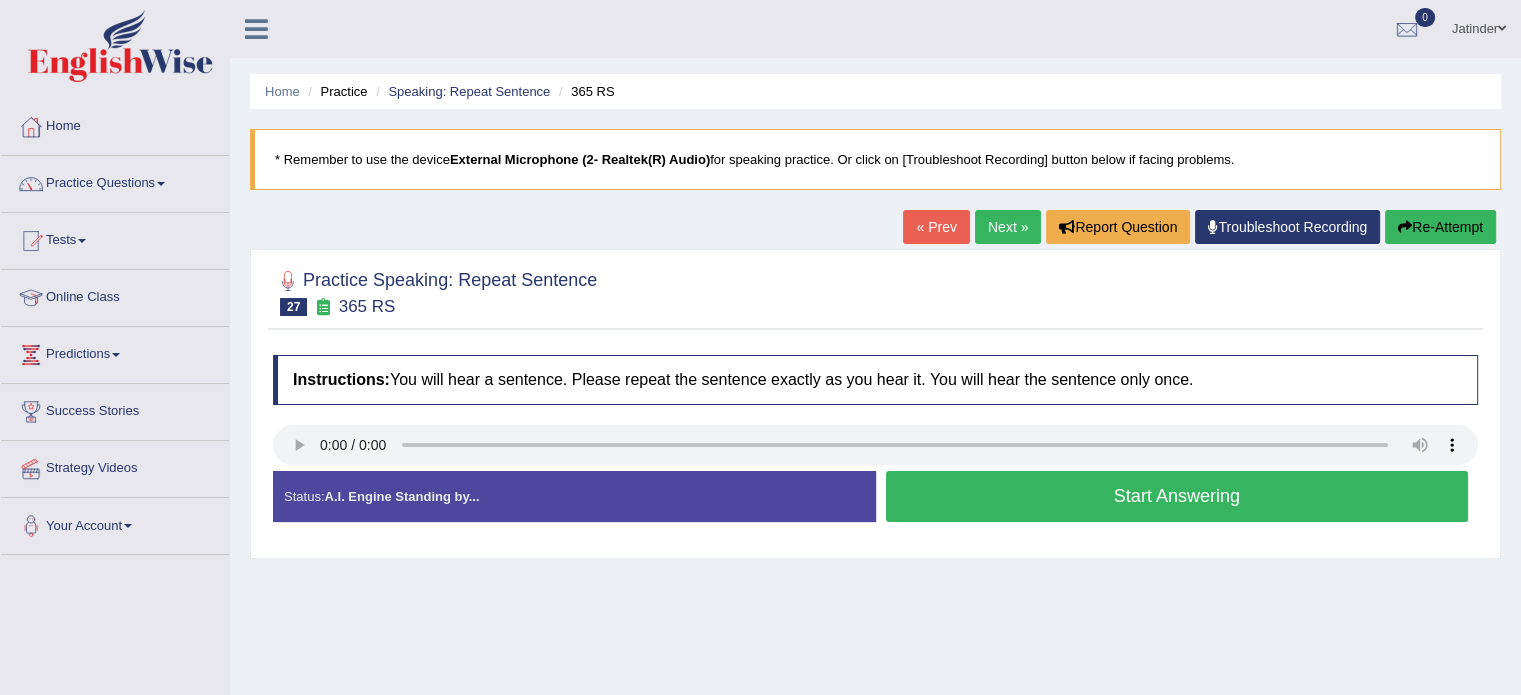 click on "Start Answering" at bounding box center (1177, 496) 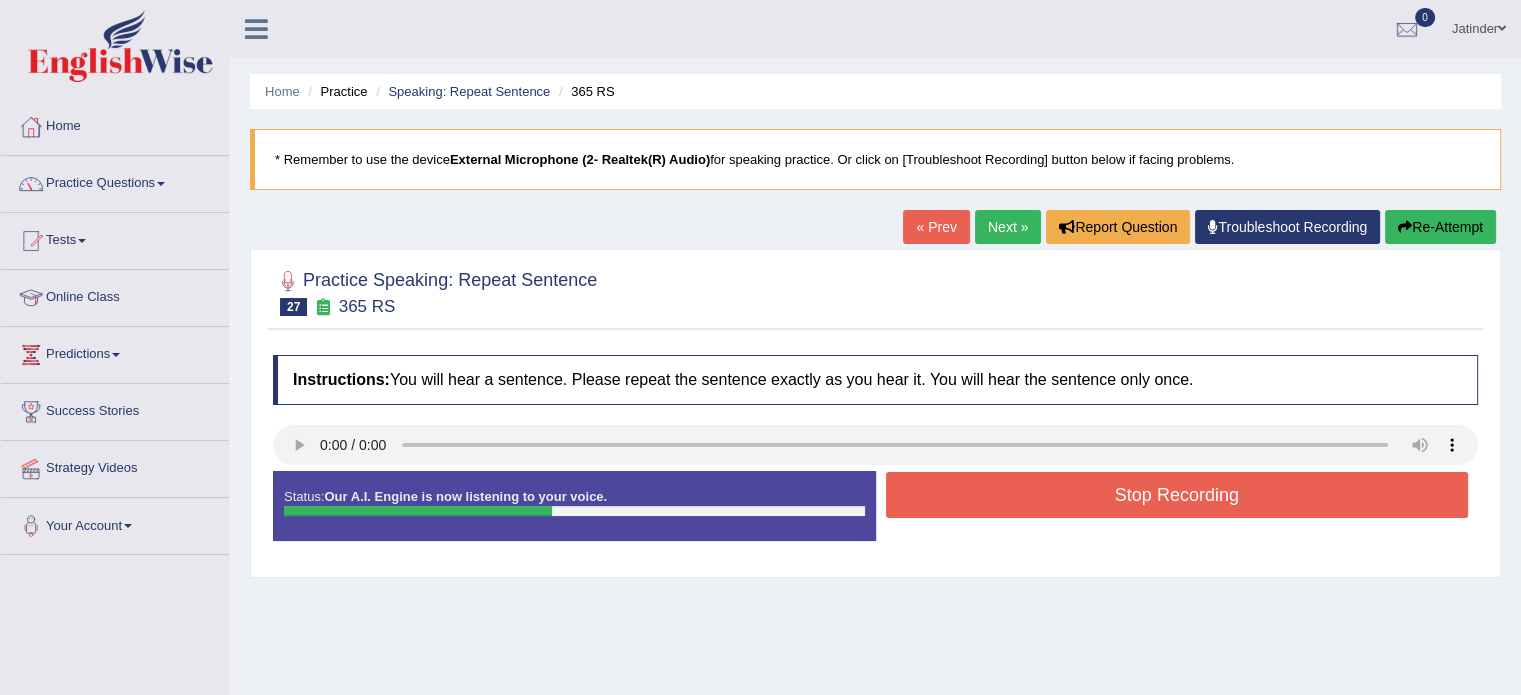 click on "Stop Recording" at bounding box center [1177, 495] 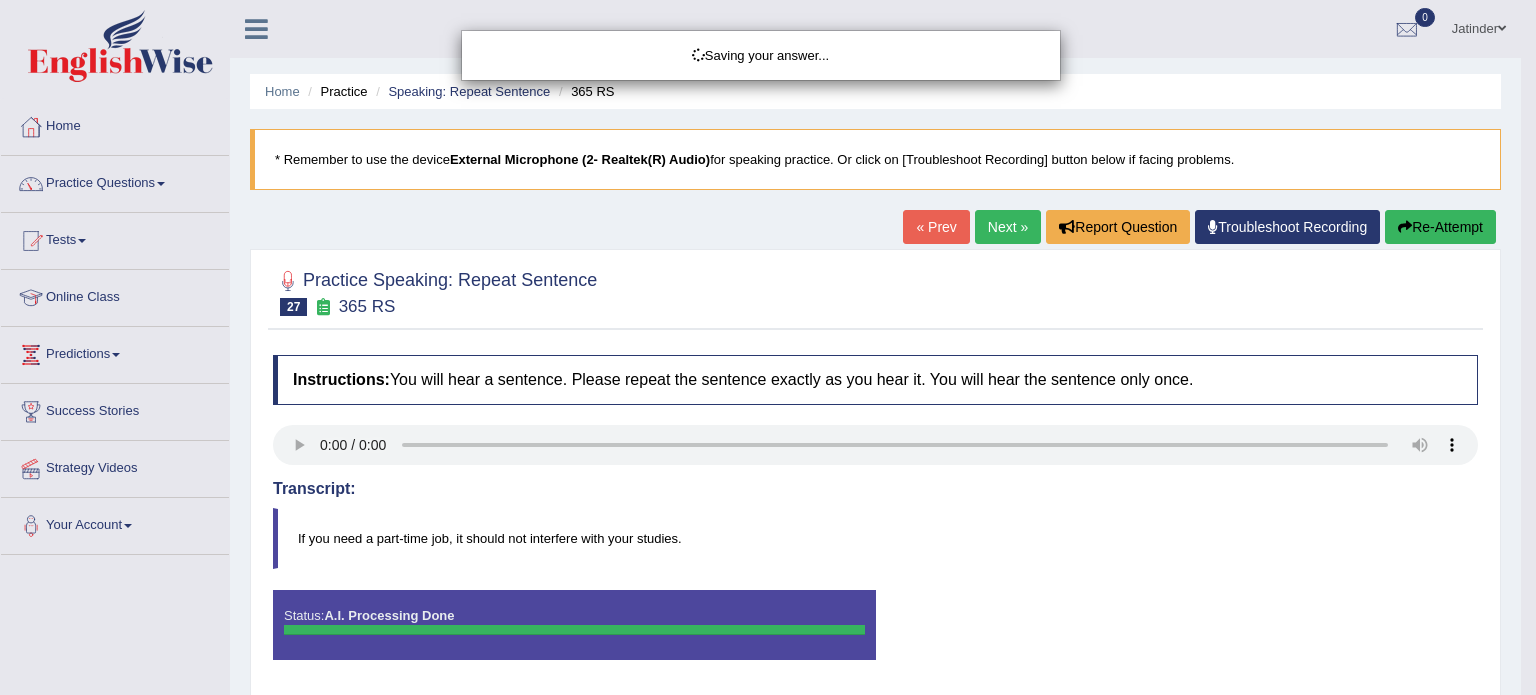 click on "Saving your answer..." at bounding box center (768, 347) 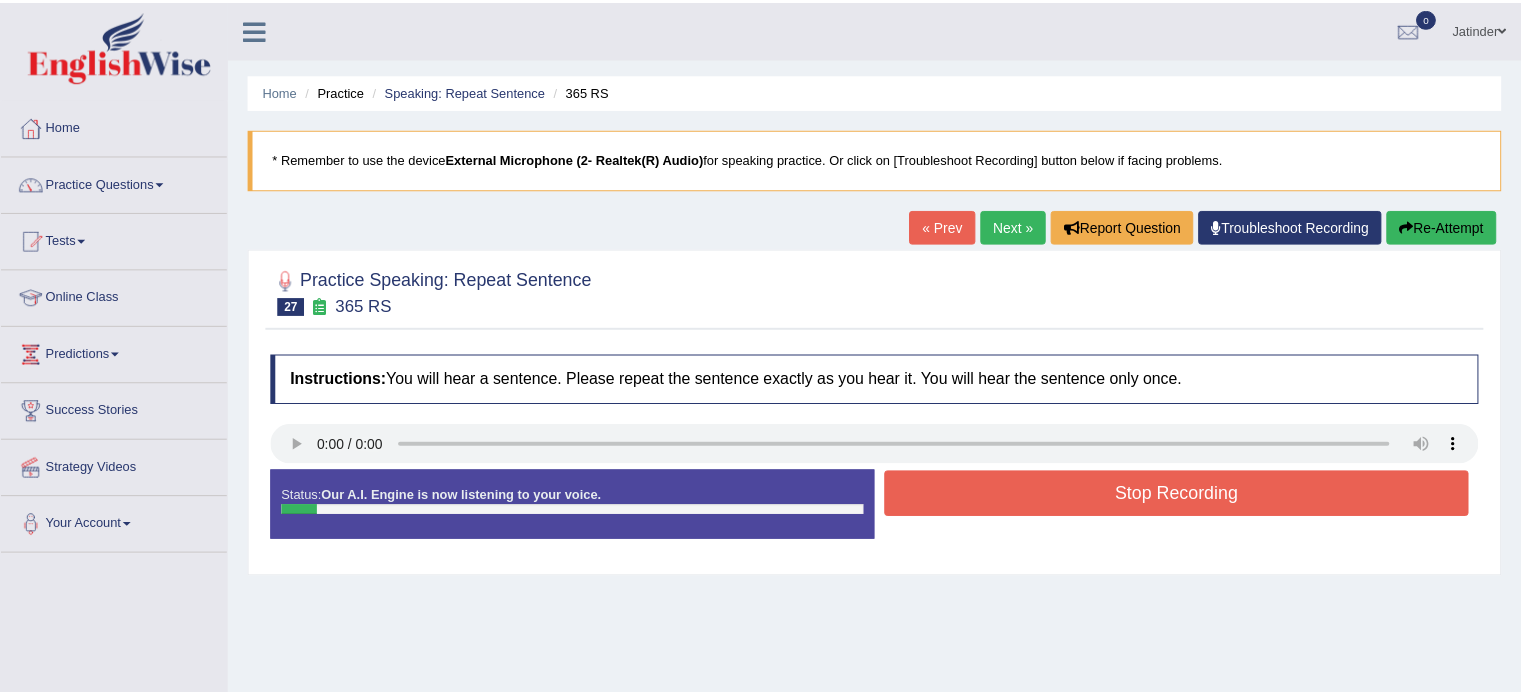 scroll, scrollTop: 0, scrollLeft: 0, axis: both 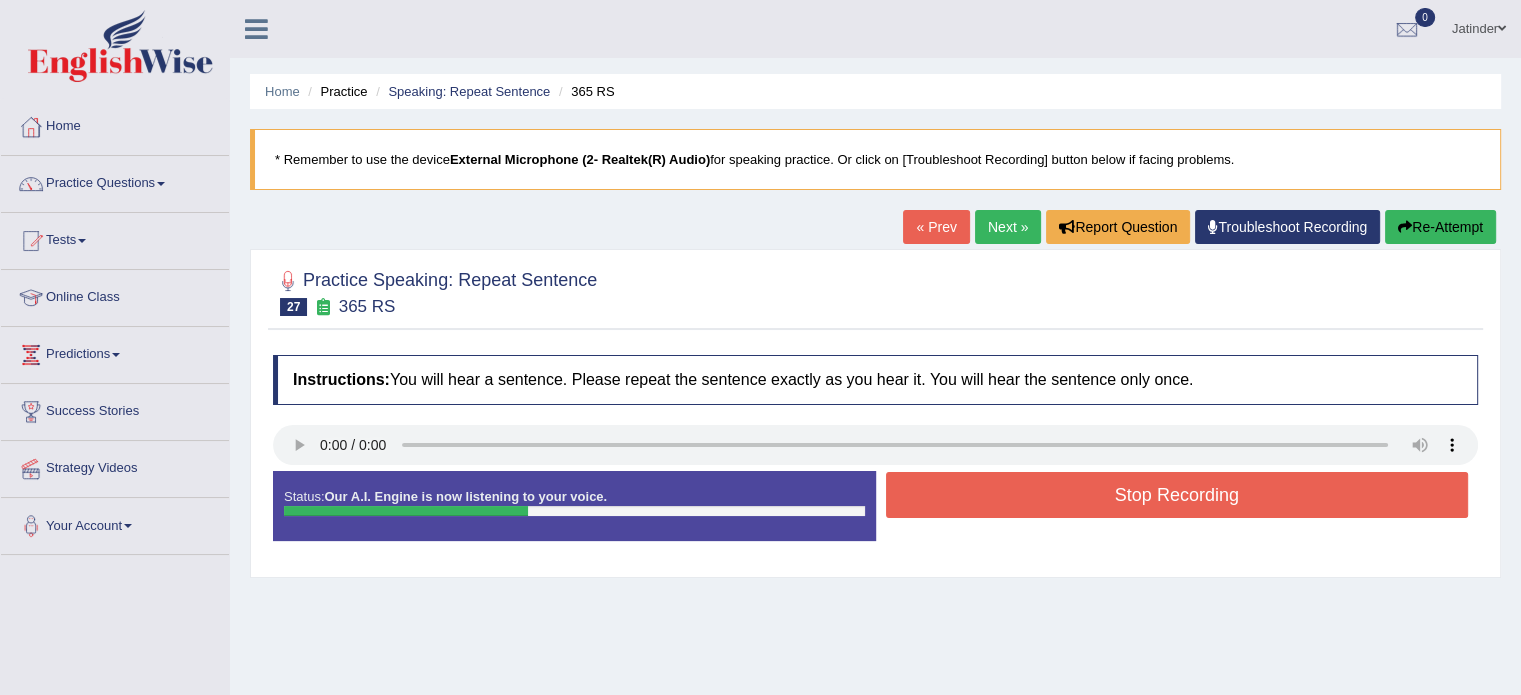 click on "Stop Recording" at bounding box center [1177, 495] 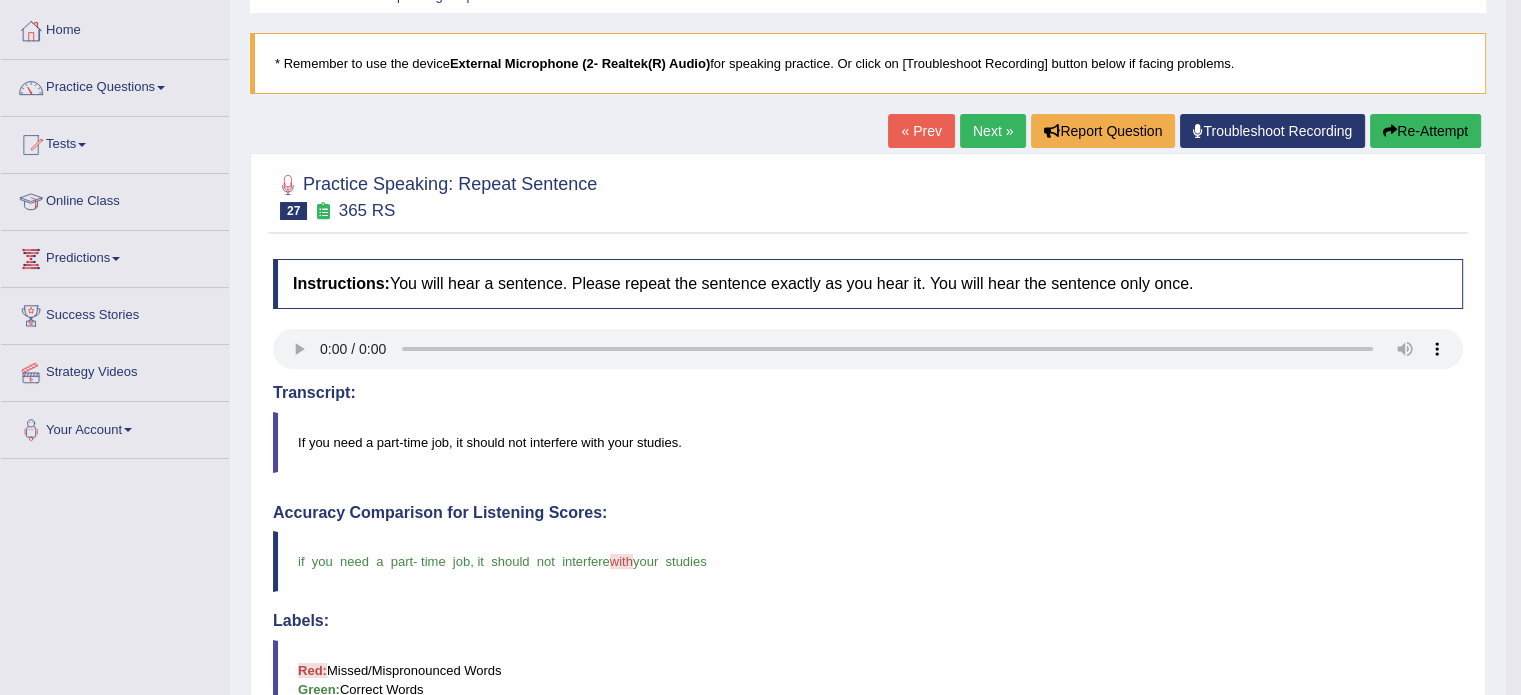 scroll, scrollTop: 53, scrollLeft: 0, axis: vertical 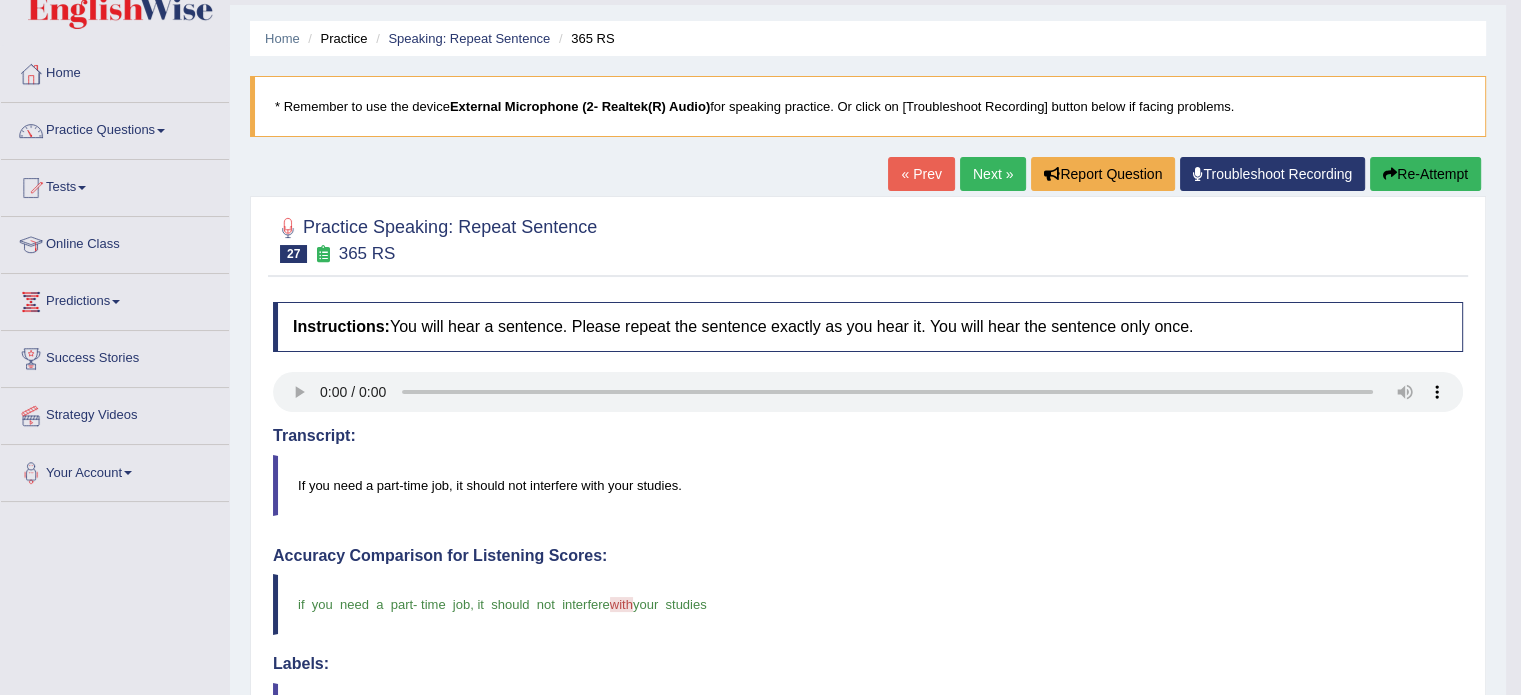 click on "Next »" at bounding box center (993, 174) 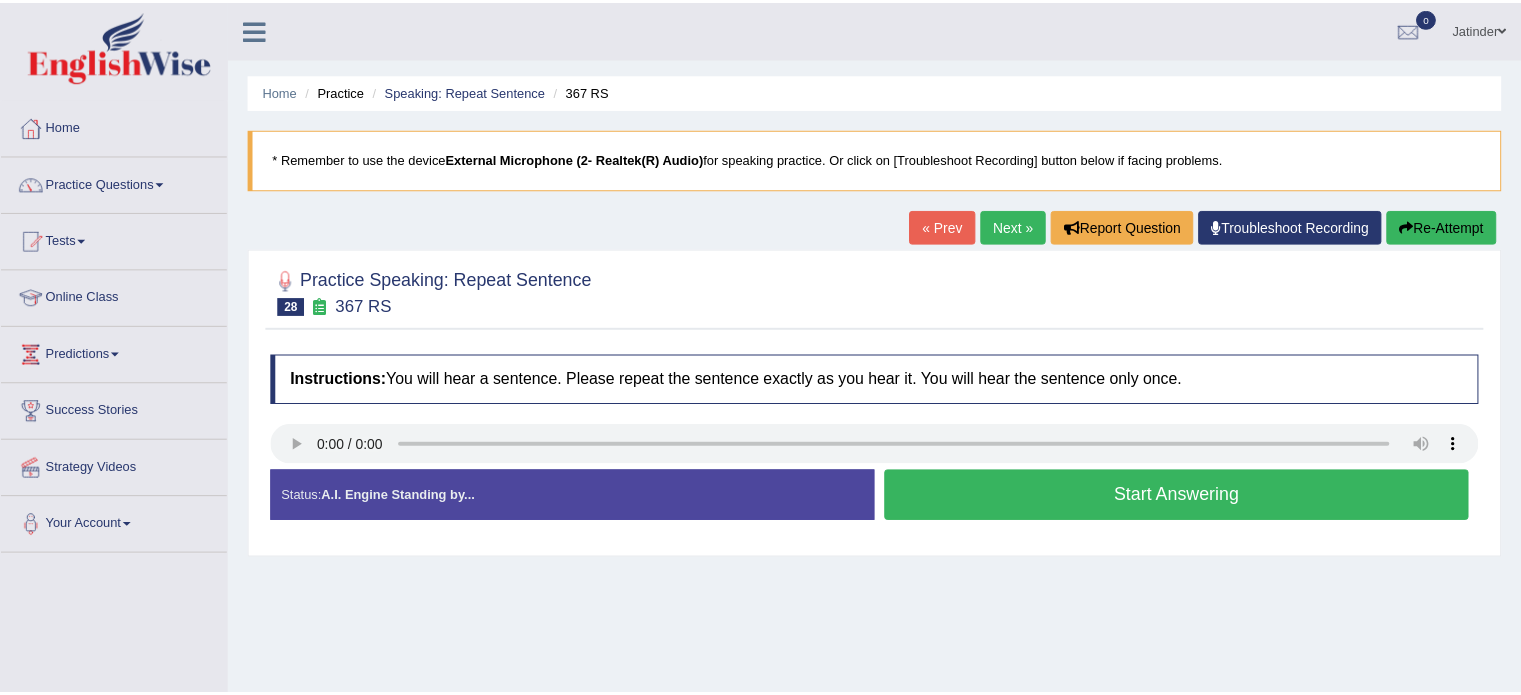 scroll, scrollTop: 0, scrollLeft: 0, axis: both 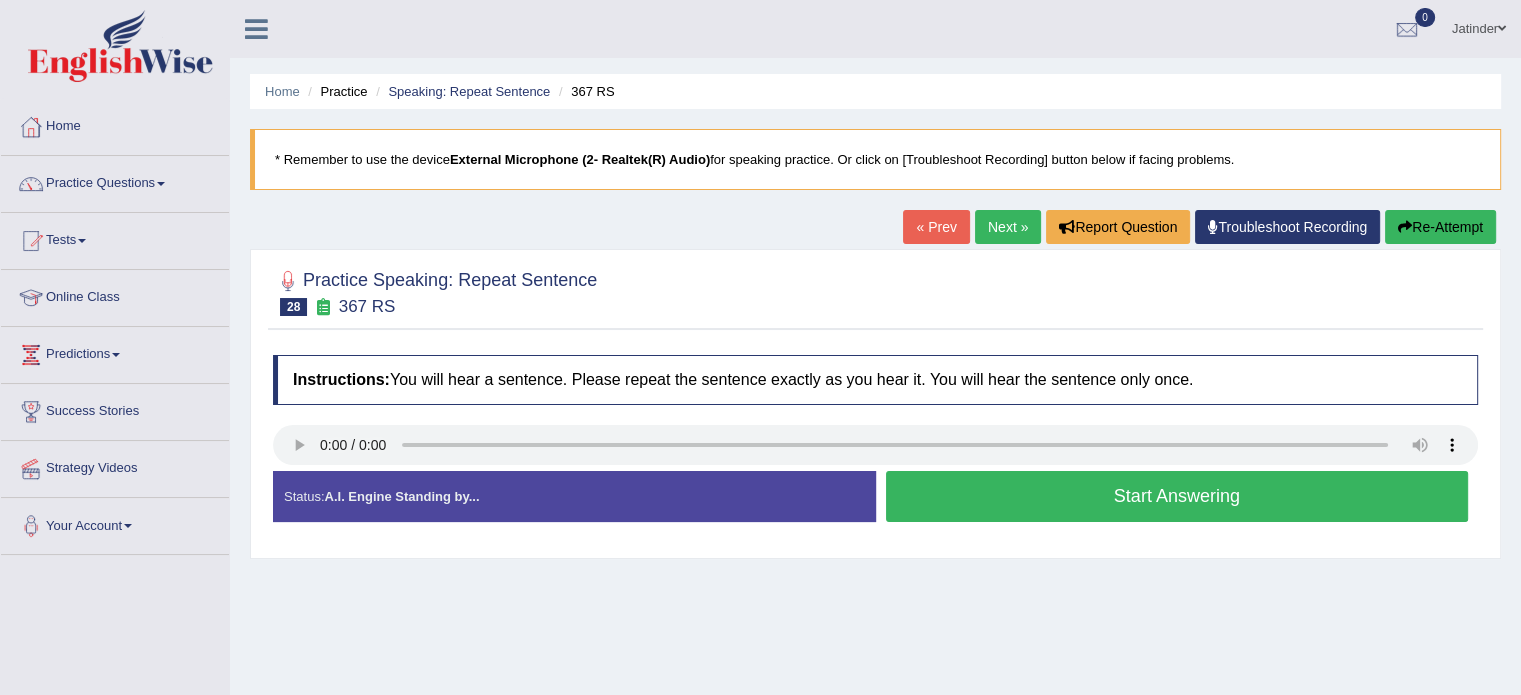 click on "Start Answering" at bounding box center [1177, 496] 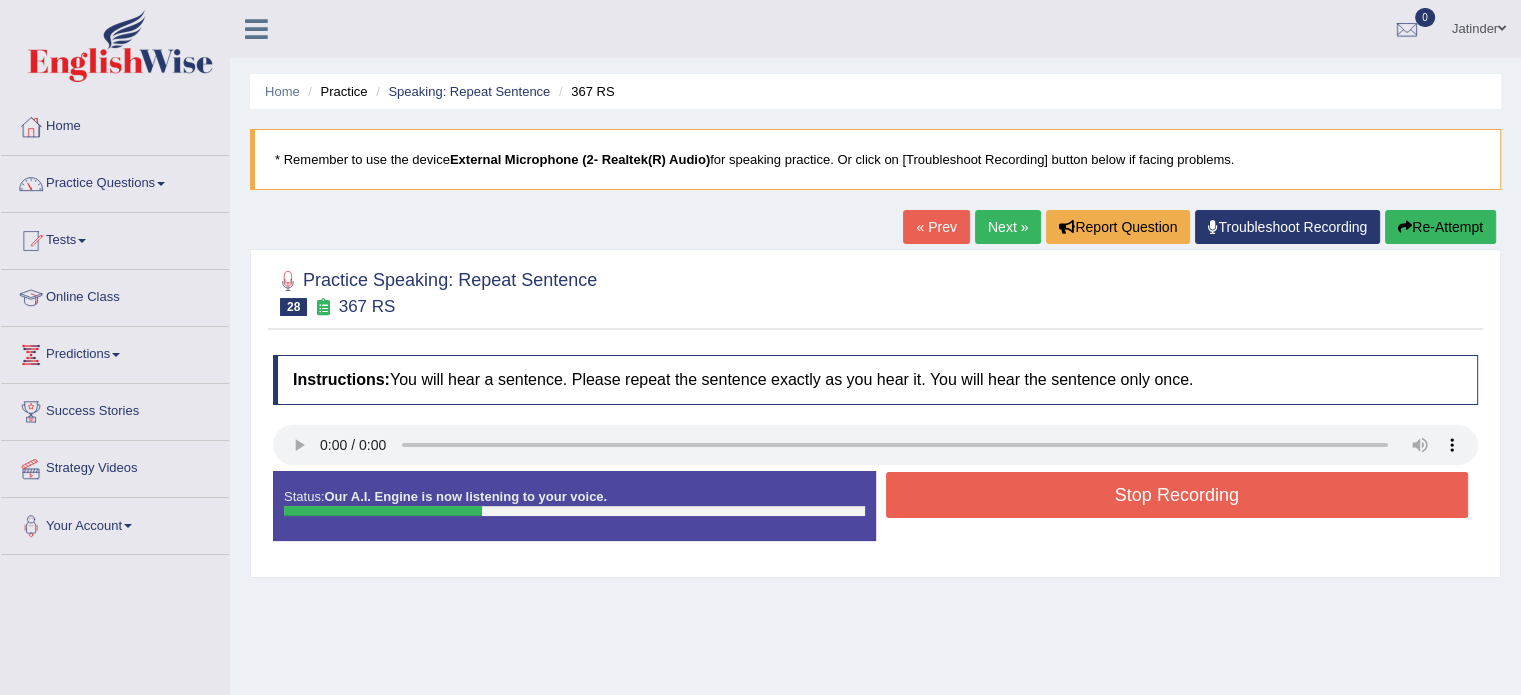 click on "Stop Recording" at bounding box center [1177, 495] 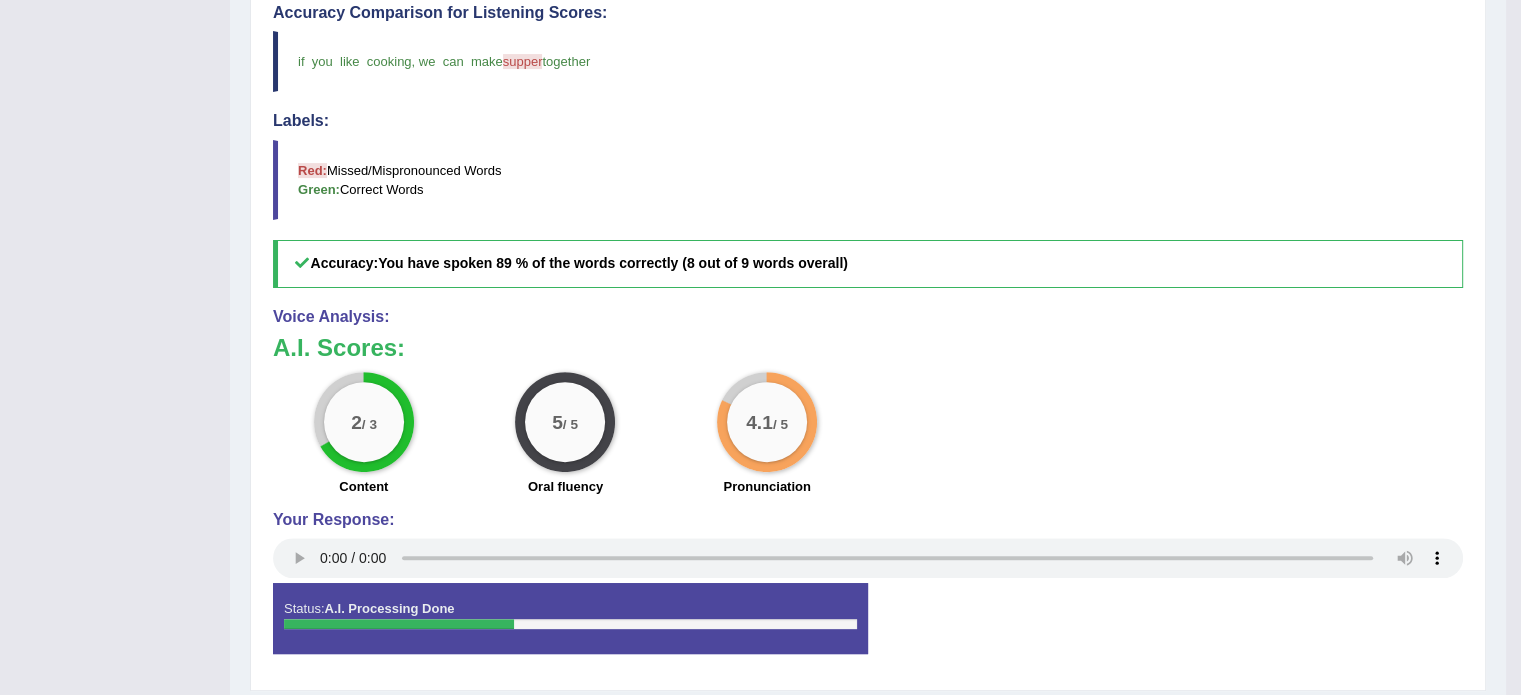 scroll, scrollTop: 600, scrollLeft: 0, axis: vertical 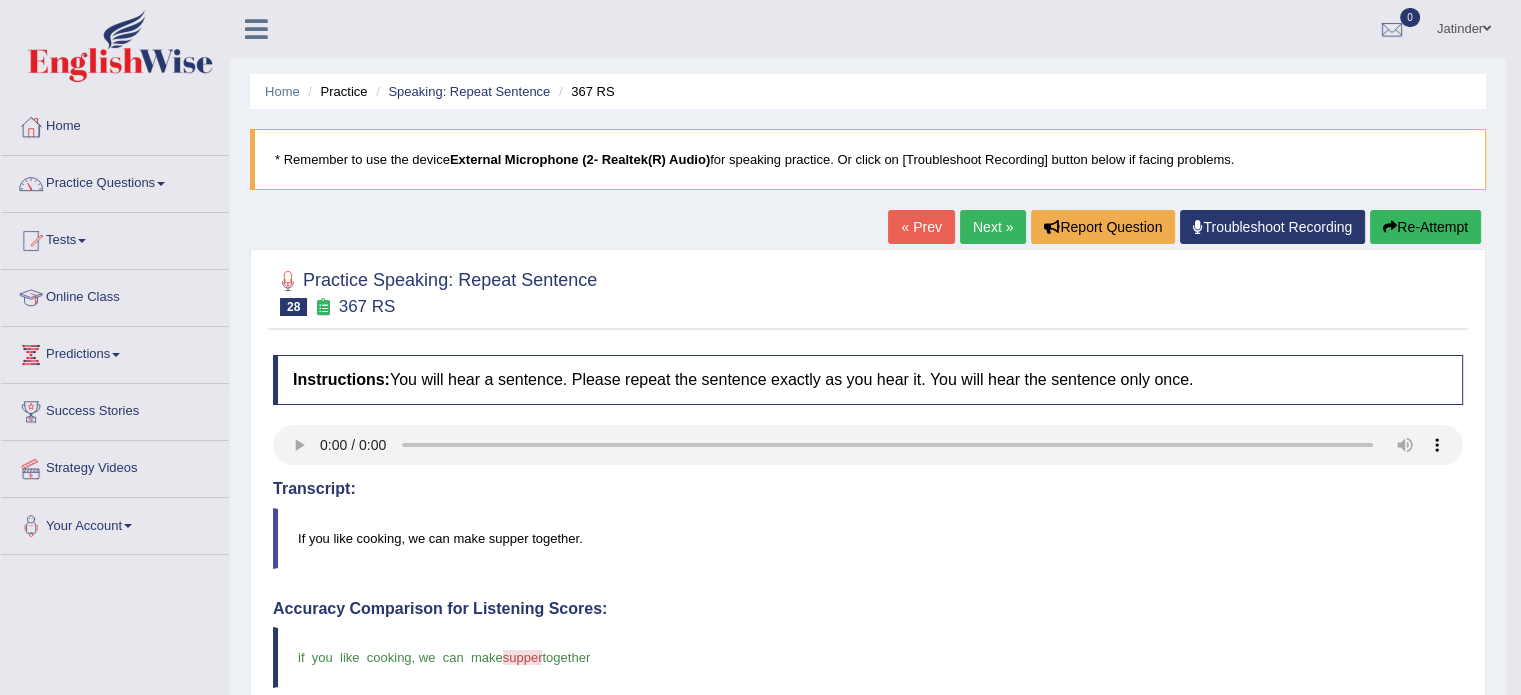 click on "Re-Attempt" at bounding box center [1425, 227] 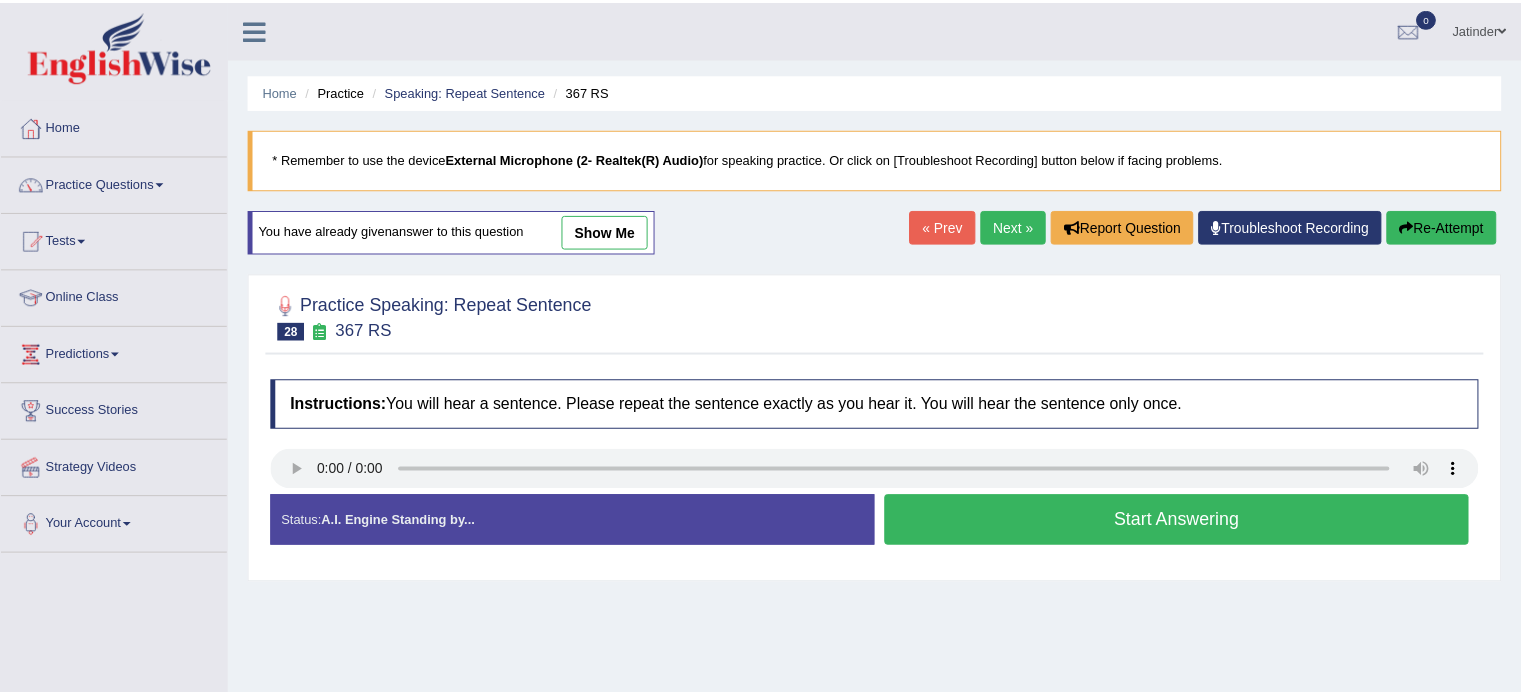 scroll, scrollTop: 0, scrollLeft: 0, axis: both 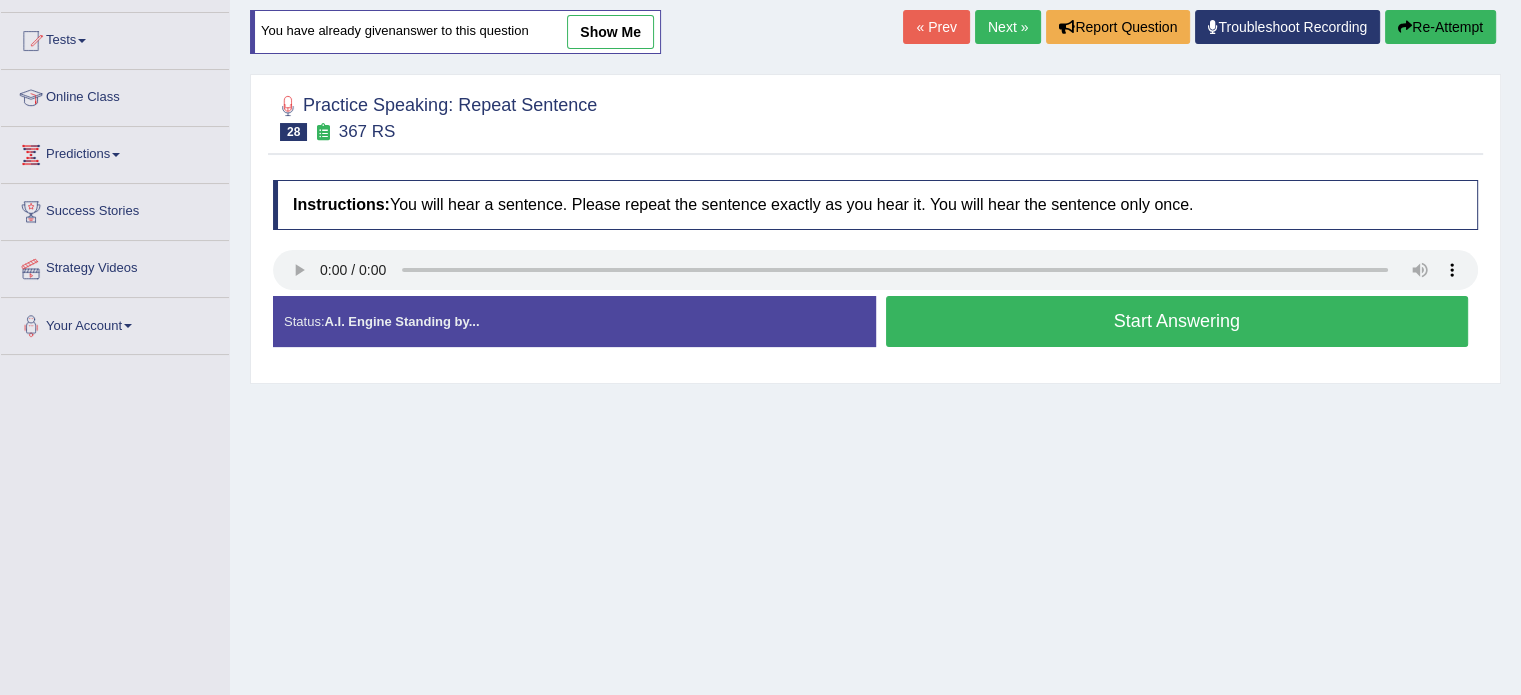 click on "Start Answering" at bounding box center (1177, 321) 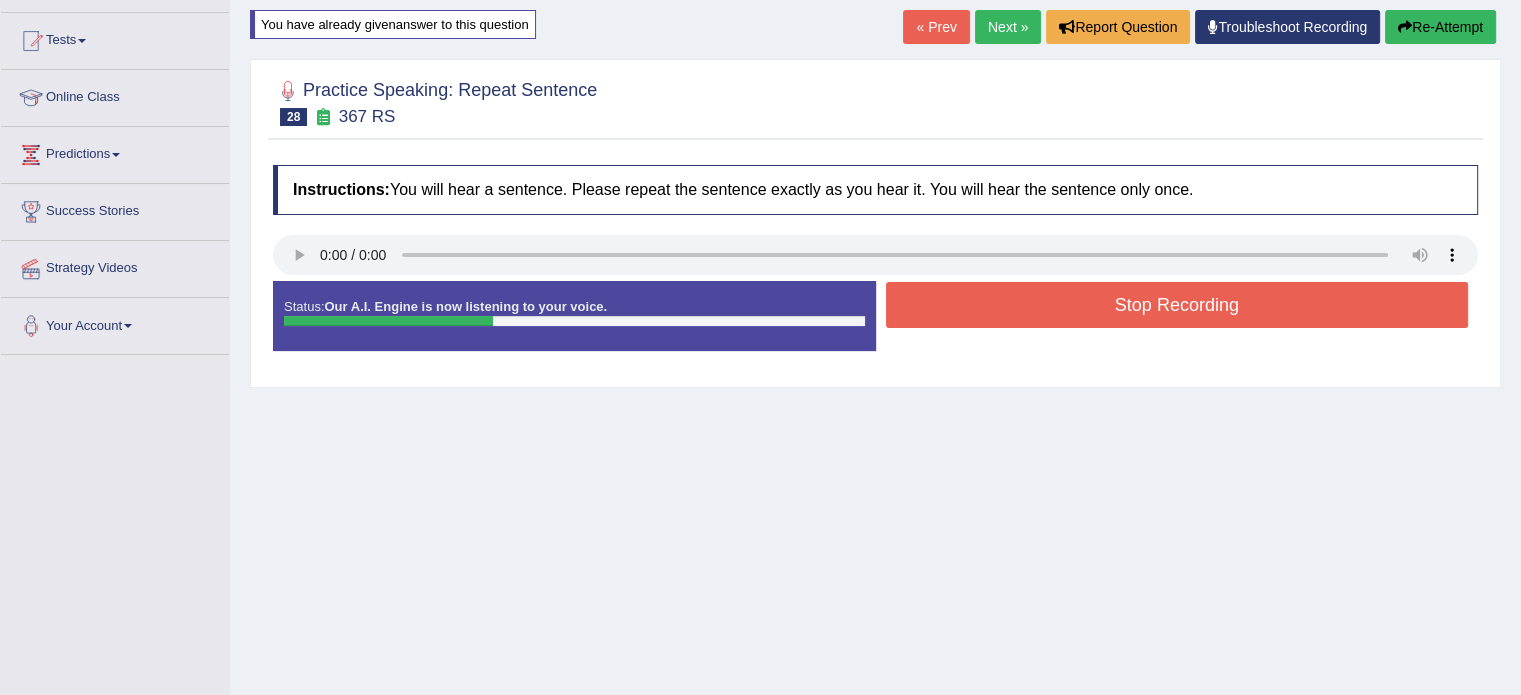 click on "Stop Recording" at bounding box center [1177, 305] 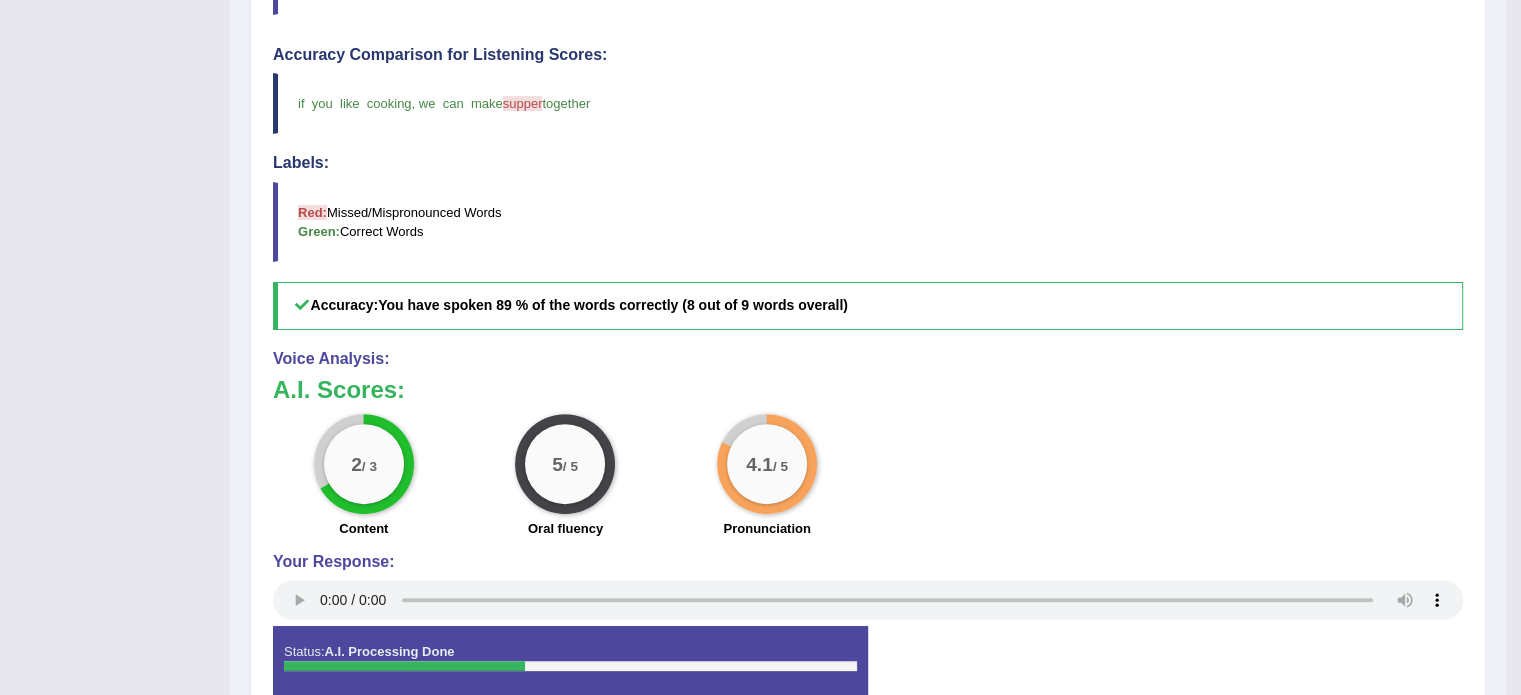 scroll, scrollTop: 64, scrollLeft: 0, axis: vertical 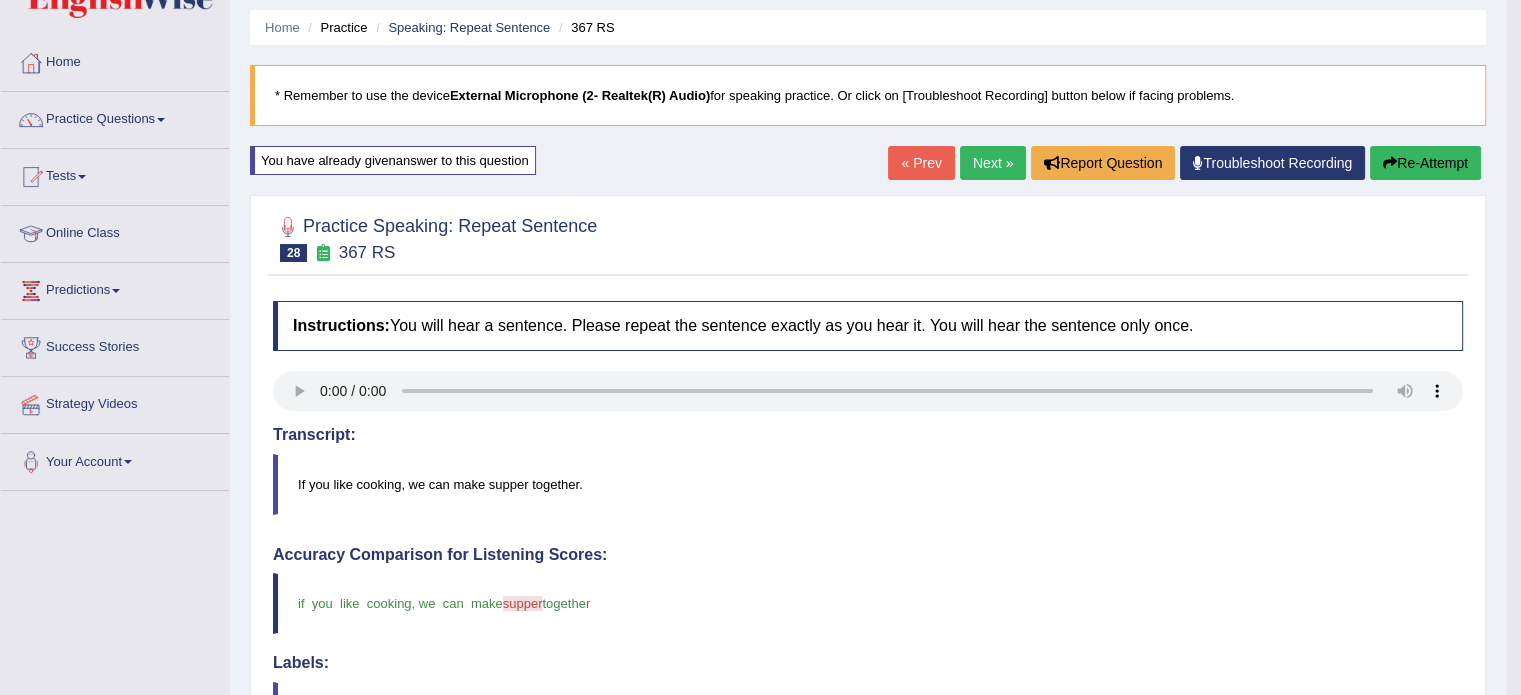 click on "Next »" at bounding box center [993, 163] 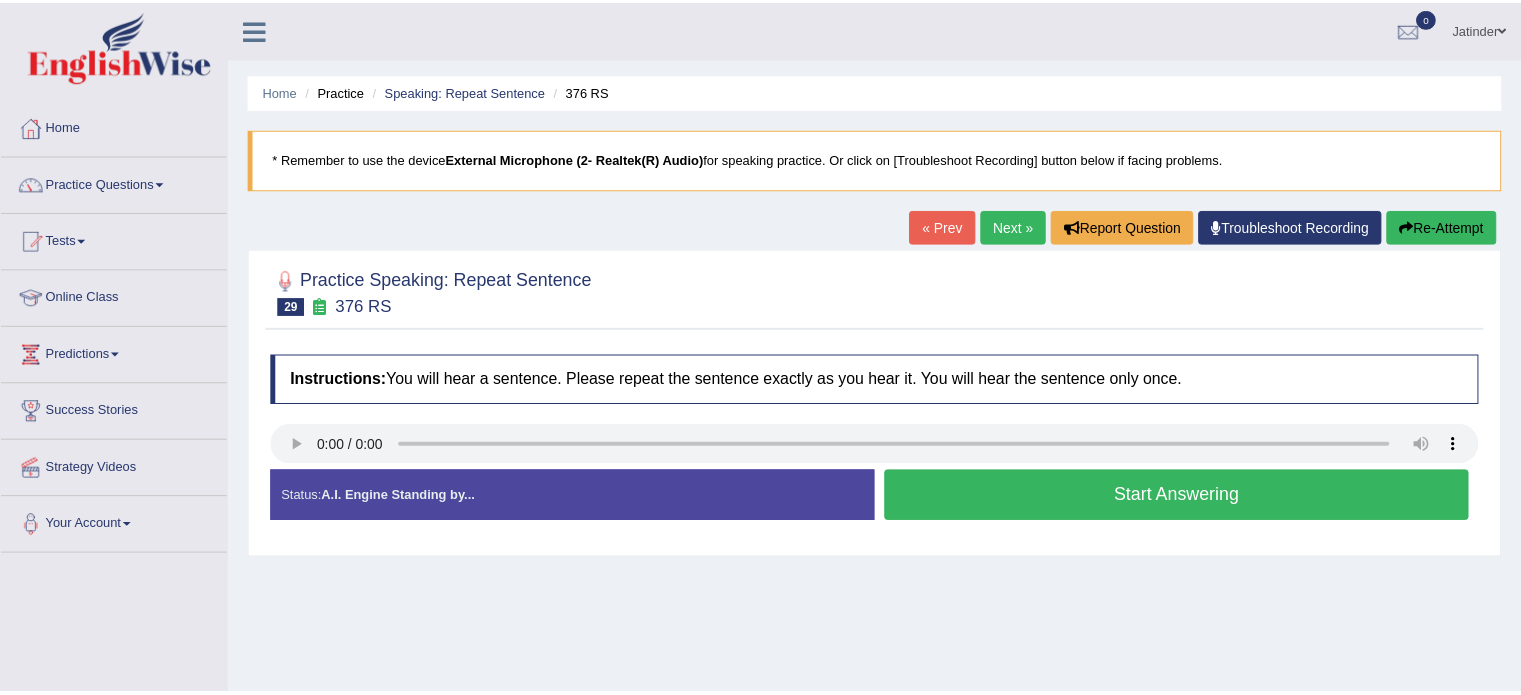 scroll, scrollTop: 0, scrollLeft: 0, axis: both 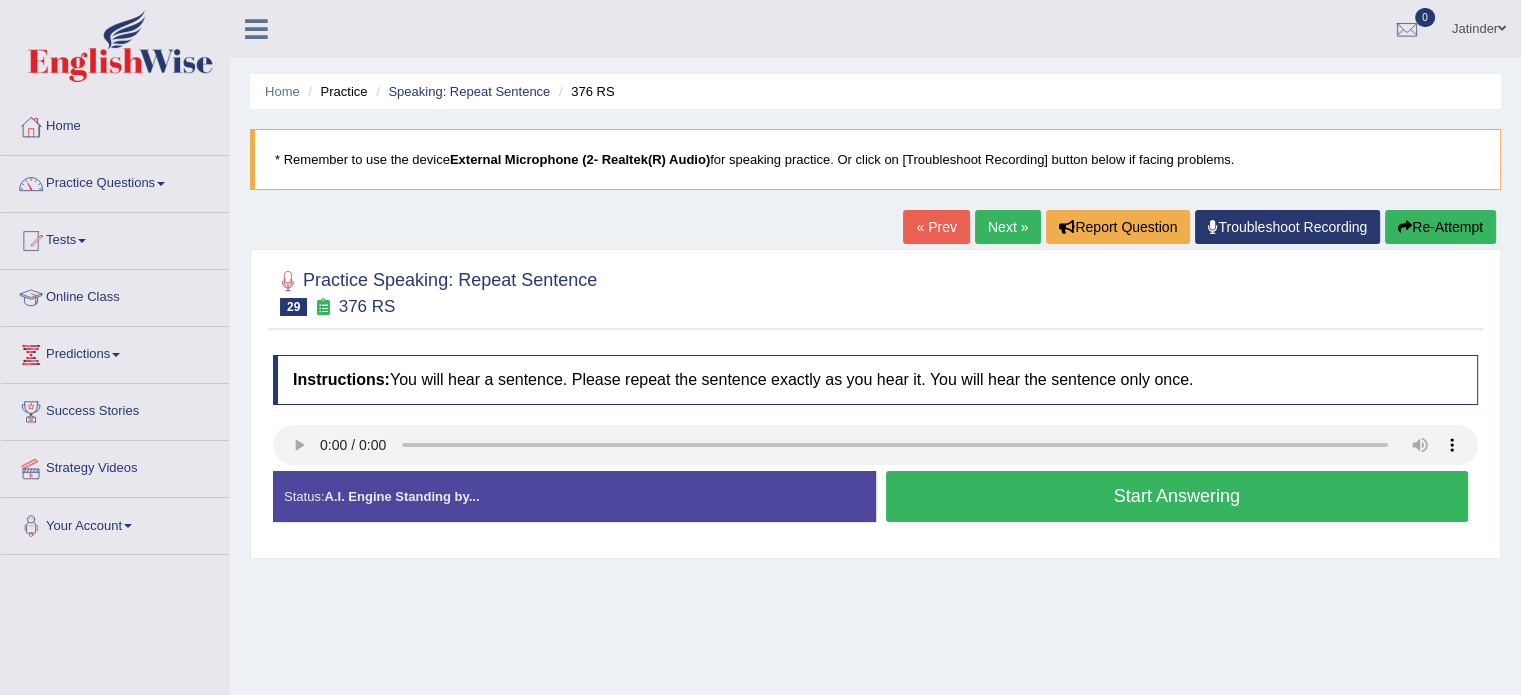 click on "Start Answering" at bounding box center (1177, 496) 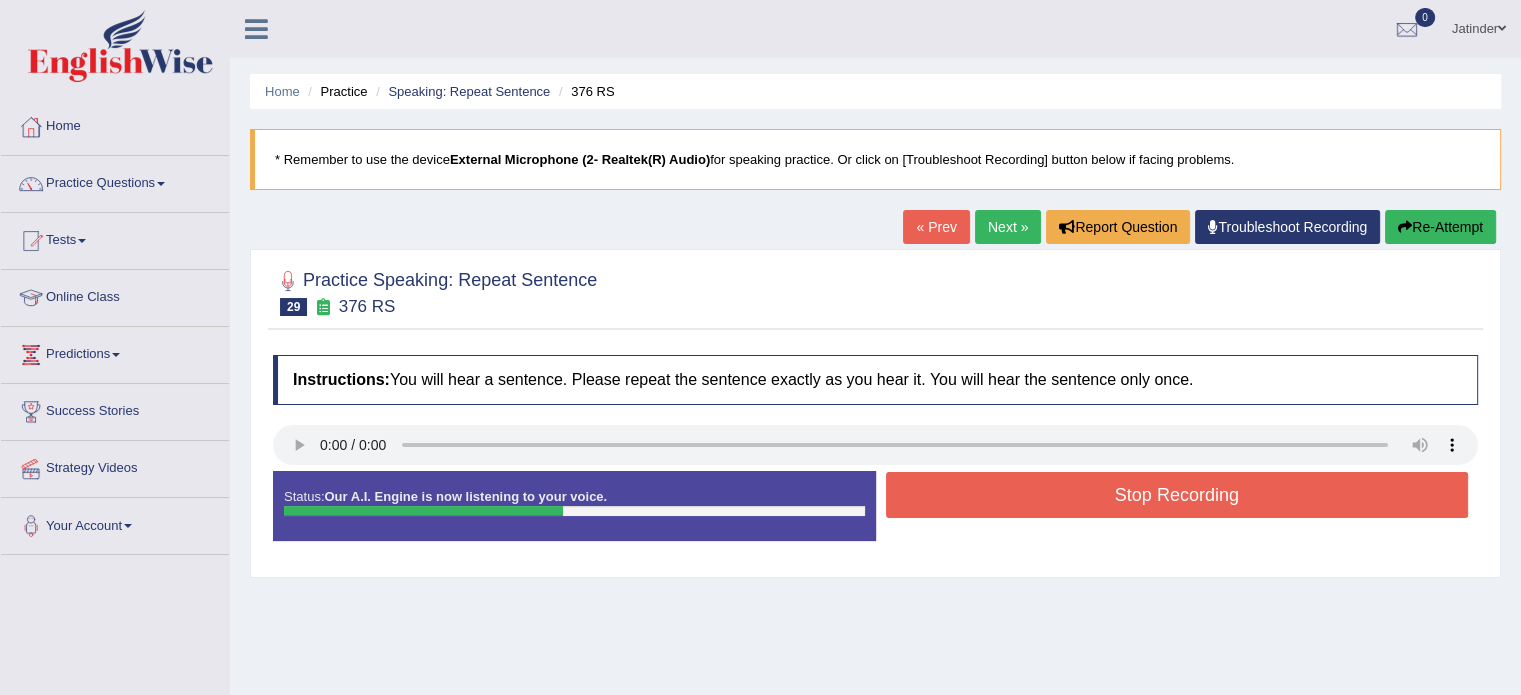 click on "Stop Recording" at bounding box center [1177, 495] 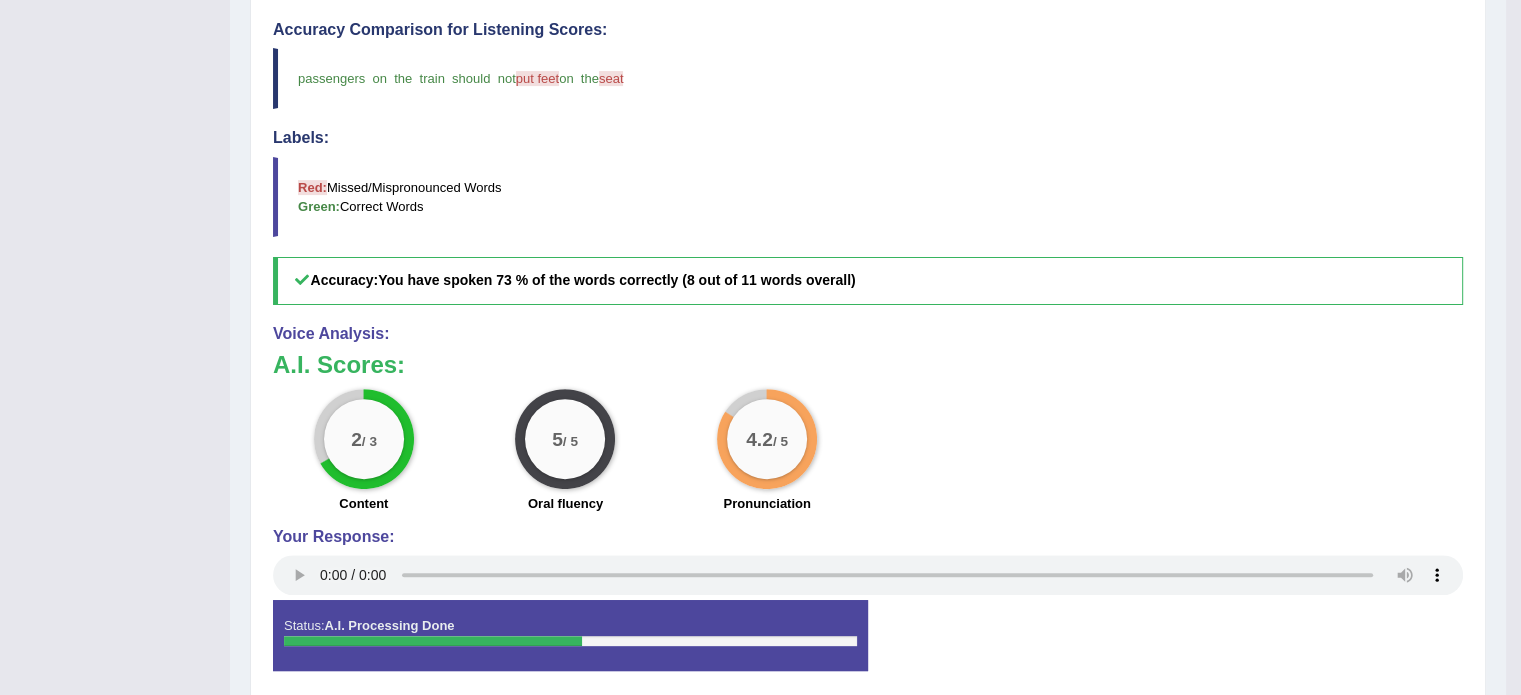 scroll, scrollTop: 600, scrollLeft: 0, axis: vertical 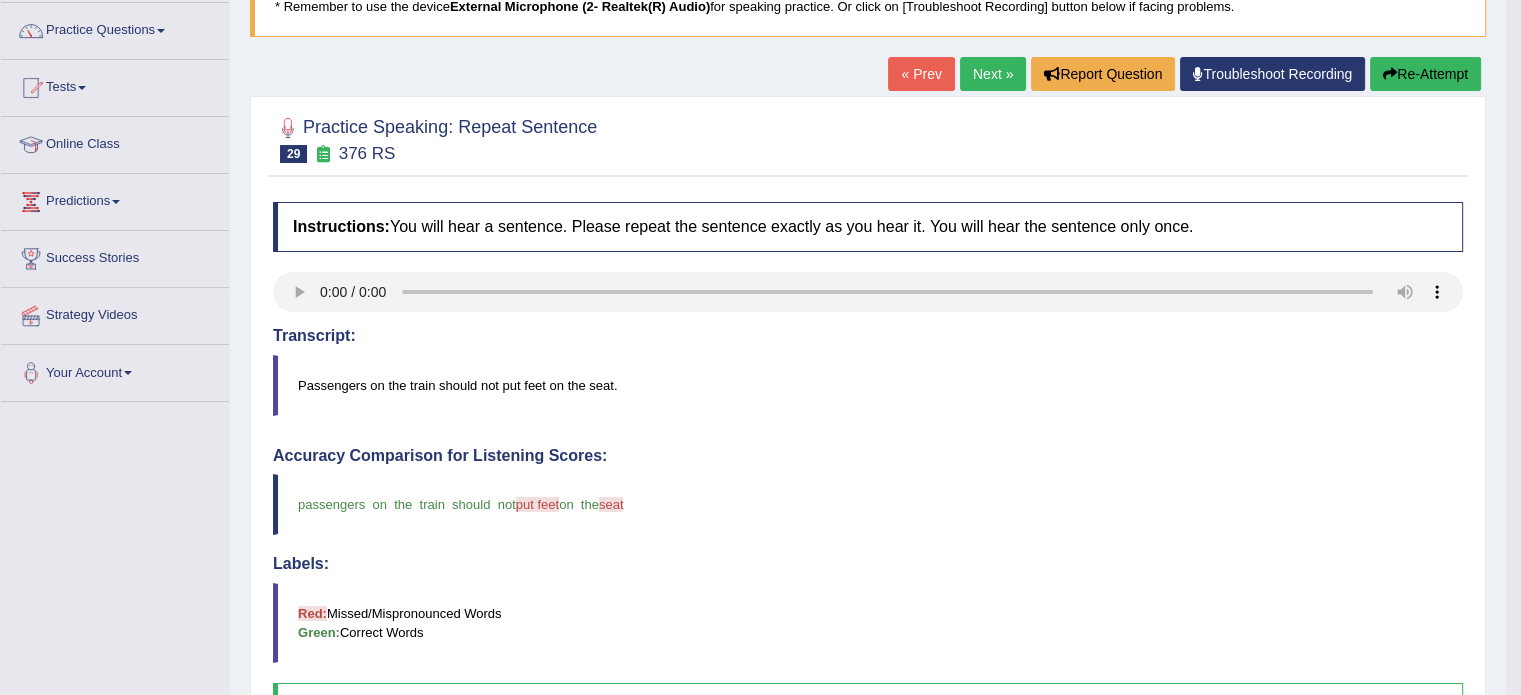 click on "Re-Attempt" at bounding box center [1425, 74] 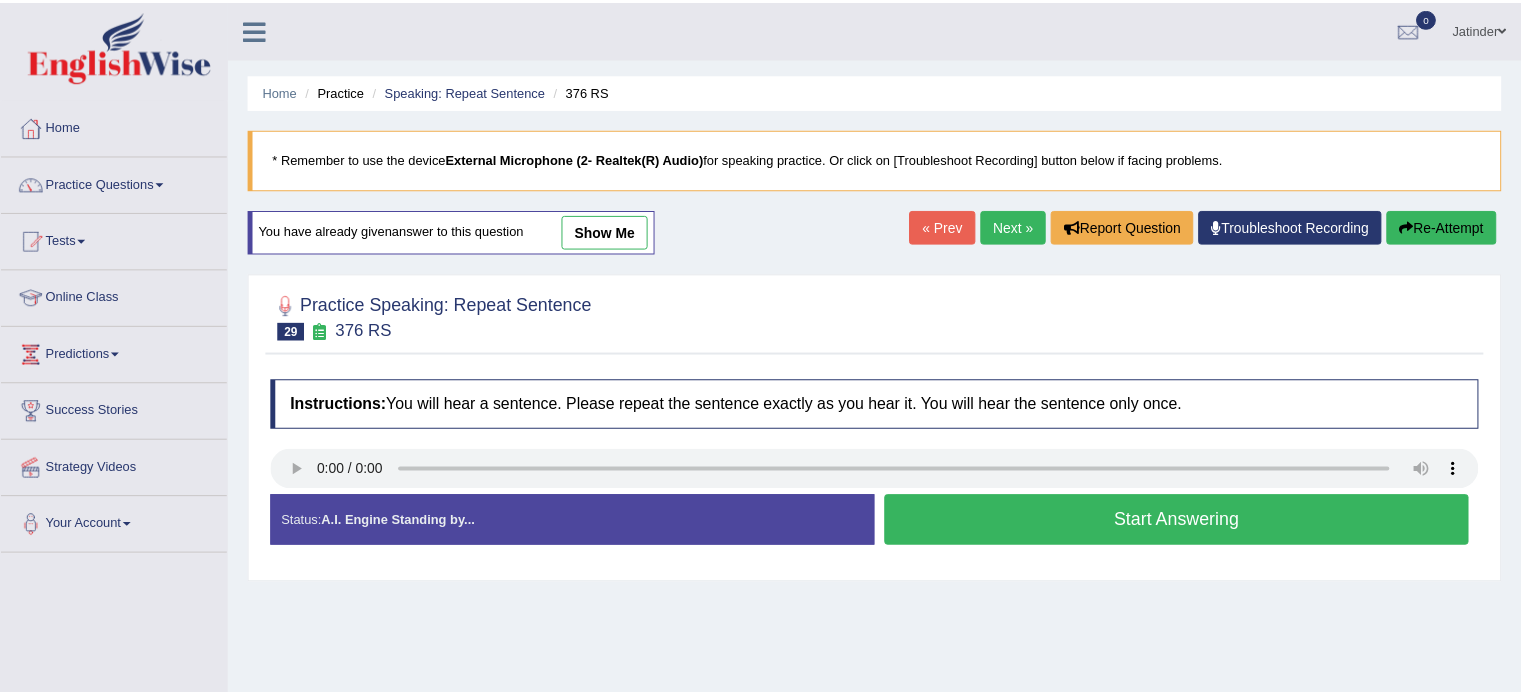scroll, scrollTop: 169, scrollLeft: 0, axis: vertical 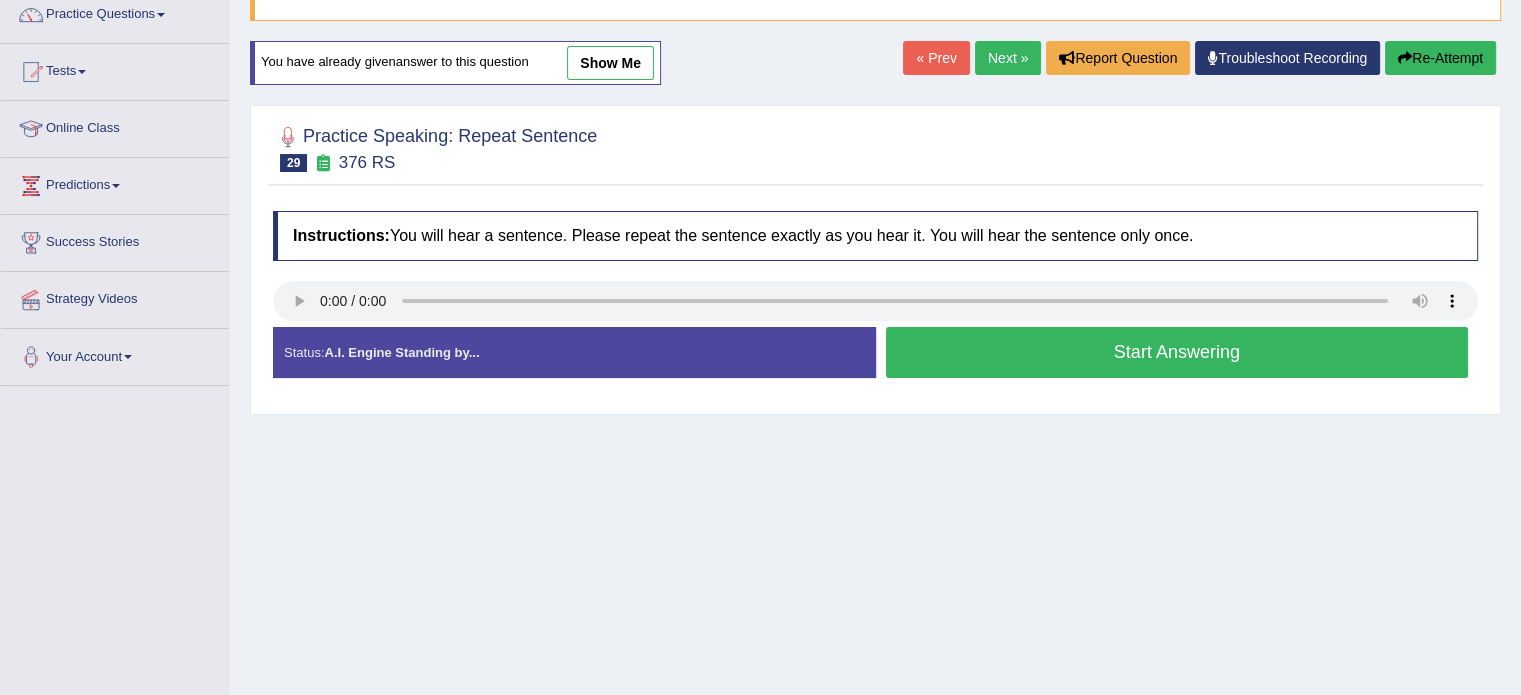 click on "Start Answering" at bounding box center [1177, 352] 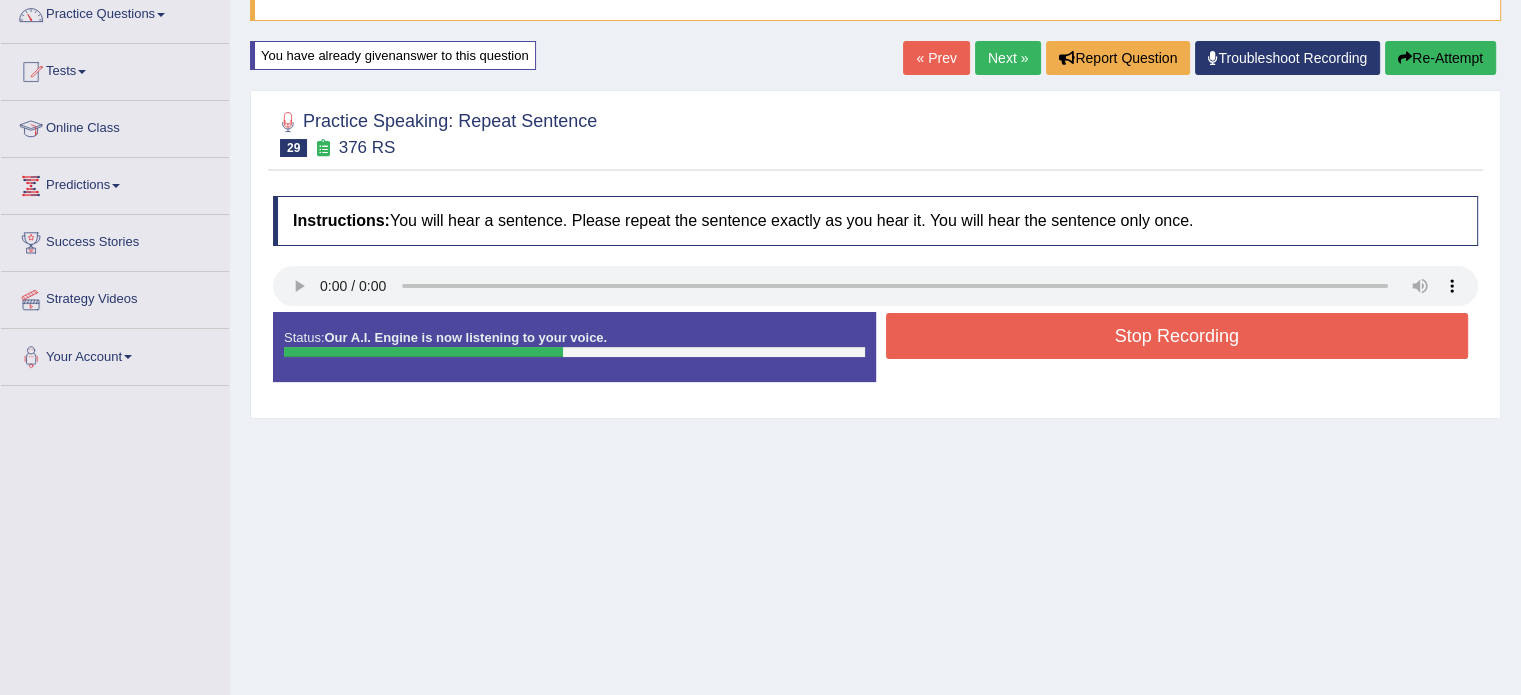 click on "Stop Recording" at bounding box center (1177, 336) 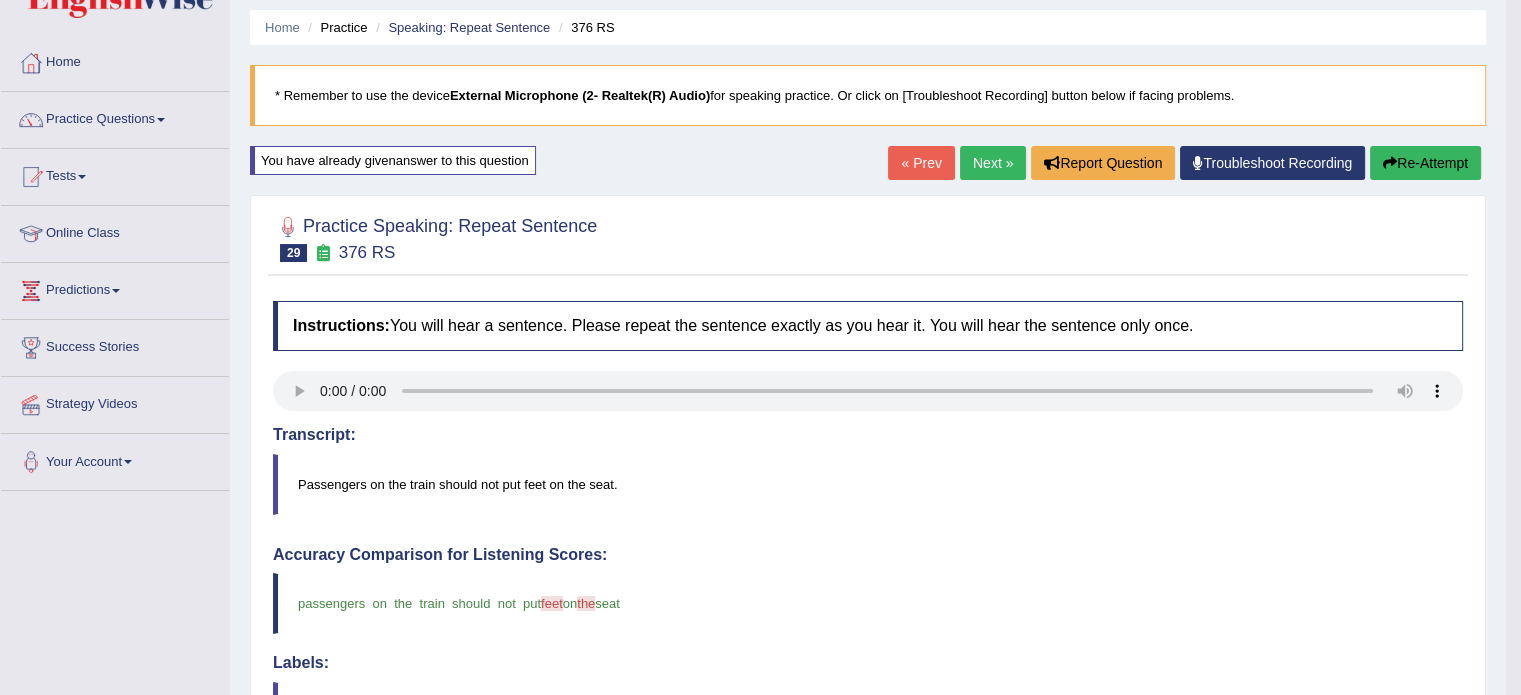 scroll, scrollTop: 0, scrollLeft: 0, axis: both 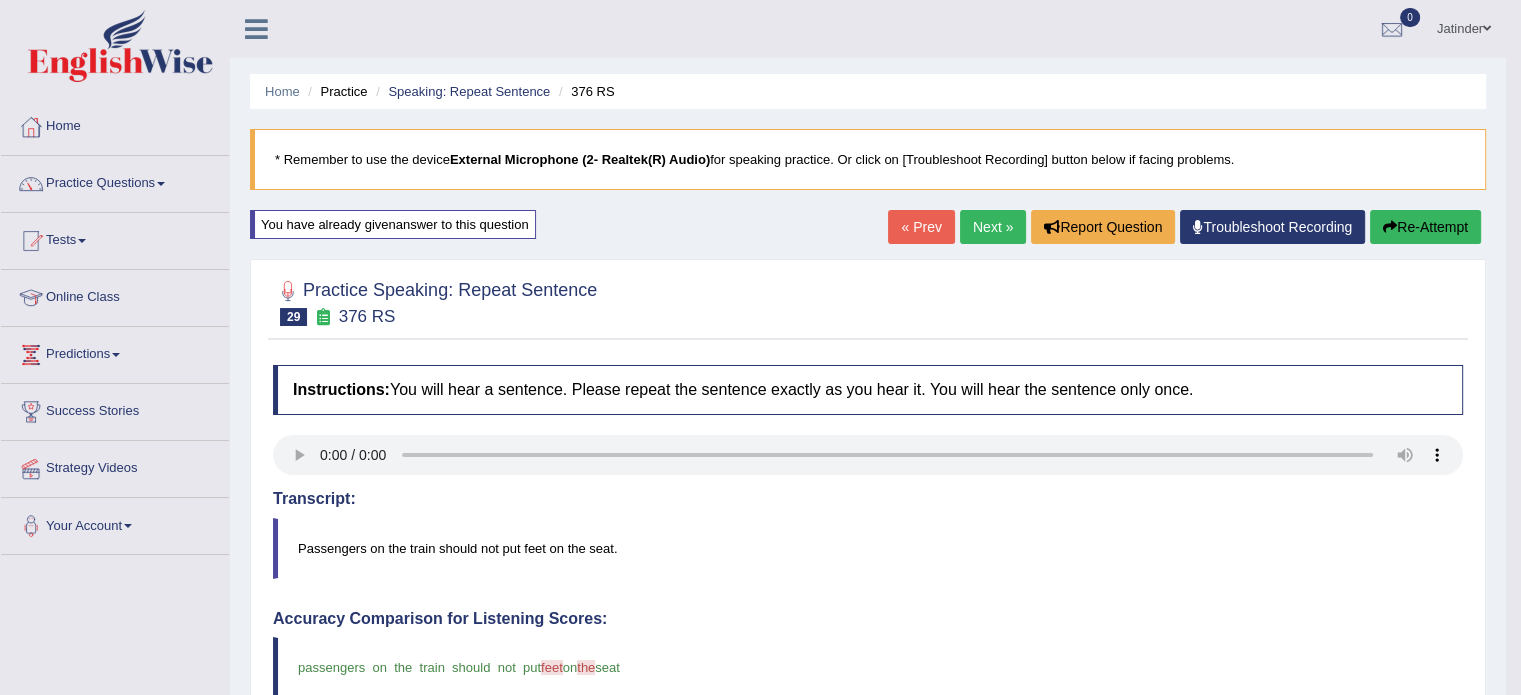 click on "Next »" at bounding box center (993, 227) 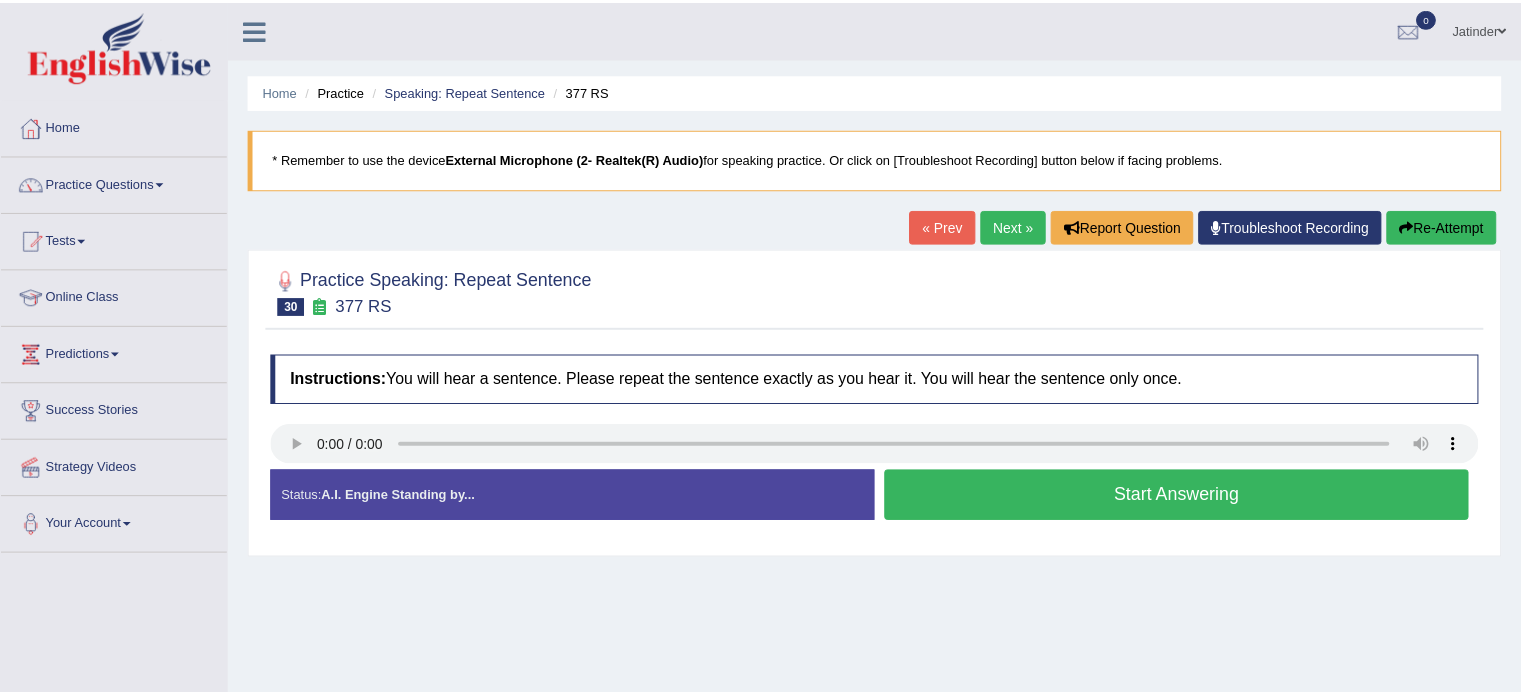 scroll, scrollTop: 0, scrollLeft: 0, axis: both 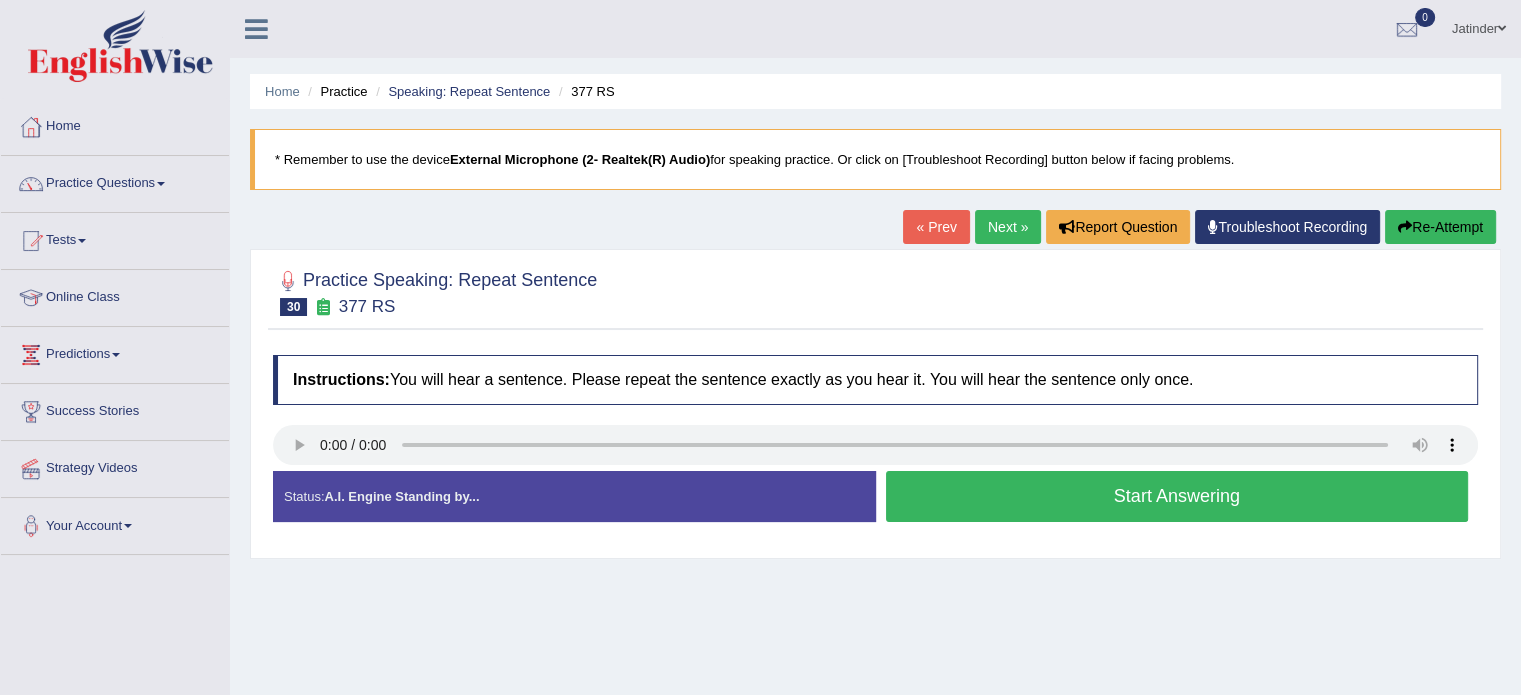 click on "Start Answering" at bounding box center [1177, 496] 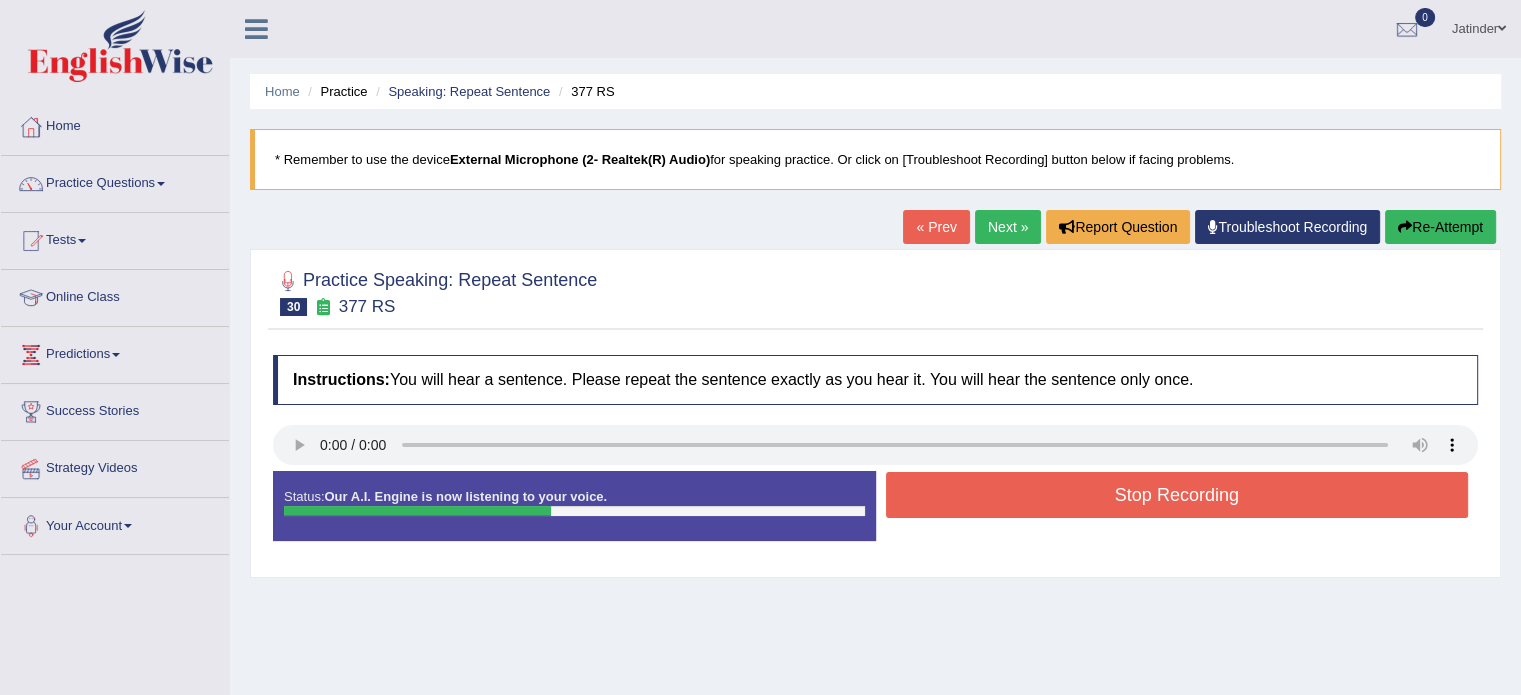 click on "Stop Recording" at bounding box center [1177, 495] 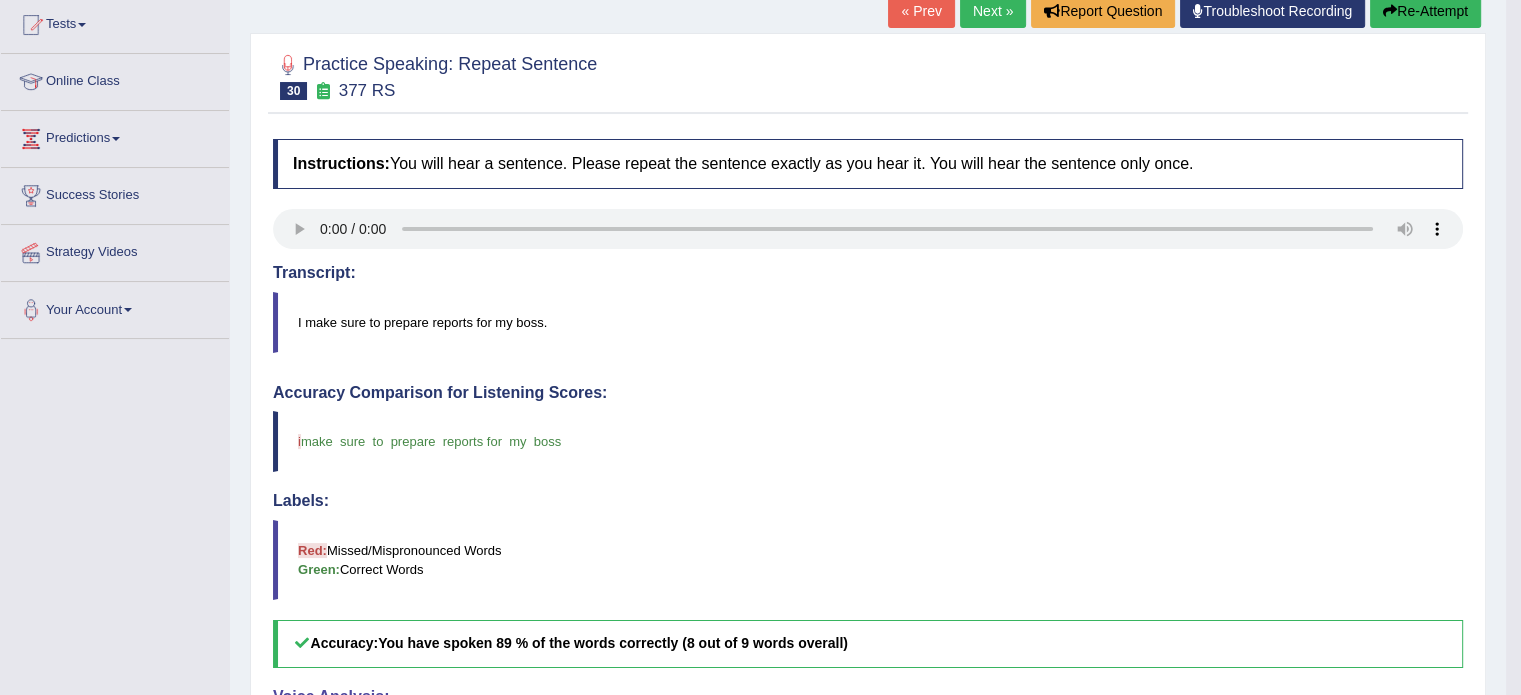 scroll, scrollTop: 100, scrollLeft: 0, axis: vertical 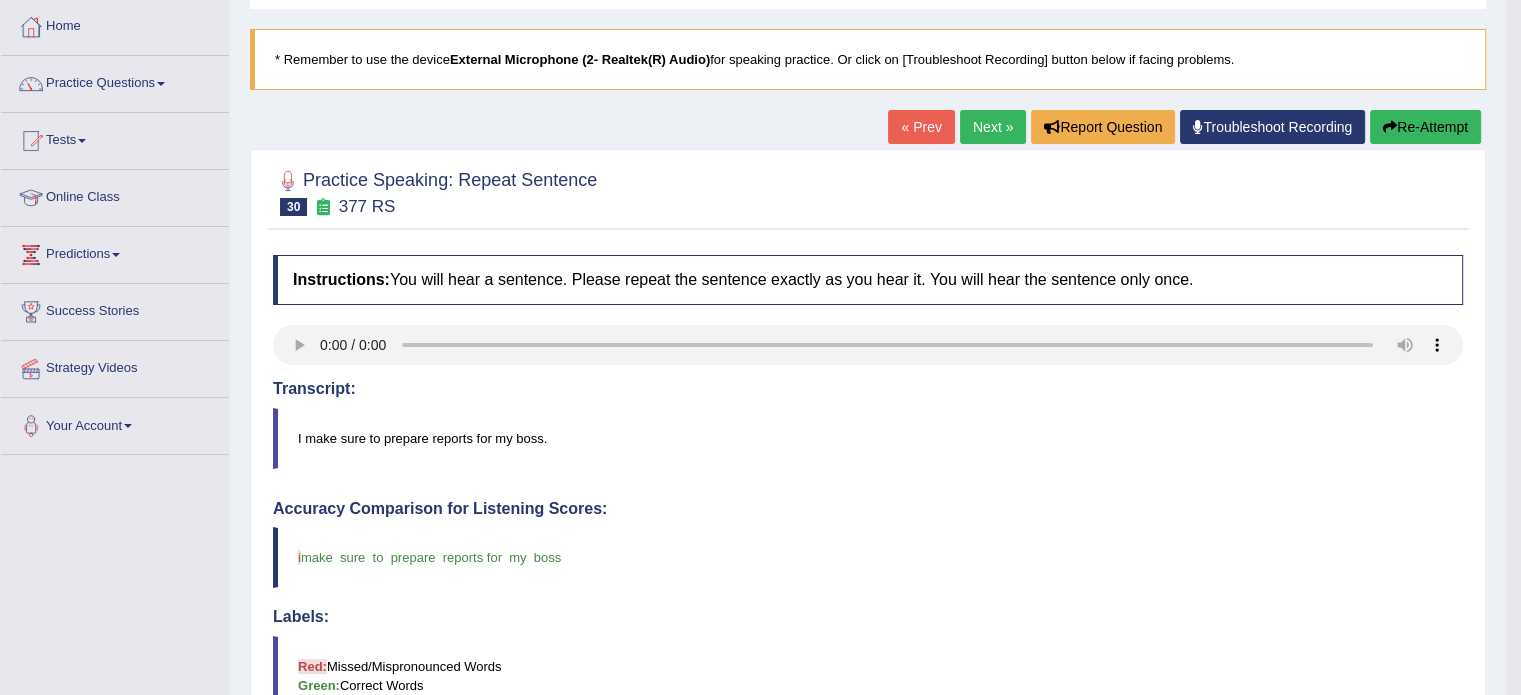 click on "Next »" at bounding box center (993, 127) 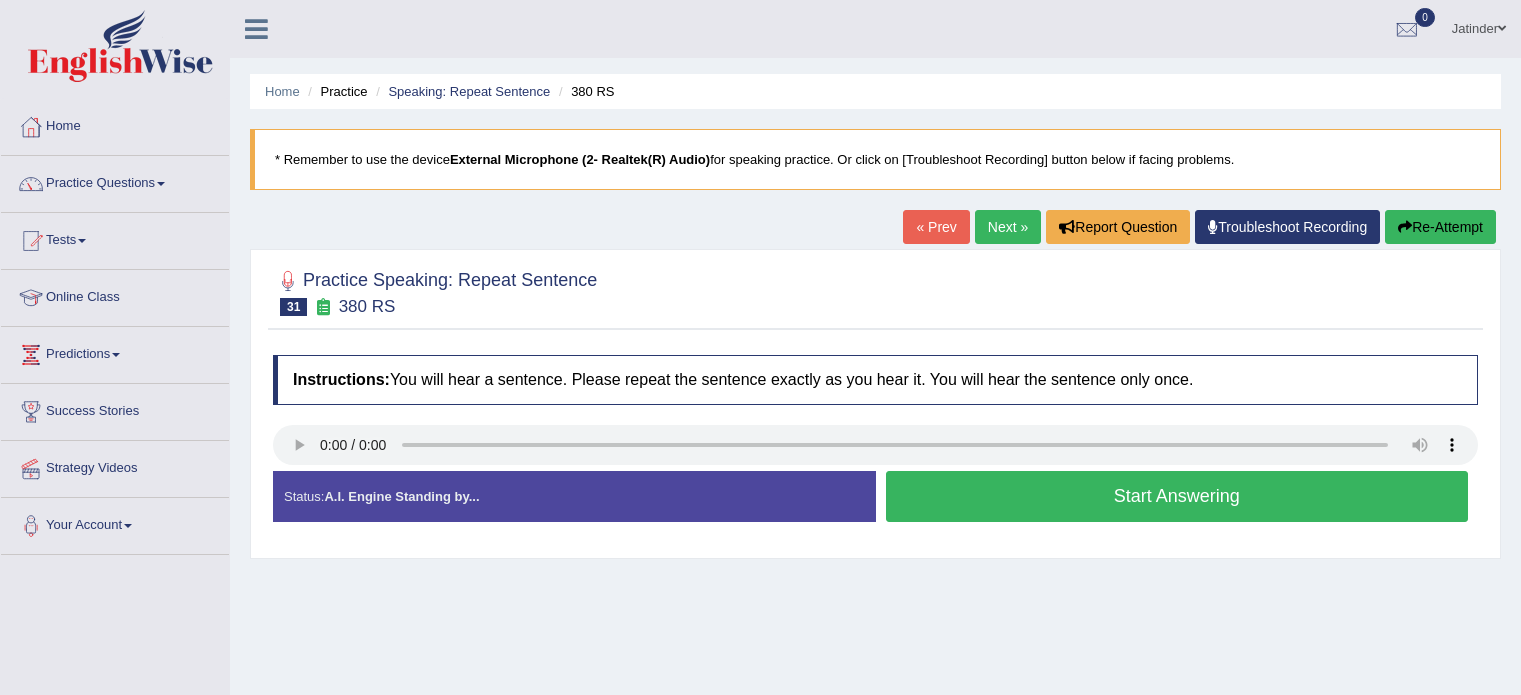 scroll, scrollTop: 0, scrollLeft: 0, axis: both 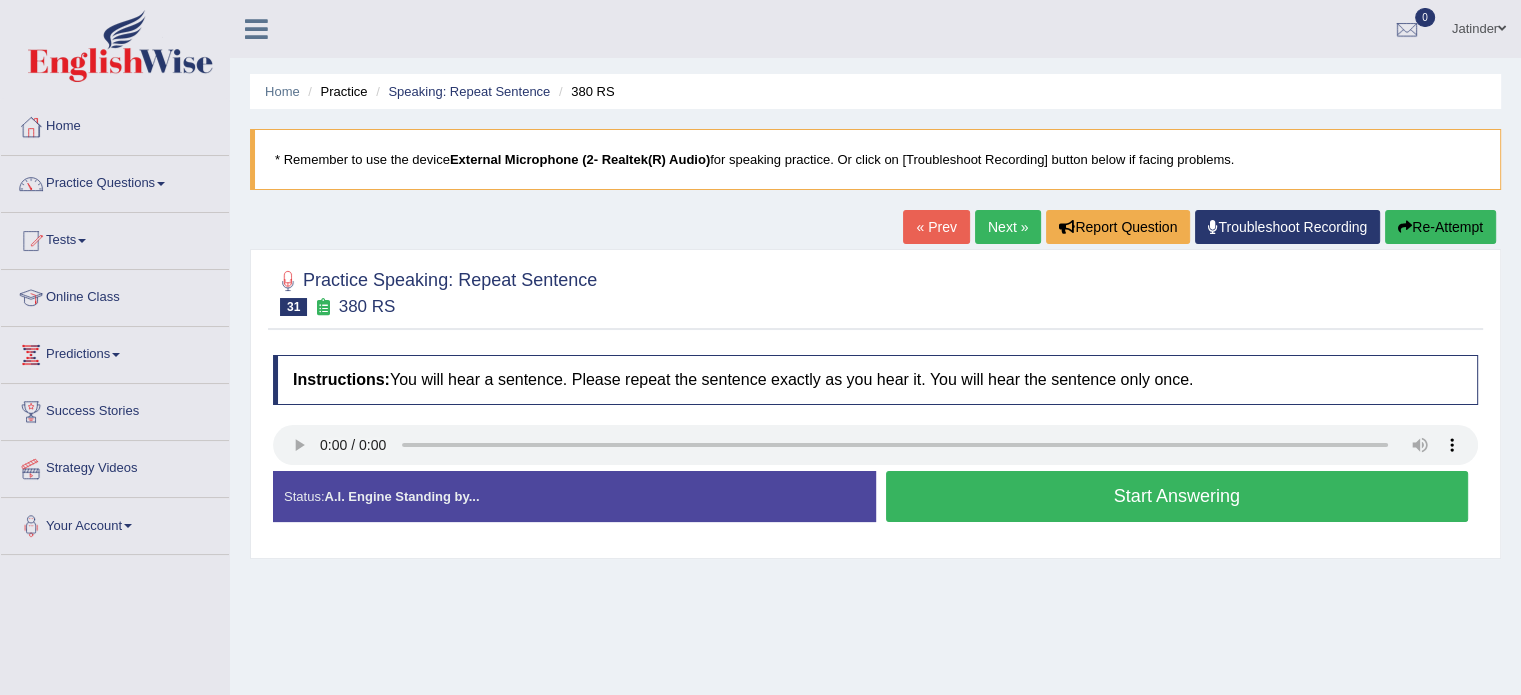 click on "Next »" at bounding box center (1008, 227) 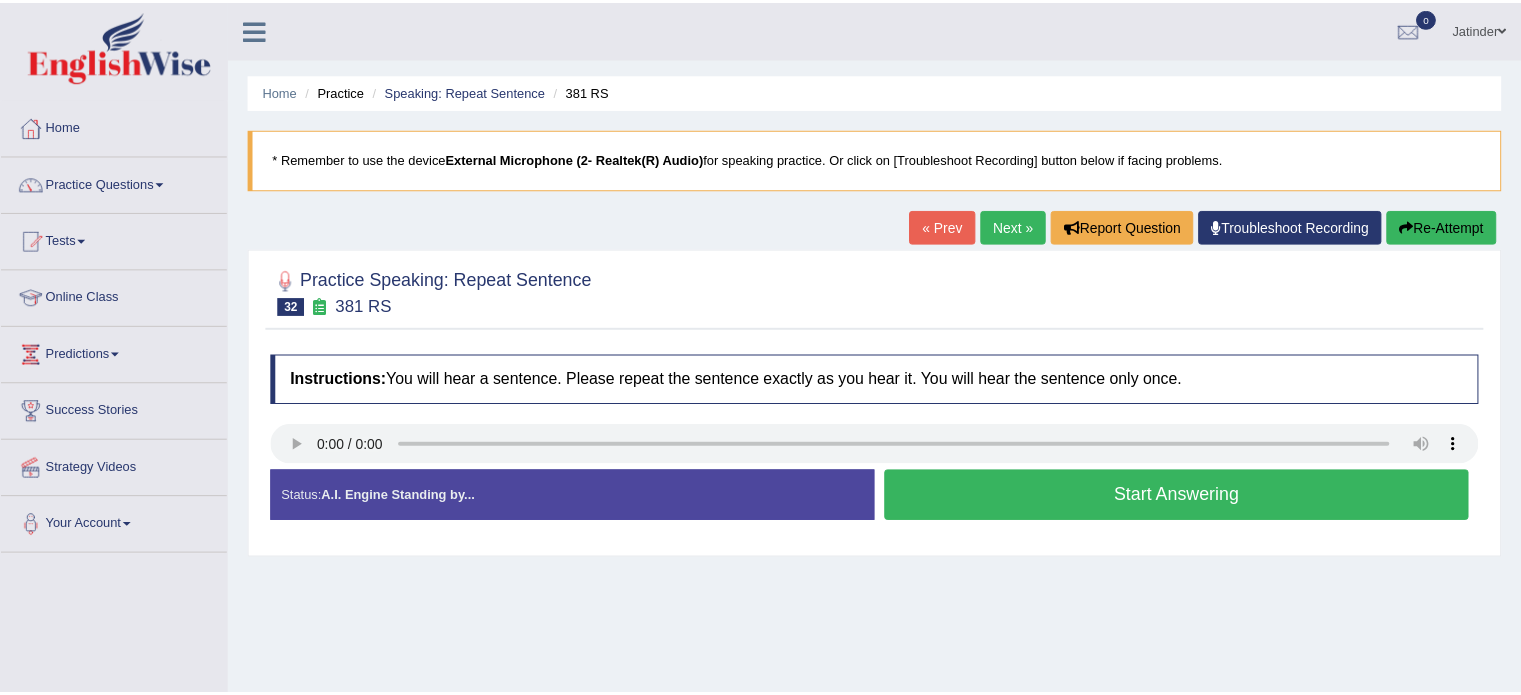 scroll, scrollTop: 0, scrollLeft: 0, axis: both 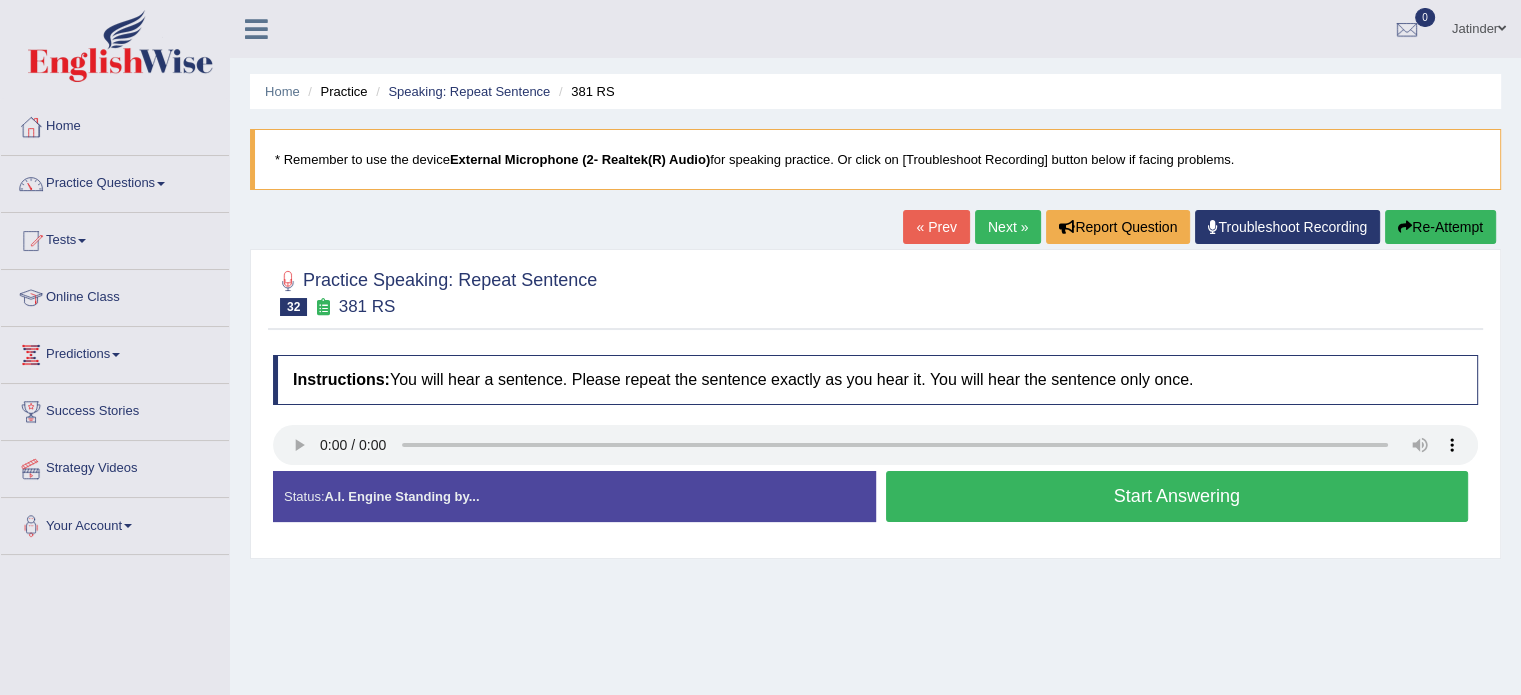click on "Start Answering" at bounding box center [1177, 496] 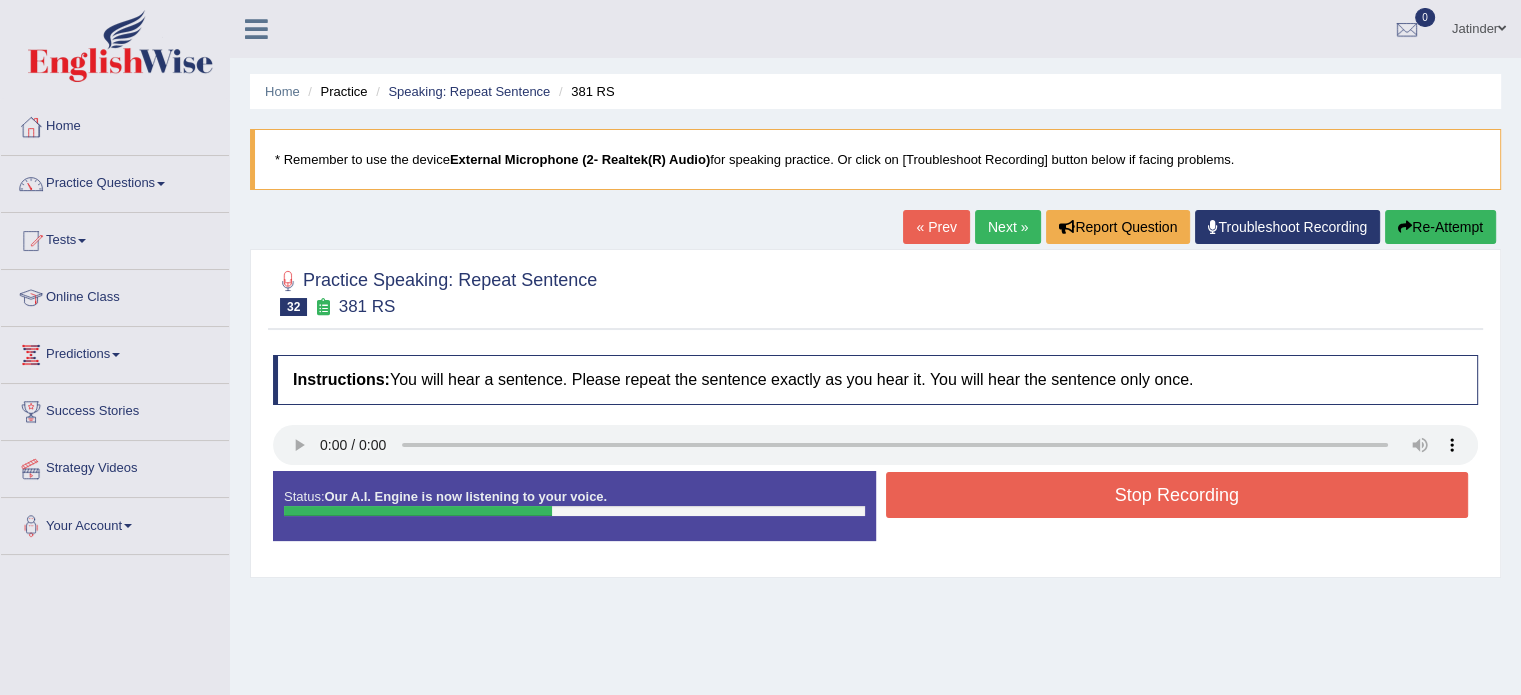 click on "Stop Recording" at bounding box center (1177, 495) 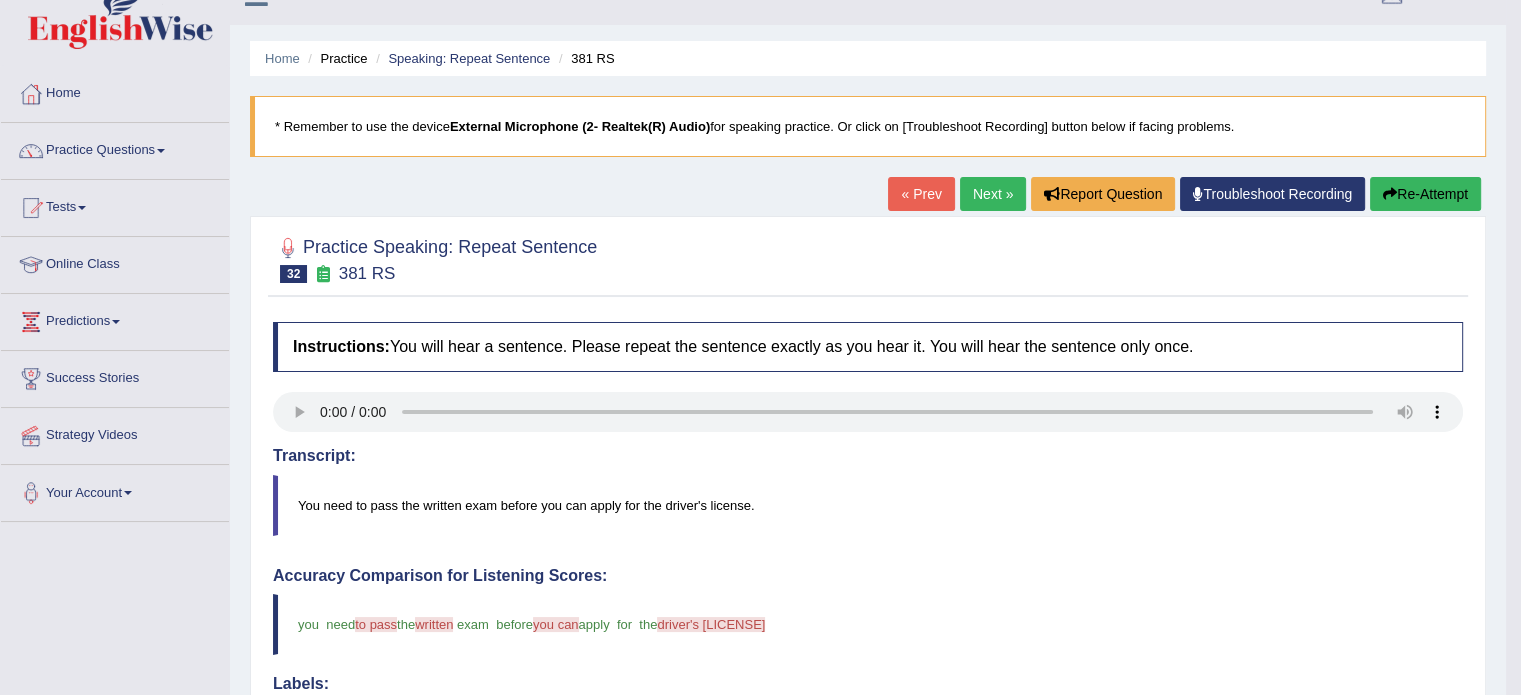 scroll, scrollTop: 0, scrollLeft: 0, axis: both 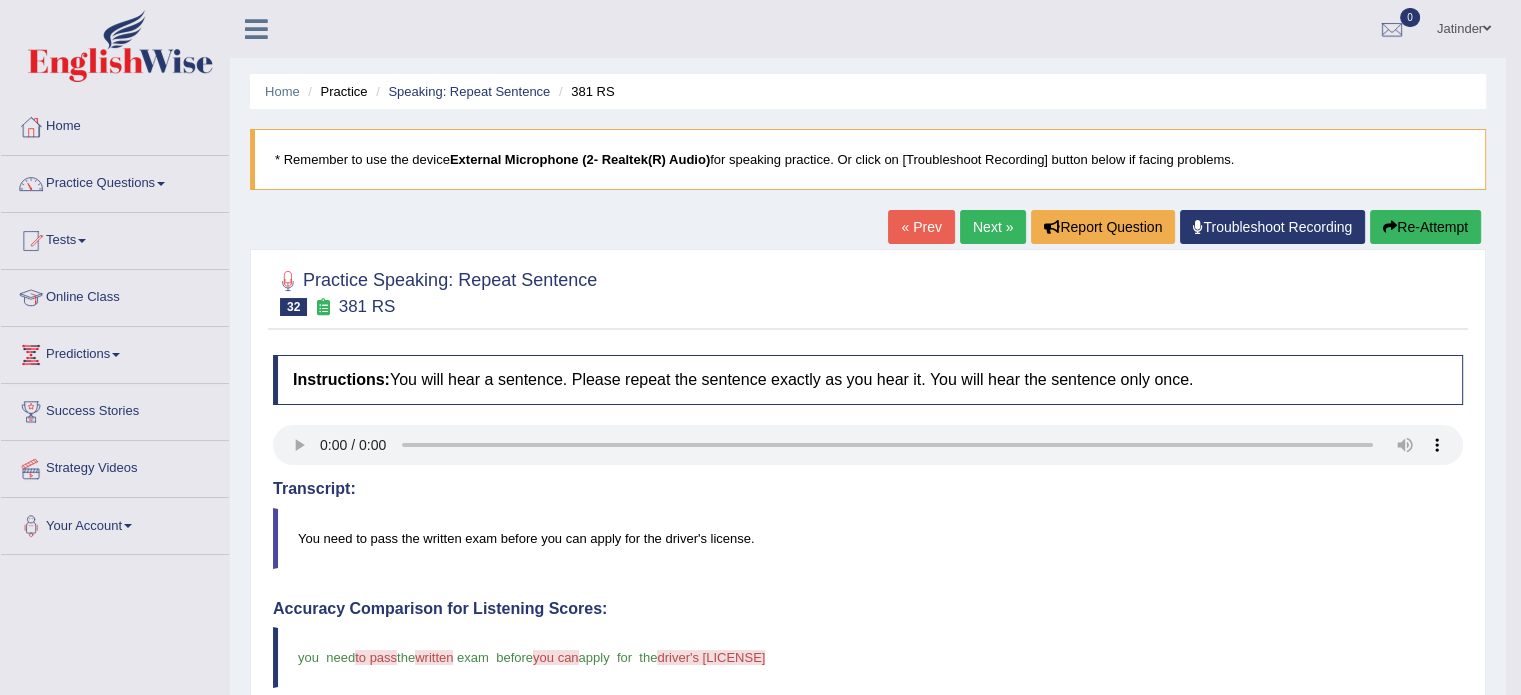 click on "Re-Attempt" at bounding box center [1425, 227] 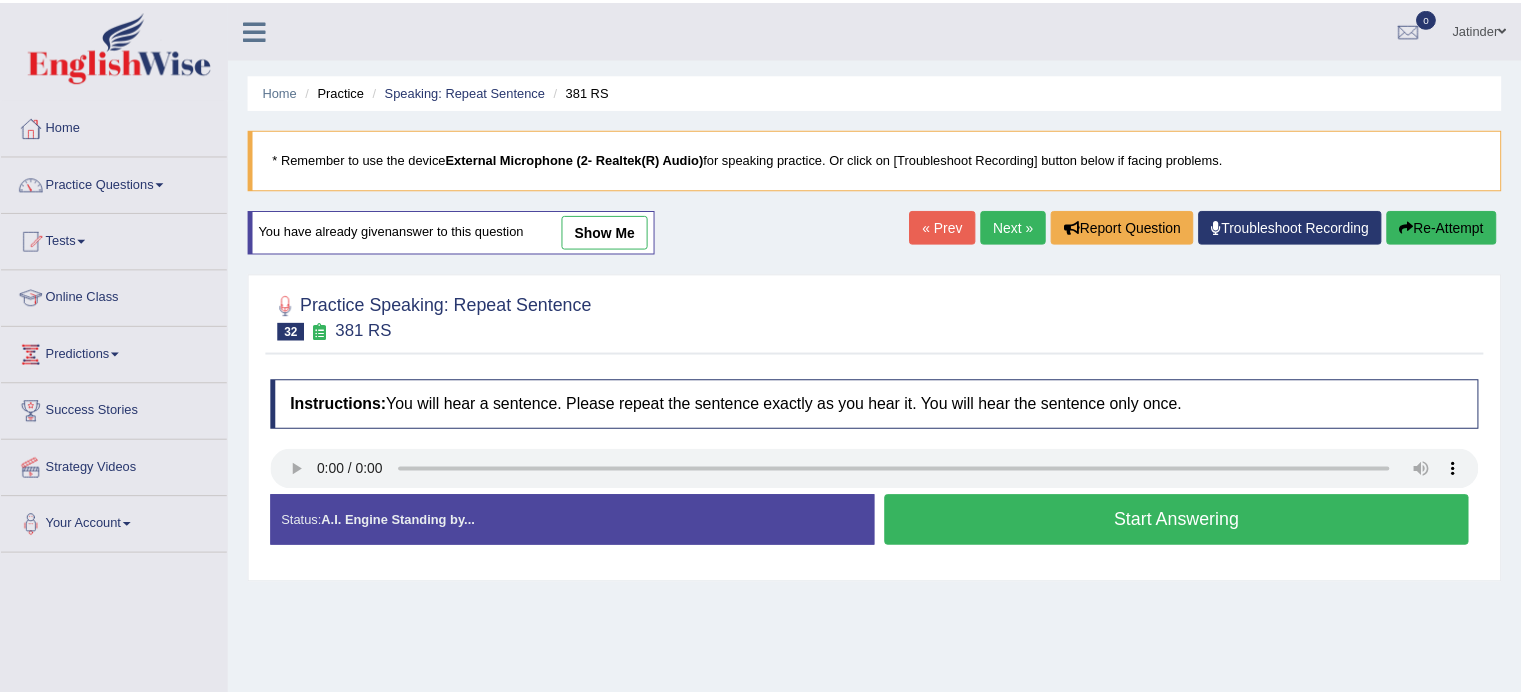 scroll, scrollTop: 0, scrollLeft: 0, axis: both 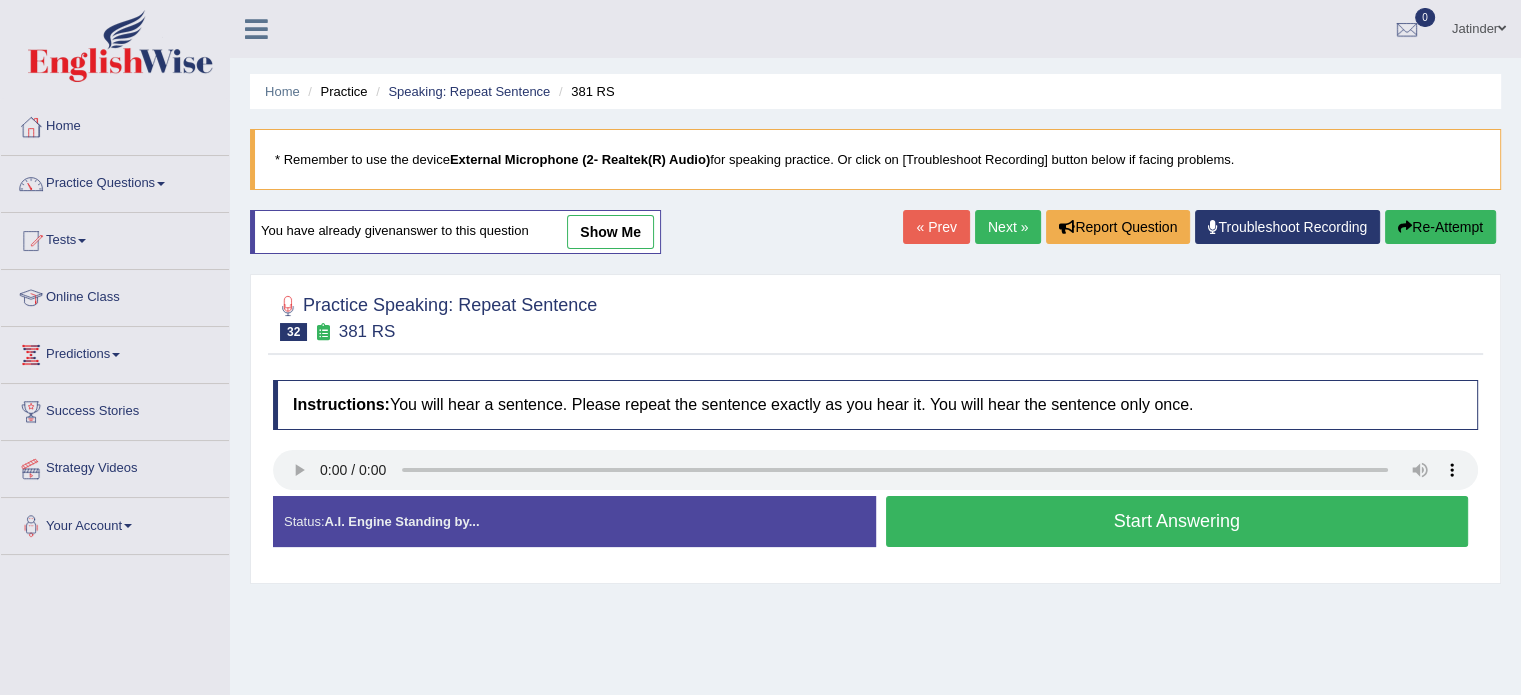 click on "Start Answering" at bounding box center [1177, 521] 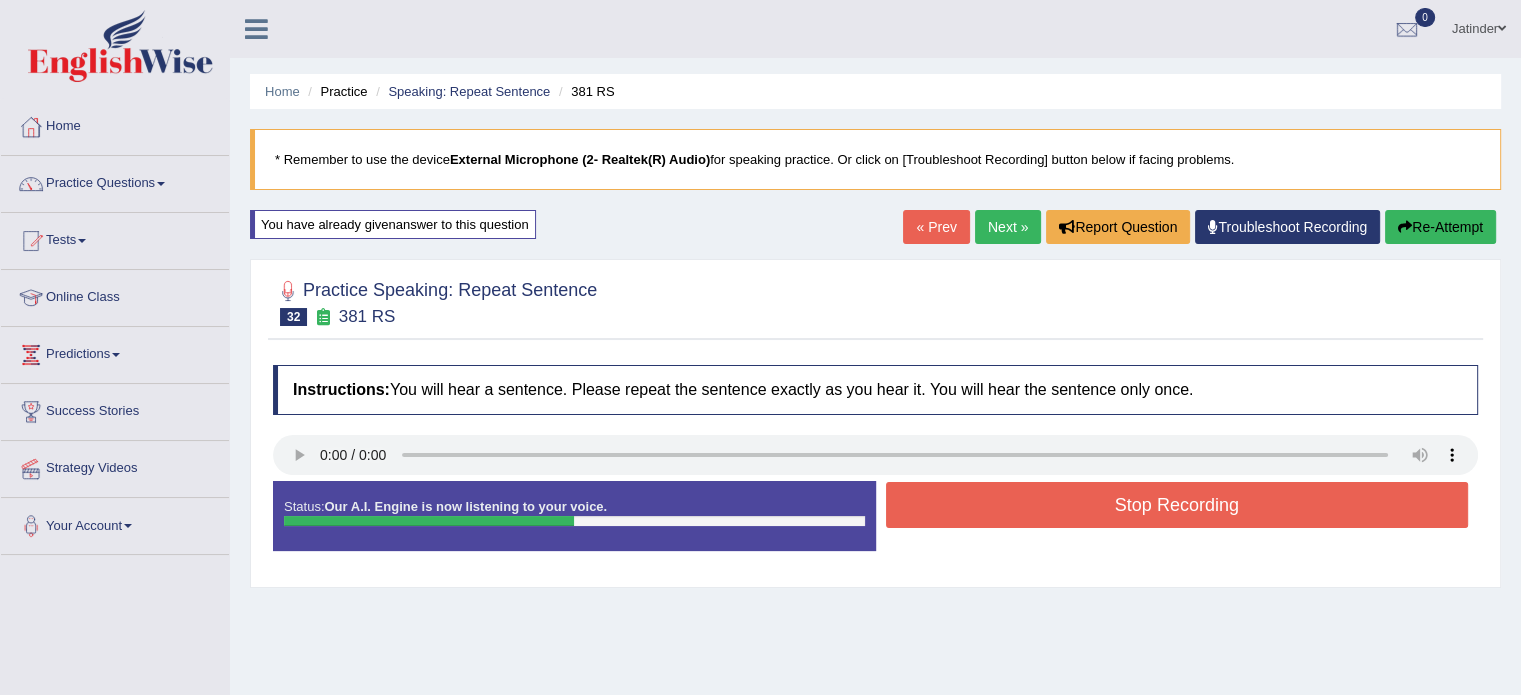 click on "Stop Recording" at bounding box center (1177, 505) 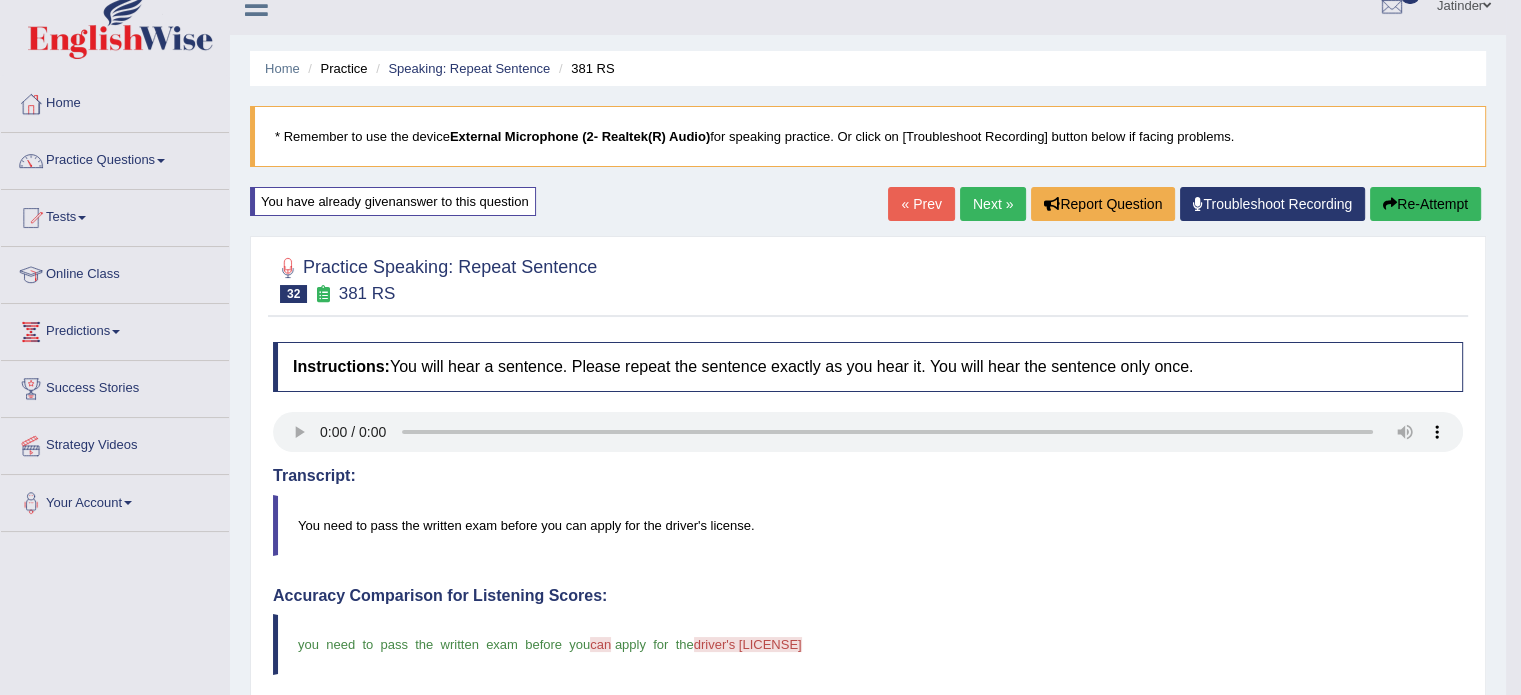 scroll, scrollTop: 0, scrollLeft: 0, axis: both 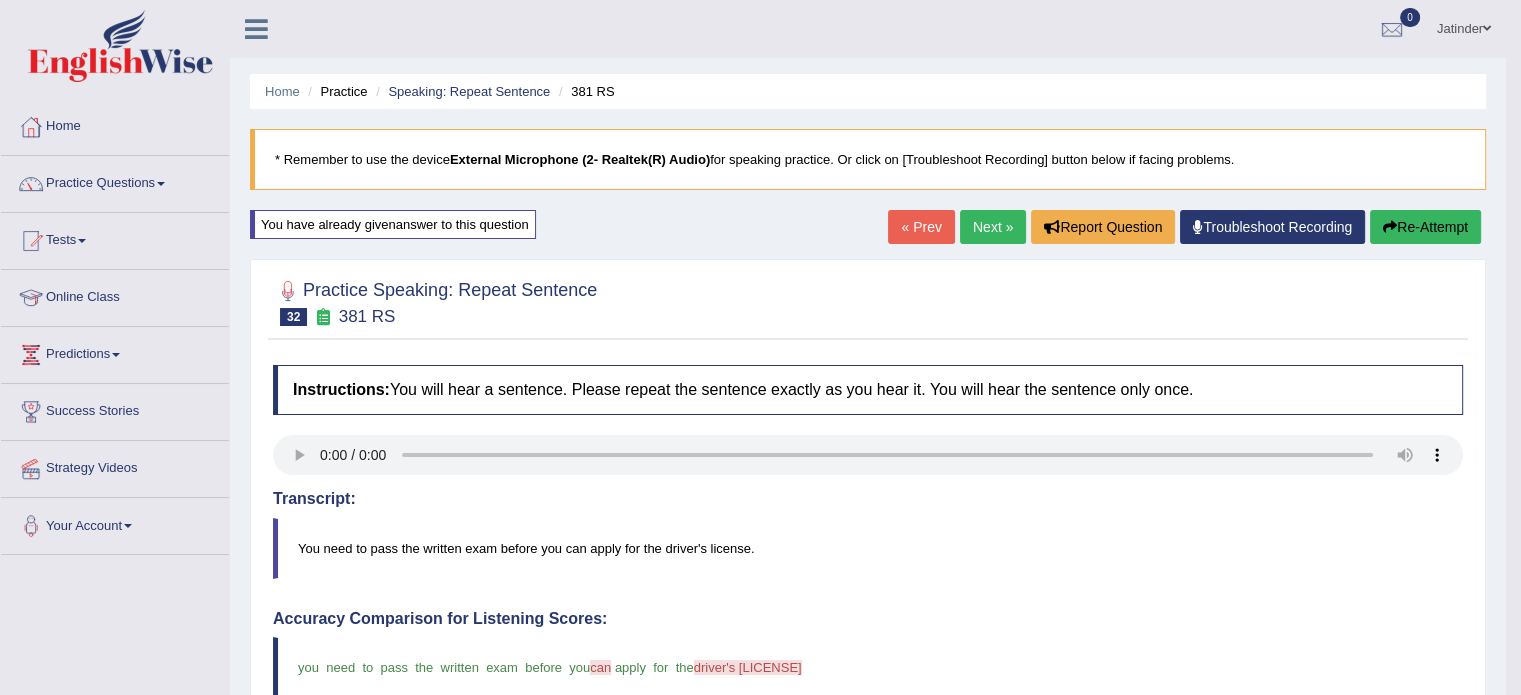 click on "Next »" at bounding box center [993, 227] 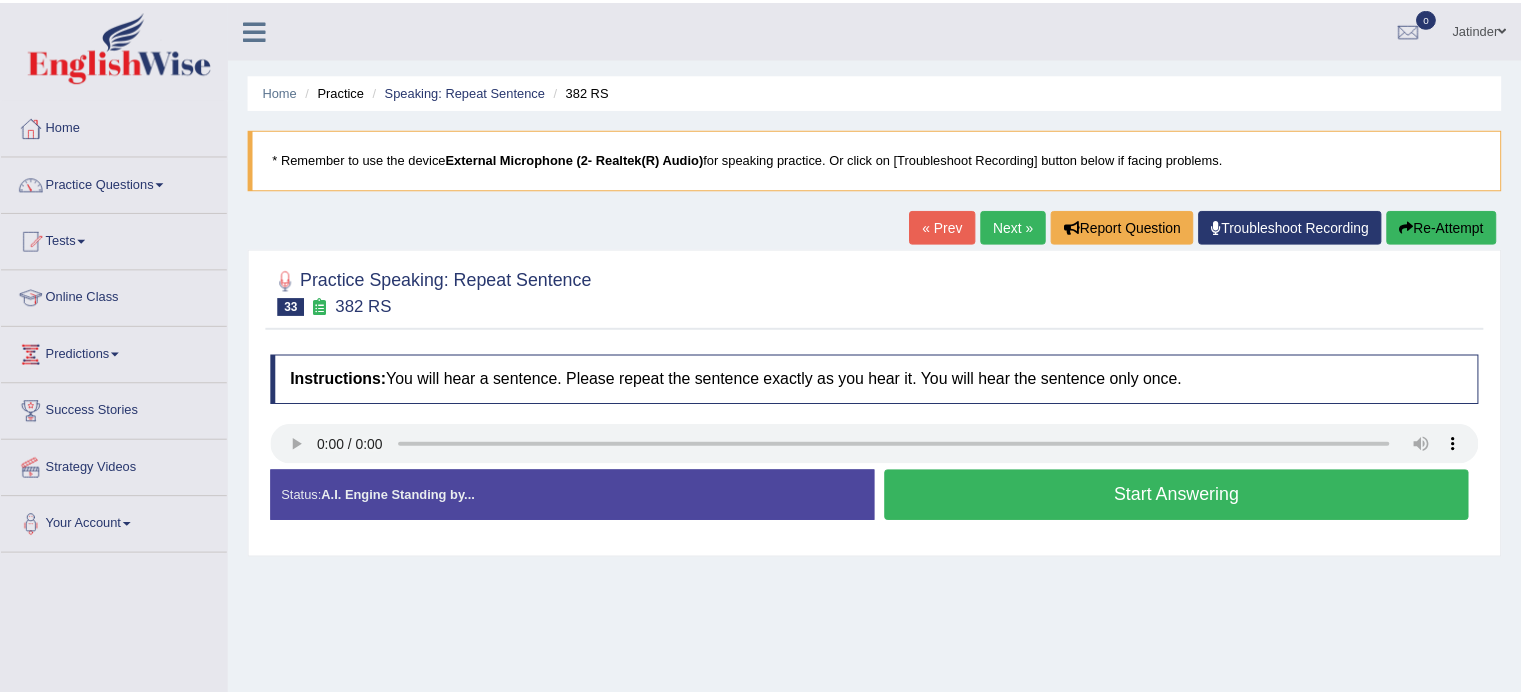 scroll, scrollTop: 0, scrollLeft: 0, axis: both 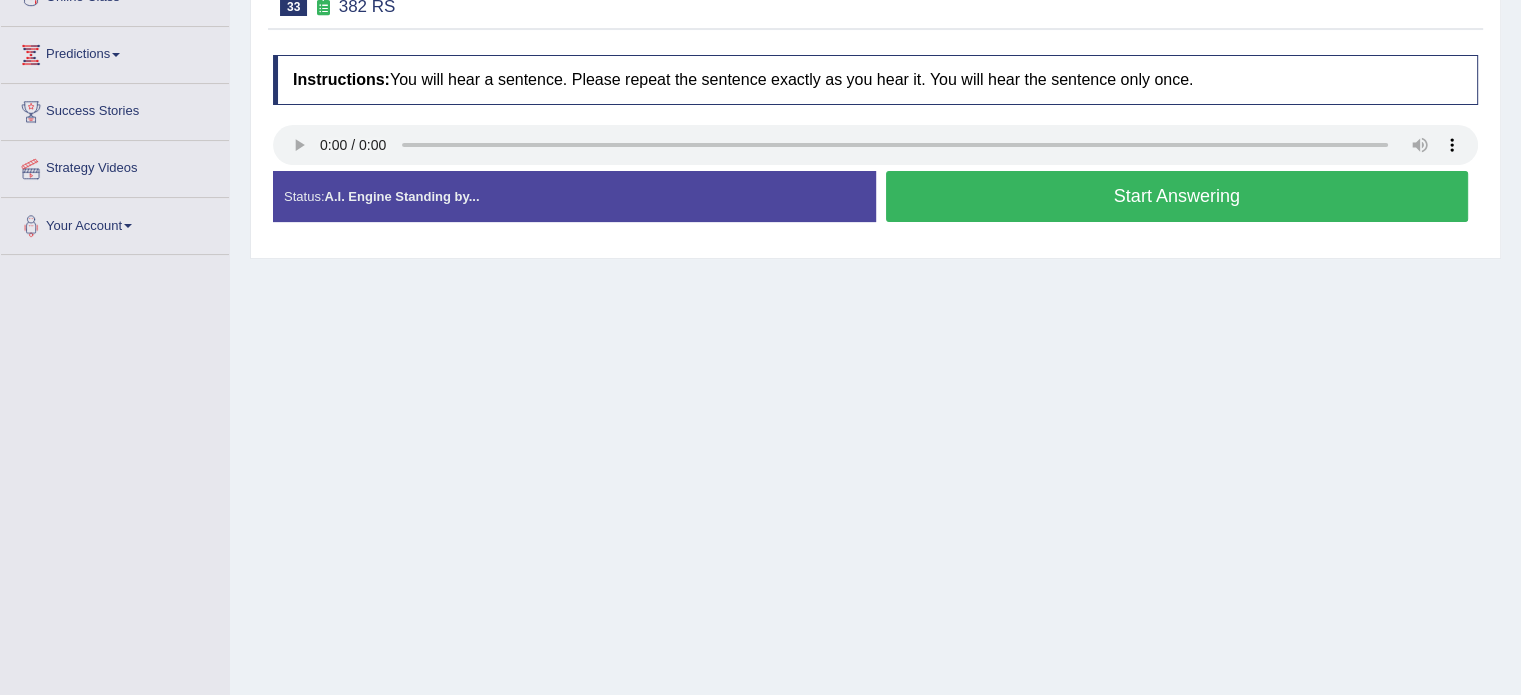 click on "Start Answering" at bounding box center (1177, 196) 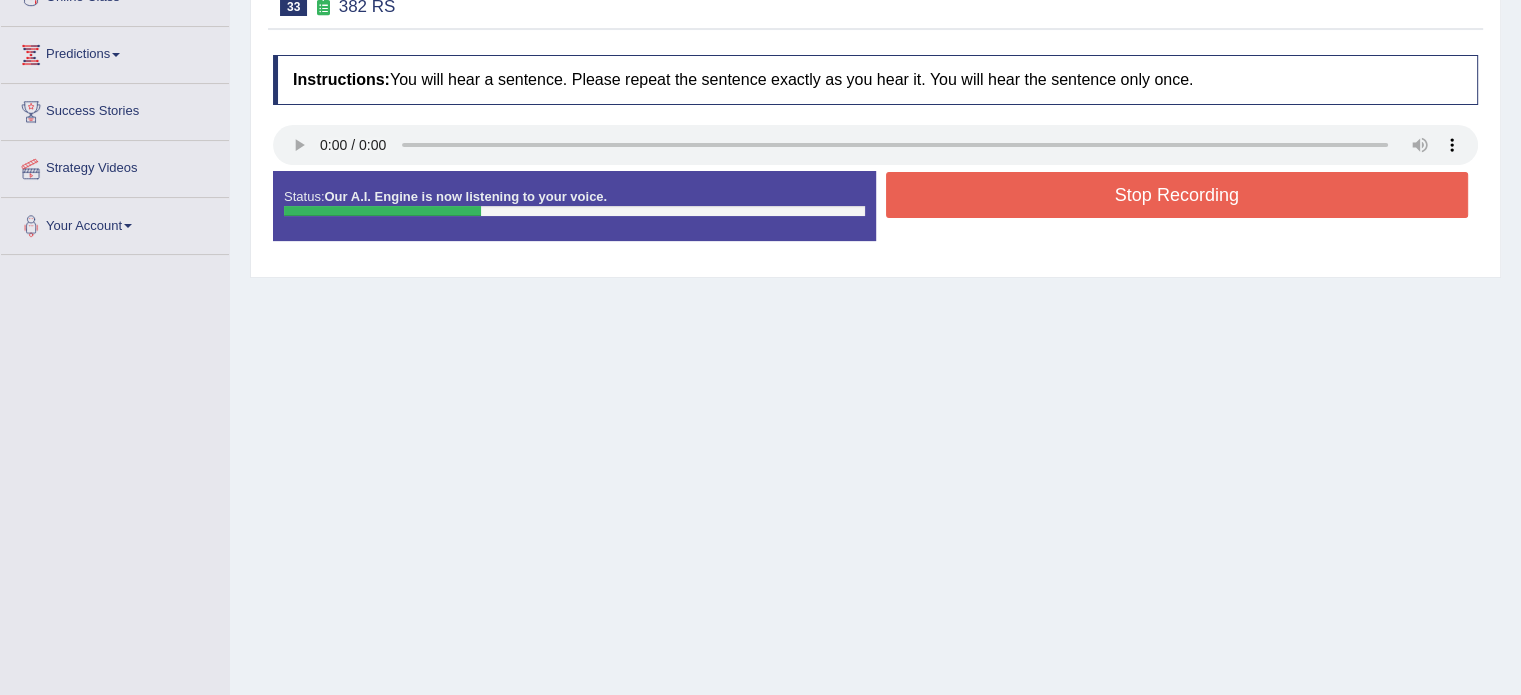 click on "Stop Recording" at bounding box center (1177, 195) 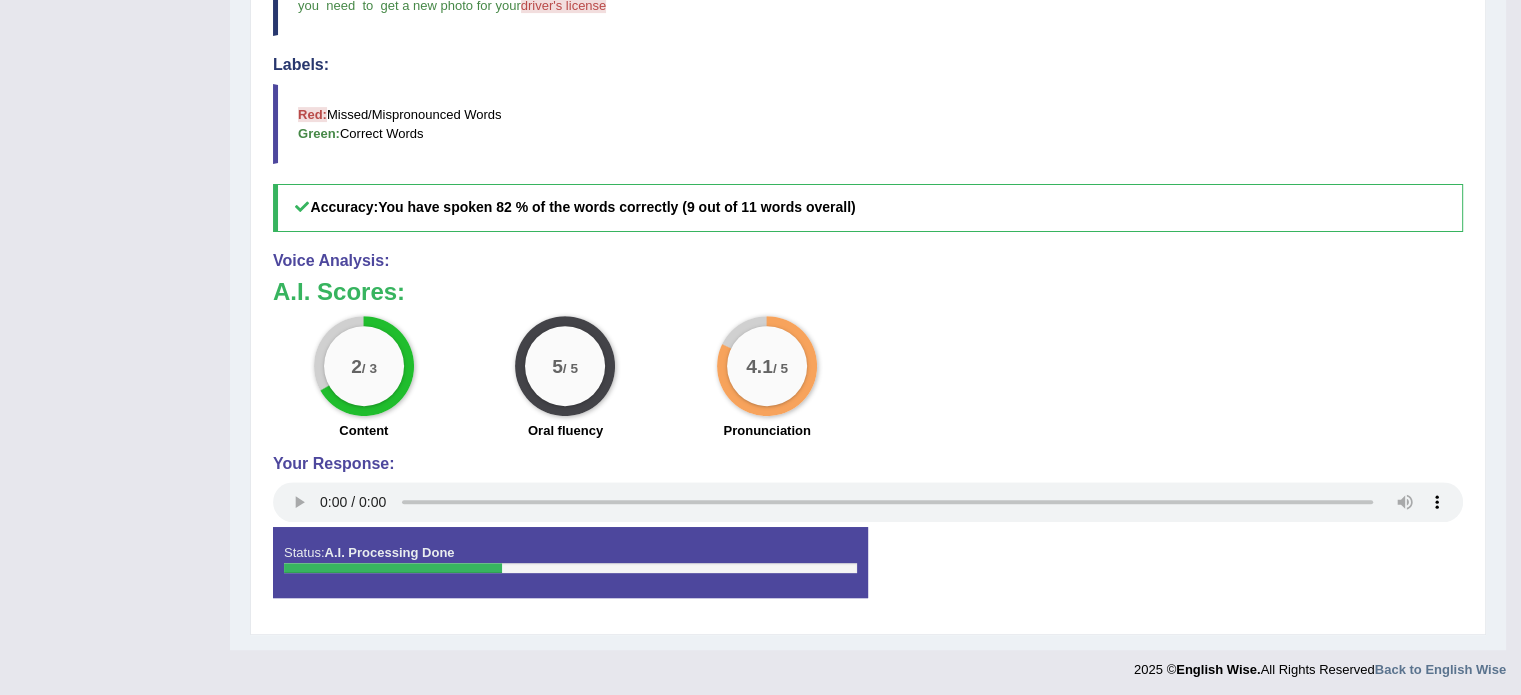 scroll, scrollTop: 653, scrollLeft: 0, axis: vertical 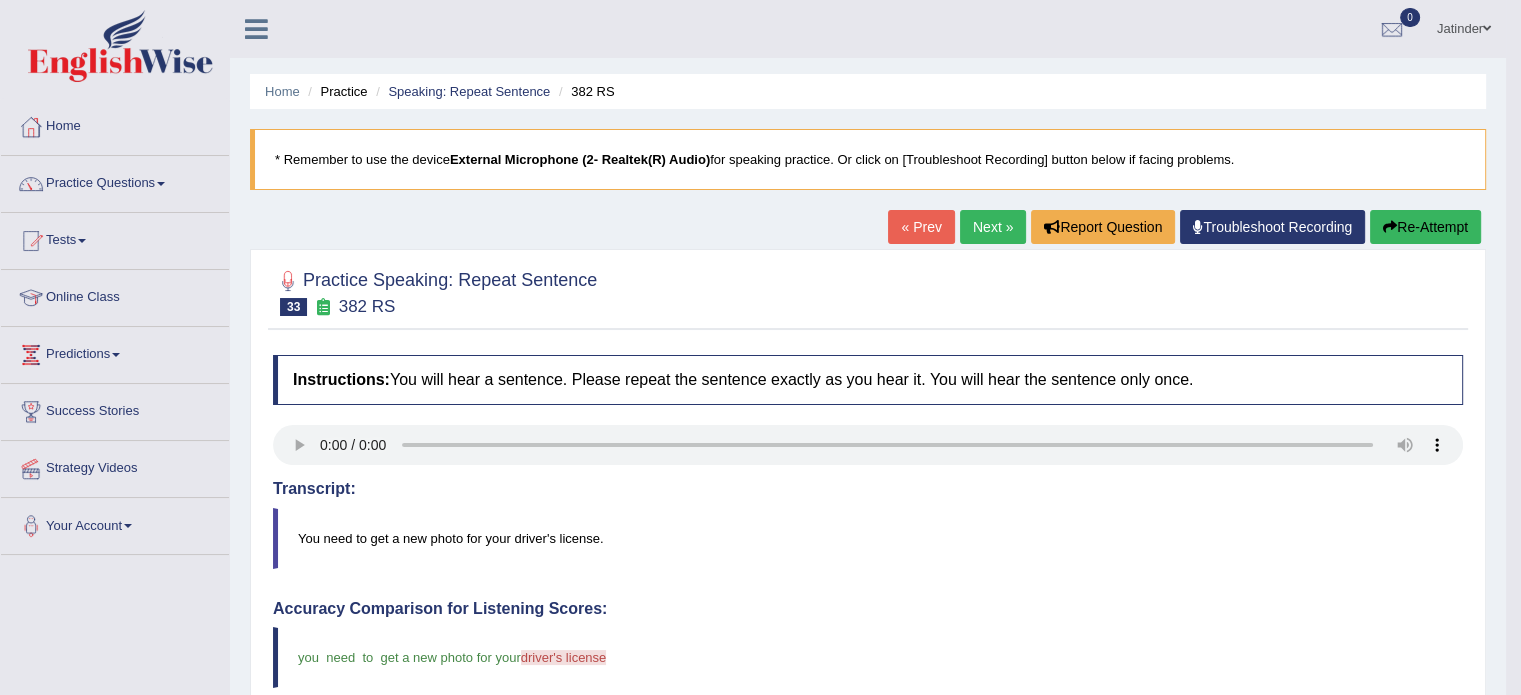 click on "Next »" at bounding box center (993, 227) 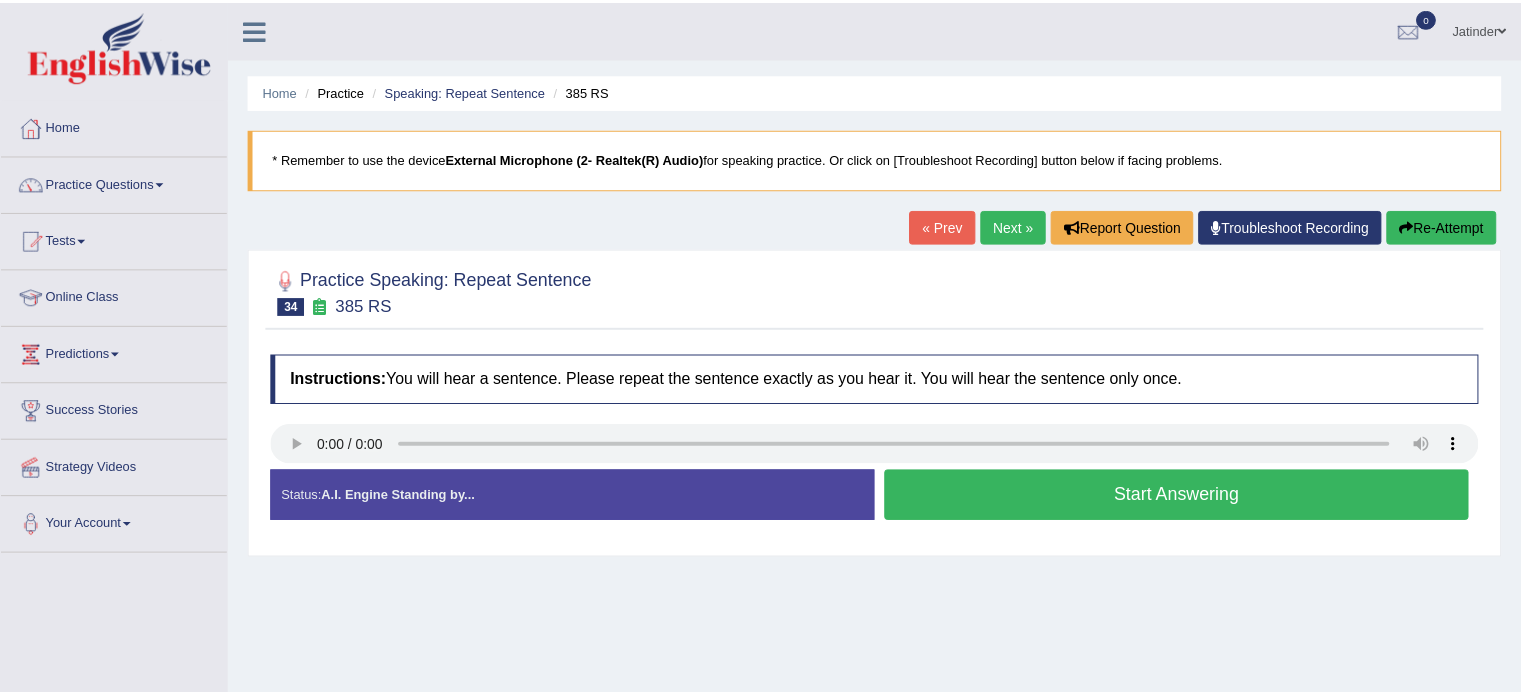 scroll, scrollTop: 0, scrollLeft: 0, axis: both 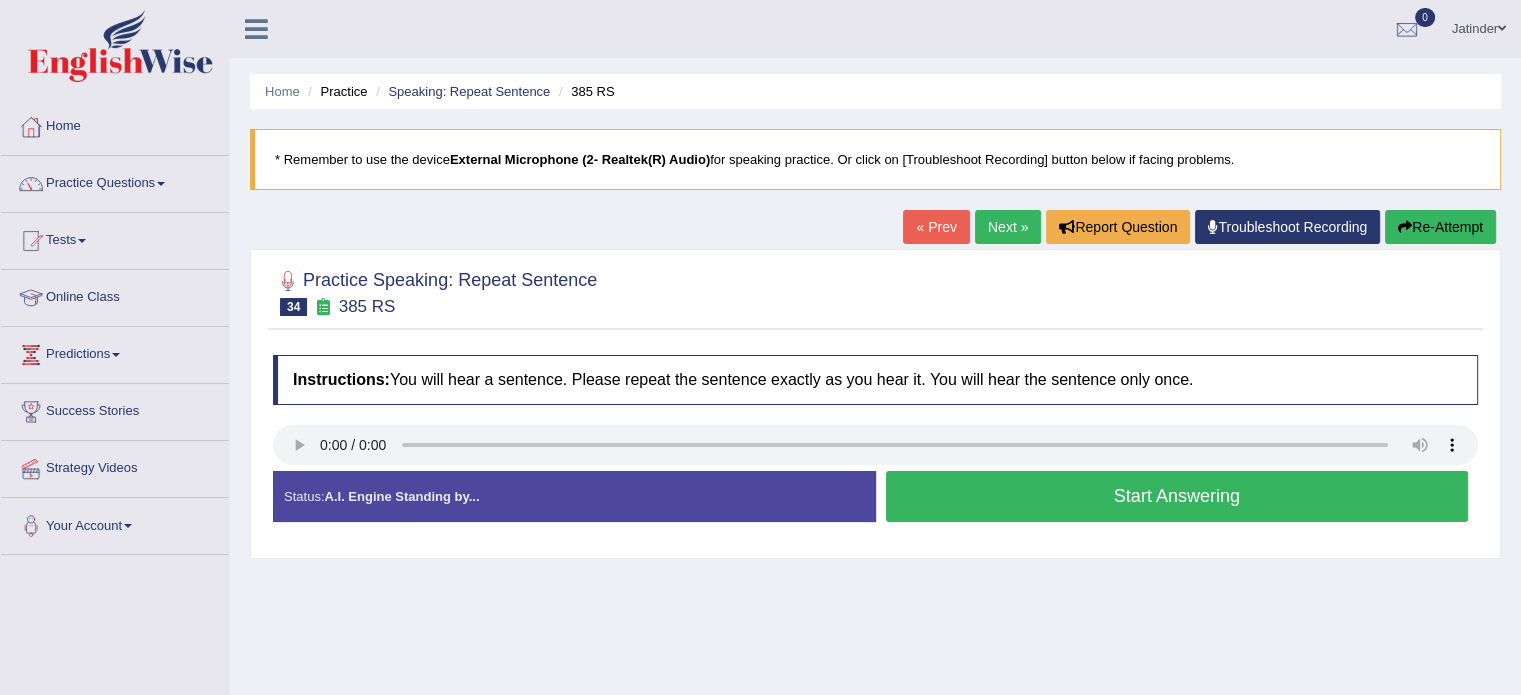 click on "Start Answering" at bounding box center [1177, 496] 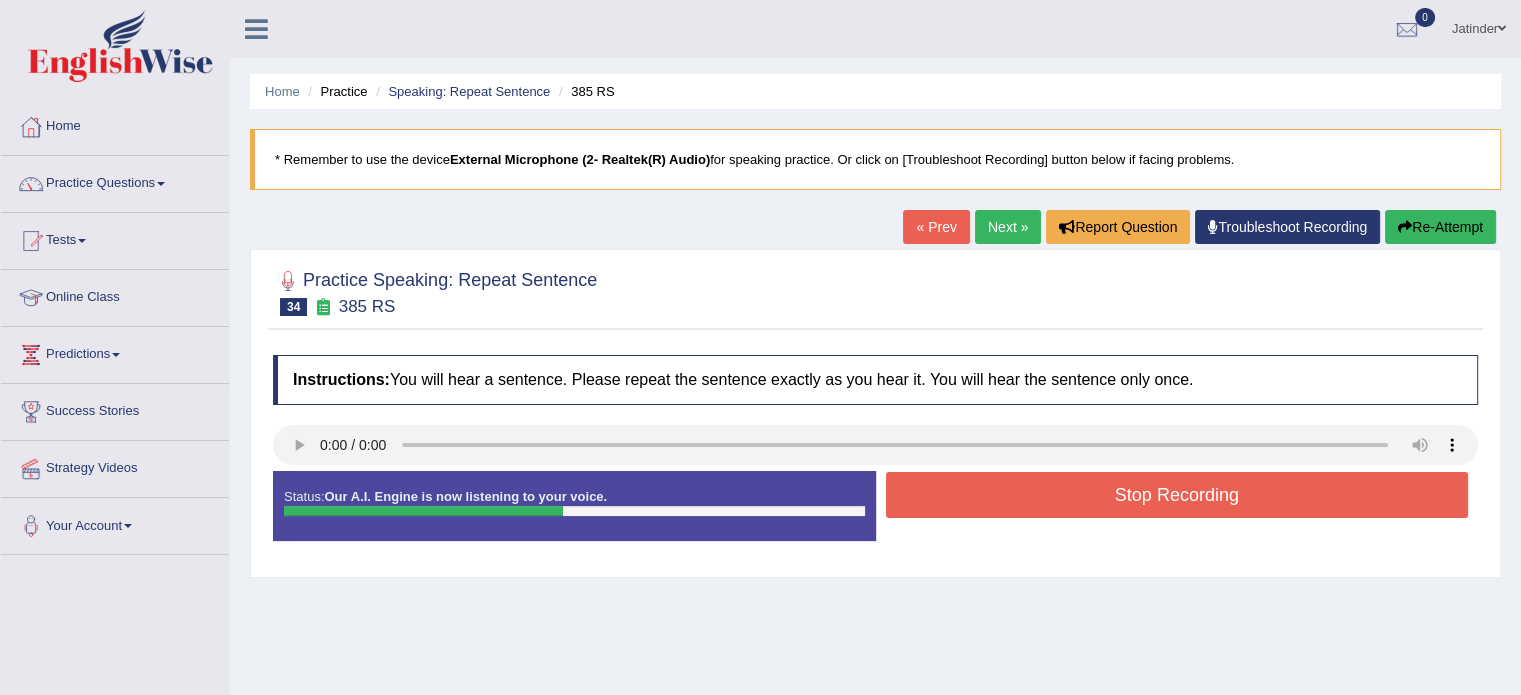 click on "Stop Recording" at bounding box center [1177, 495] 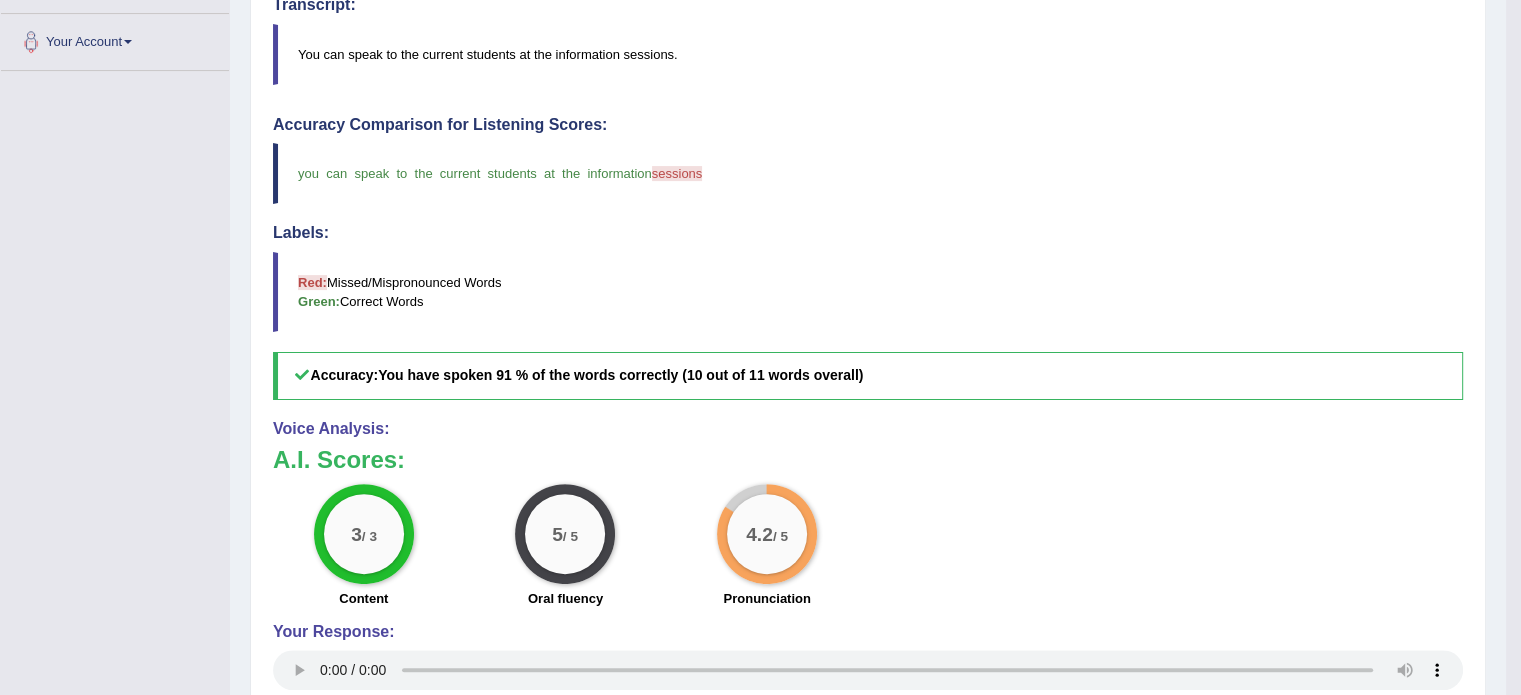 scroll, scrollTop: 577, scrollLeft: 0, axis: vertical 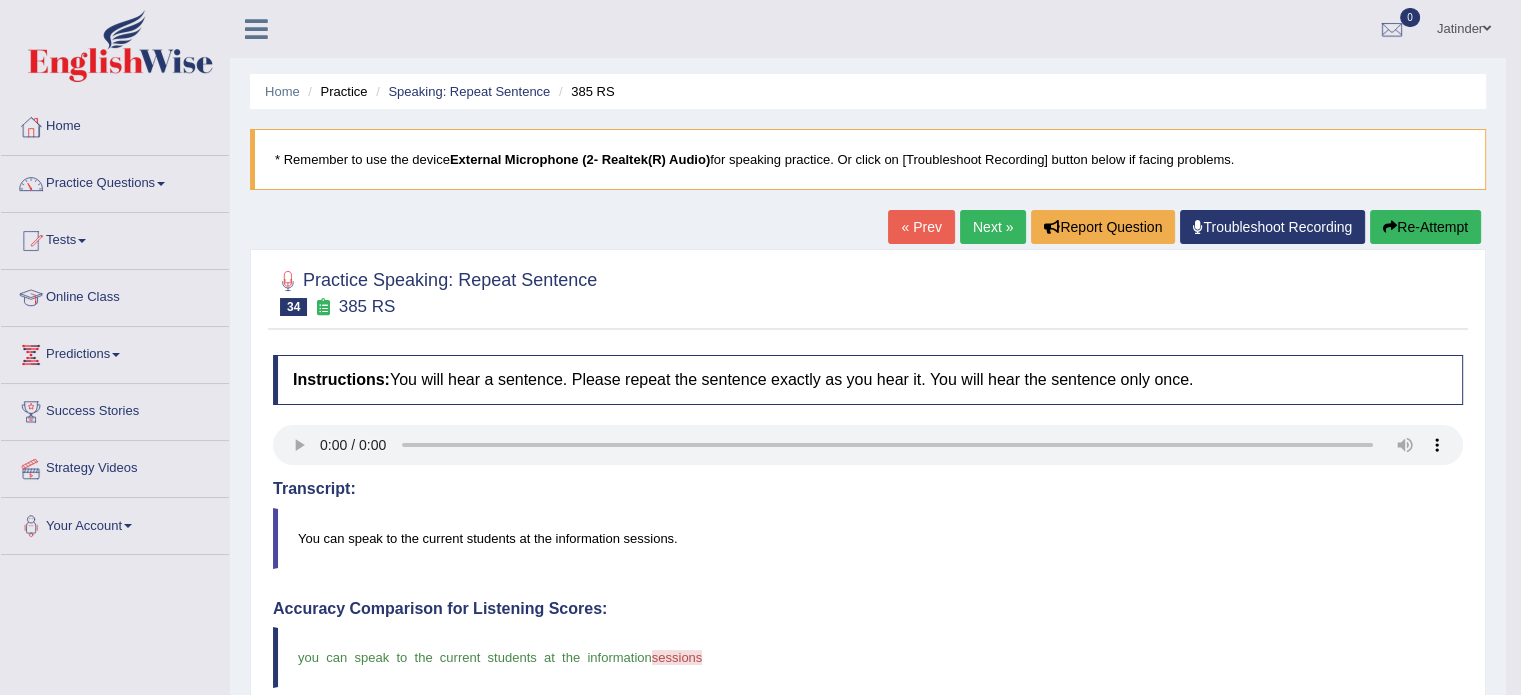 click on "Next »" at bounding box center (993, 227) 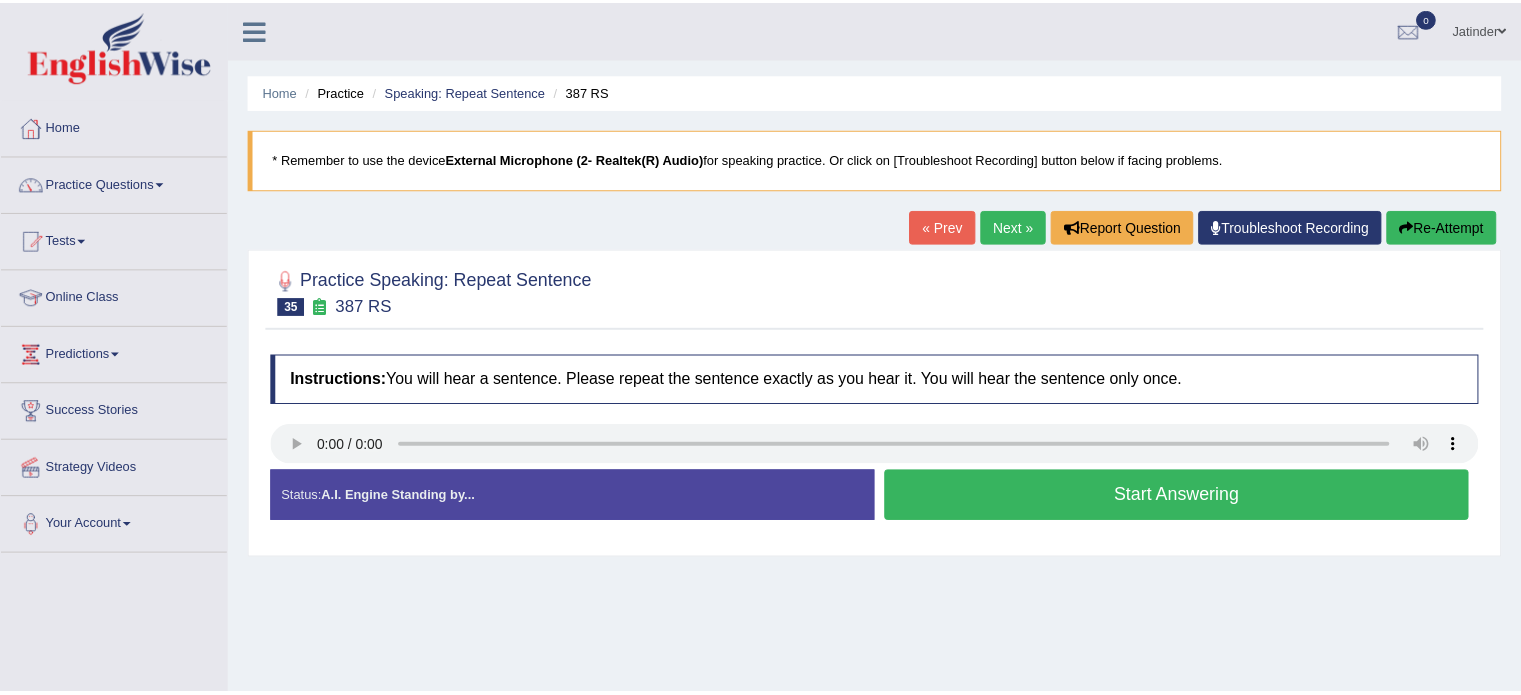 scroll, scrollTop: 0, scrollLeft: 0, axis: both 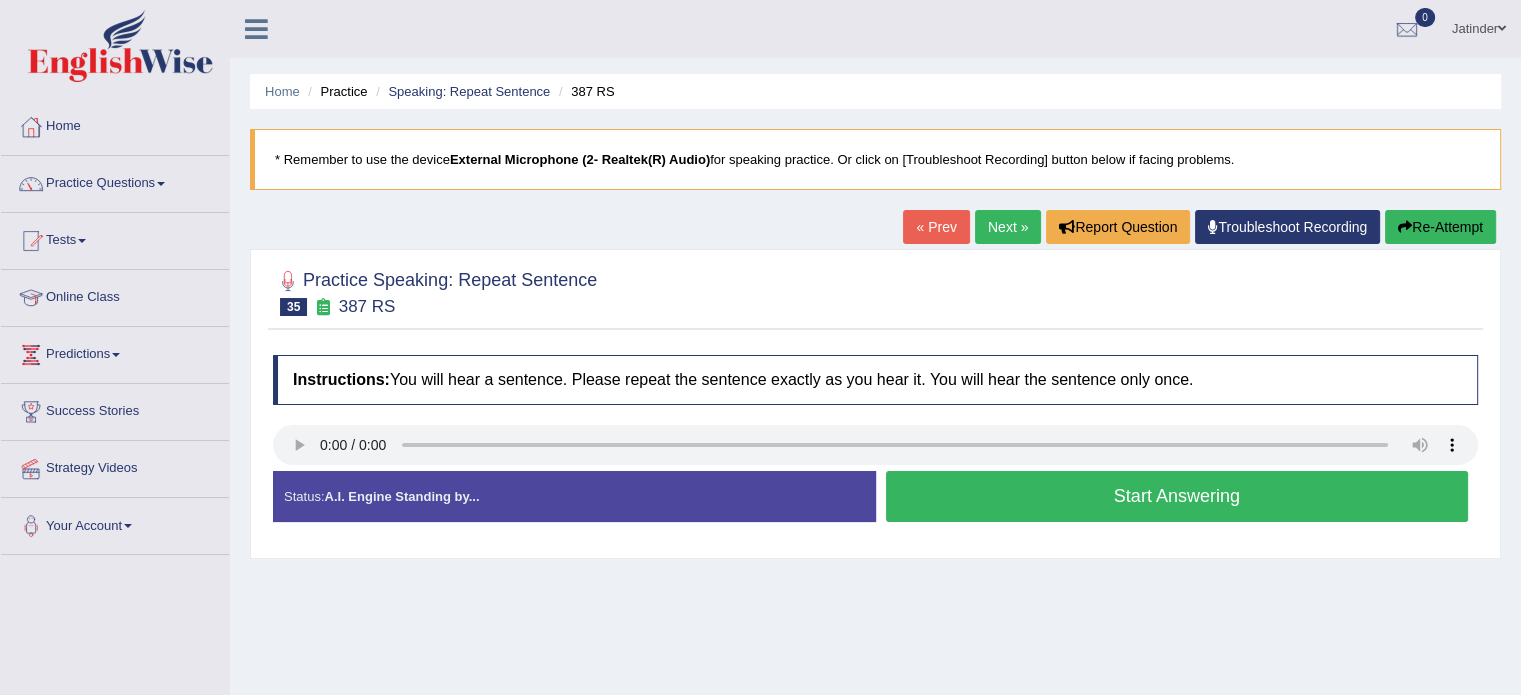 click on "Start Answering" at bounding box center [1177, 496] 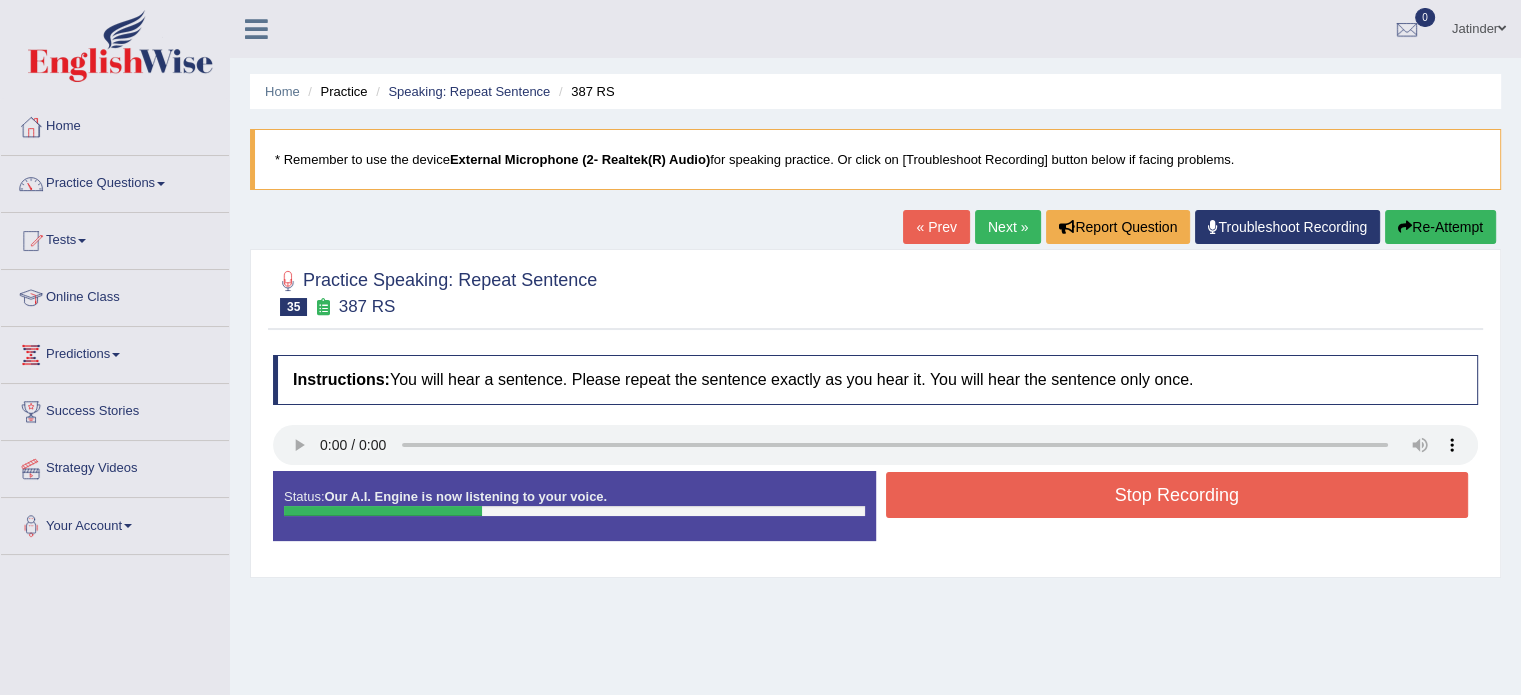 click on "Stop Recording" at bounding box center [1177, 495] 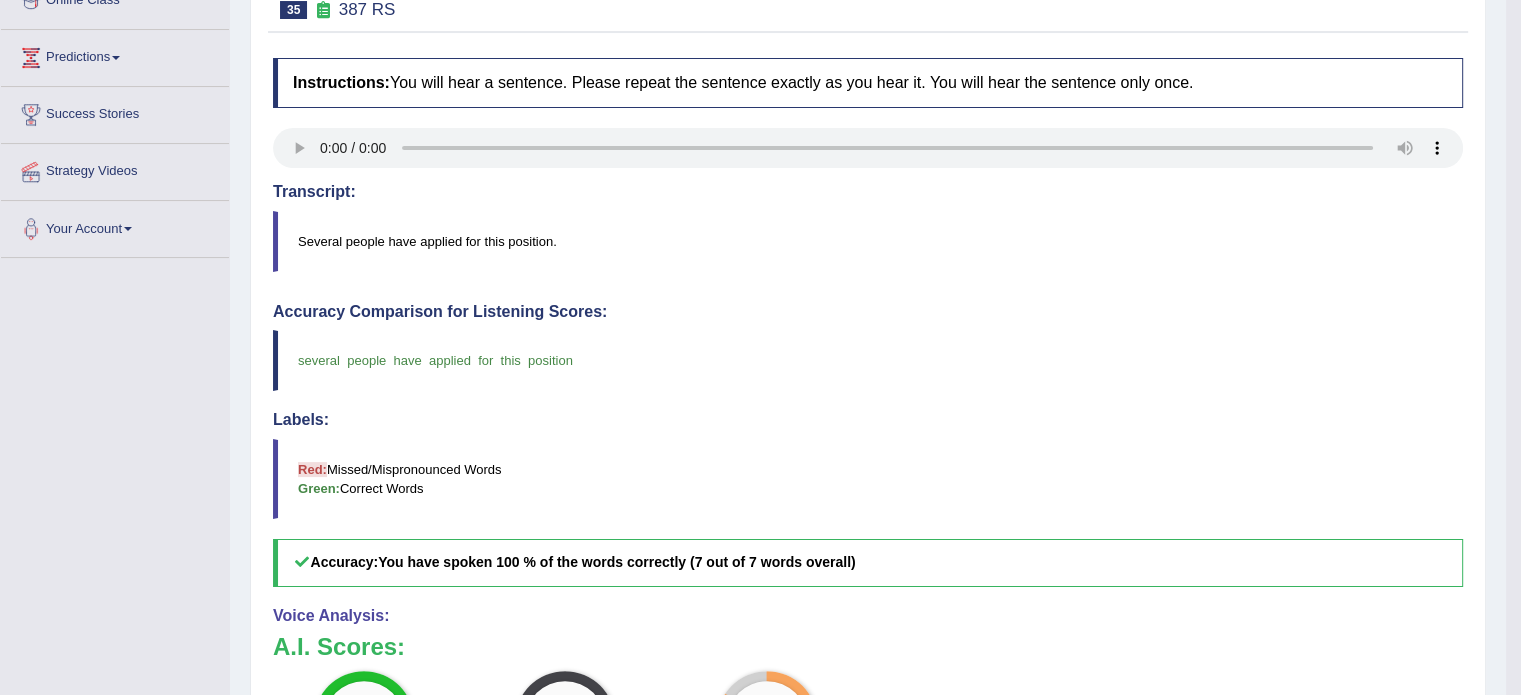 scroll, scrollTop: 653, scrollLeft: 0, axis: vertical 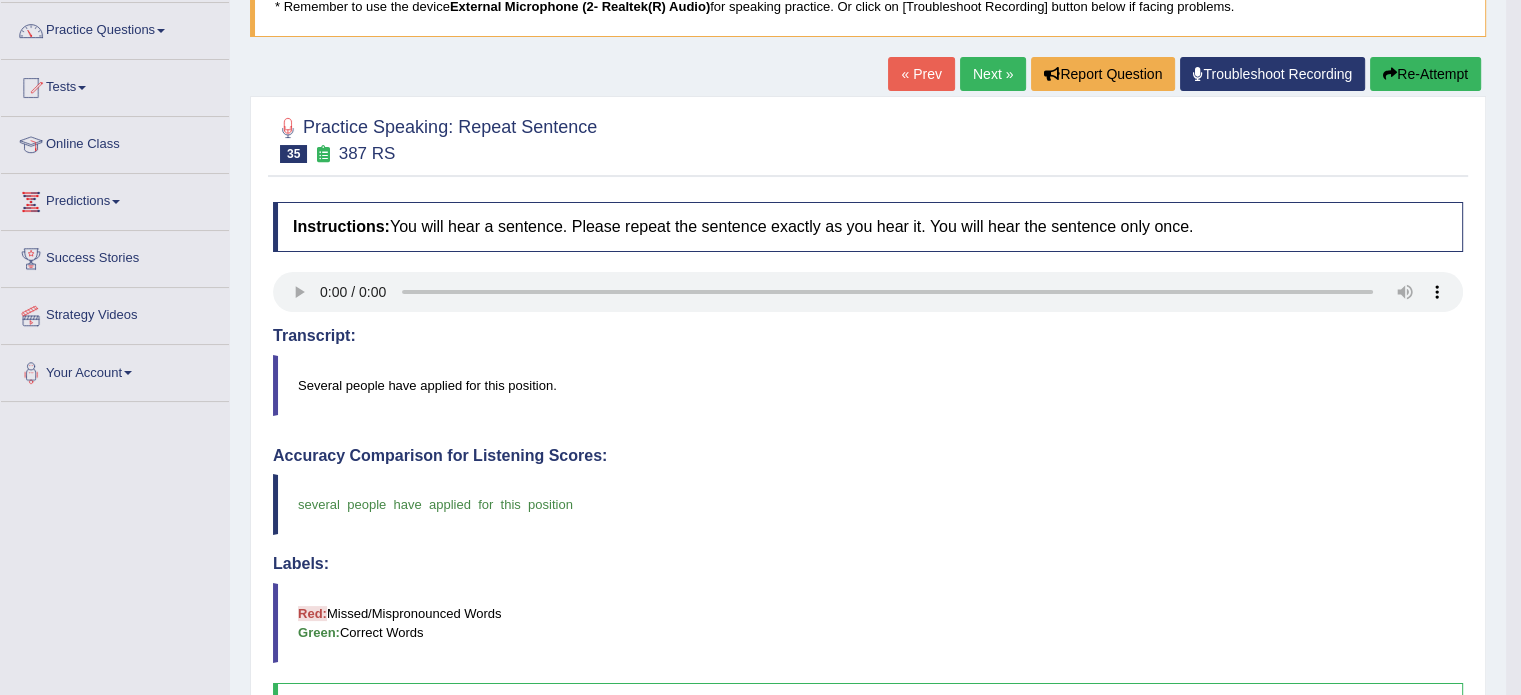 click on "Next »" at bounding box center [993, 74] 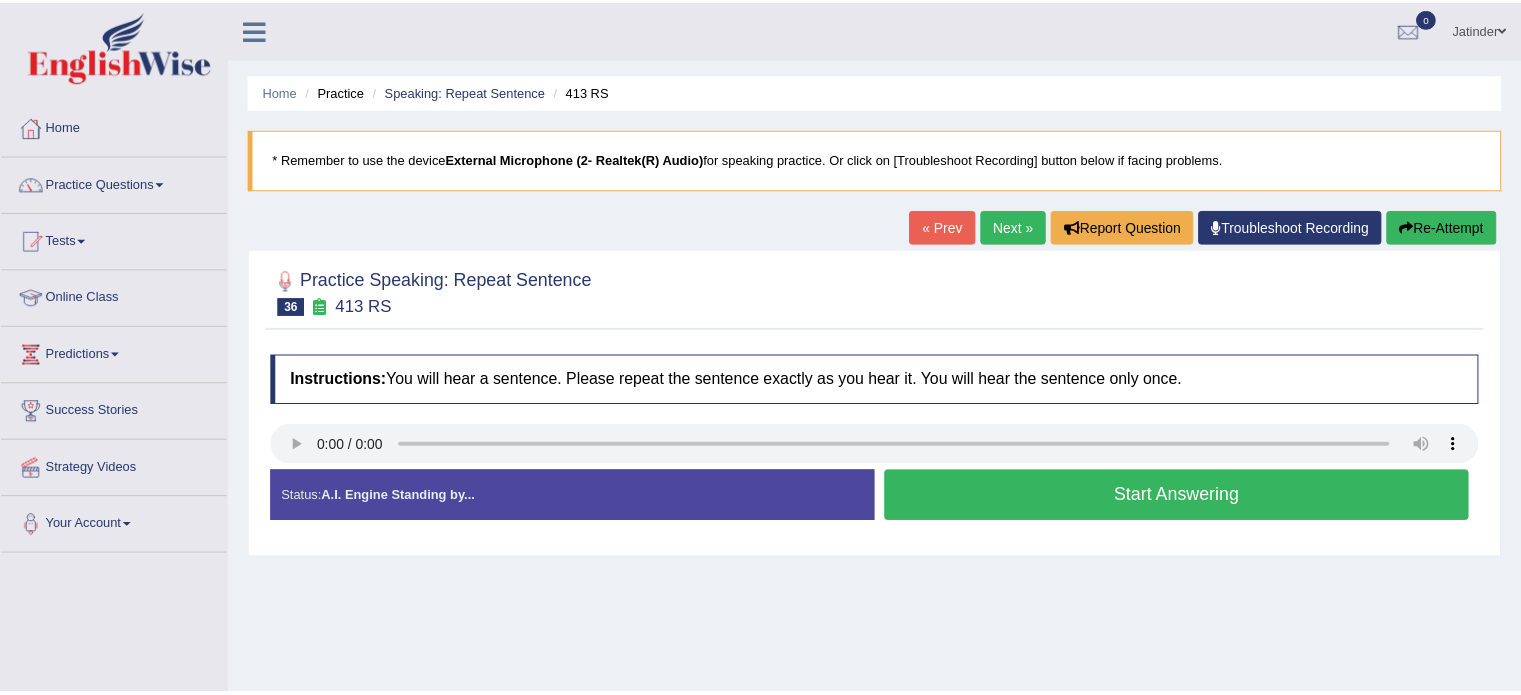 scroll, scrollTop: 0, scrollLeft: 0, axis: both 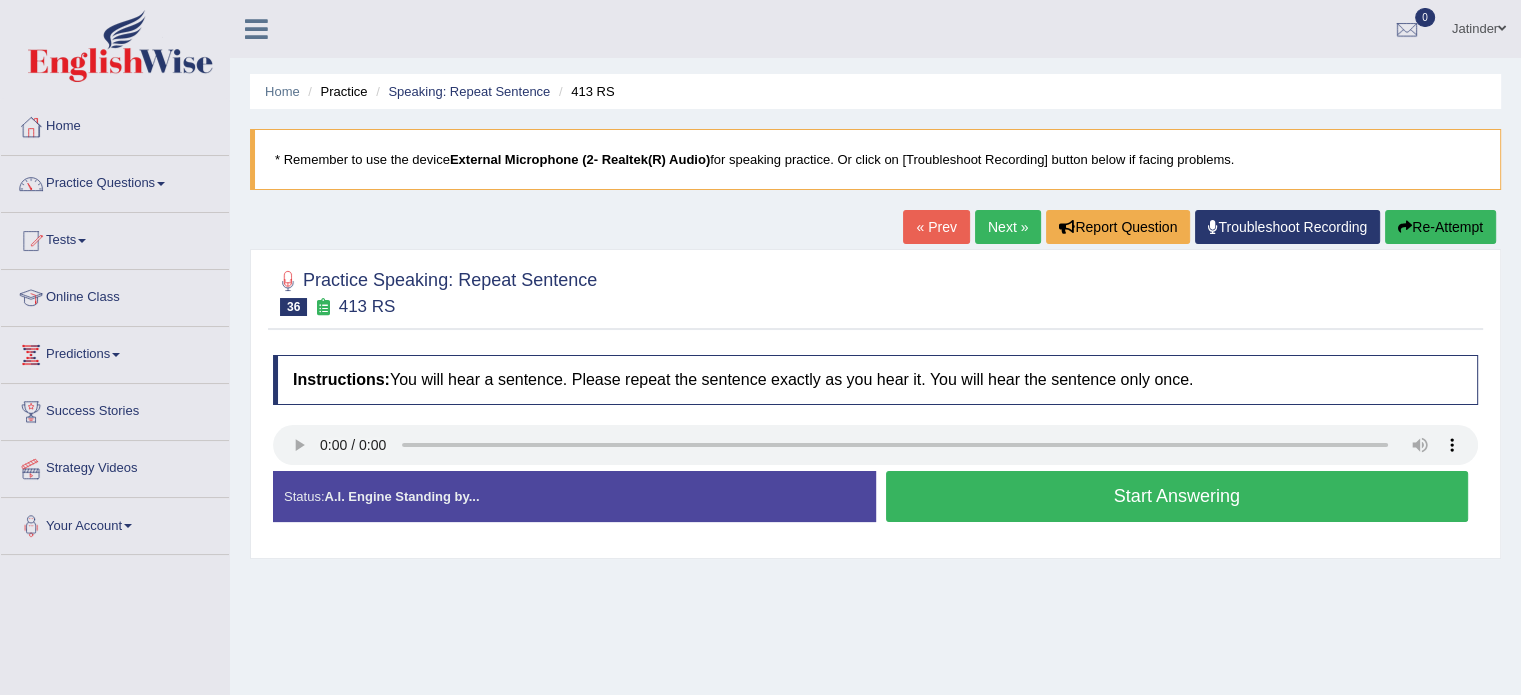 click on "Start Answering" at bounding box center (1177, 496) 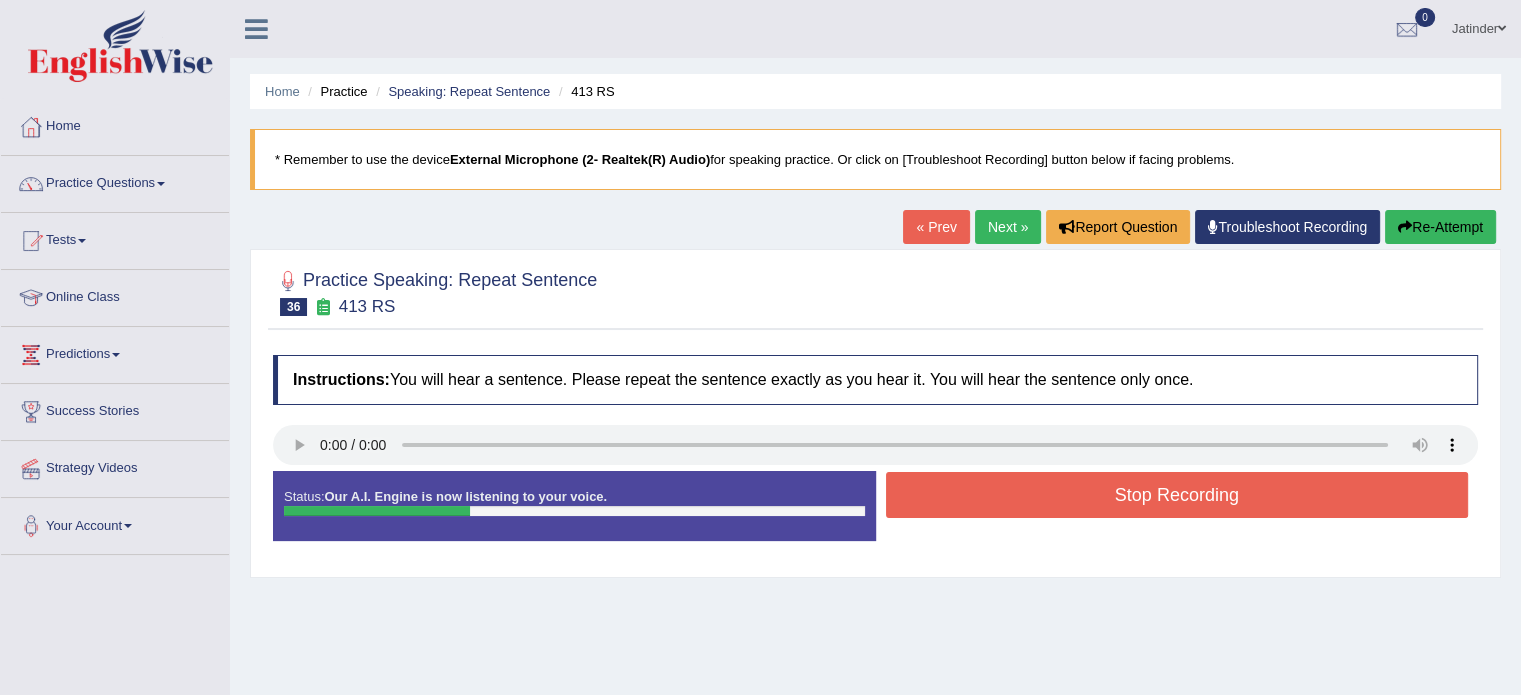 click on "Stop Recording" at bounding box center [1177, 495] 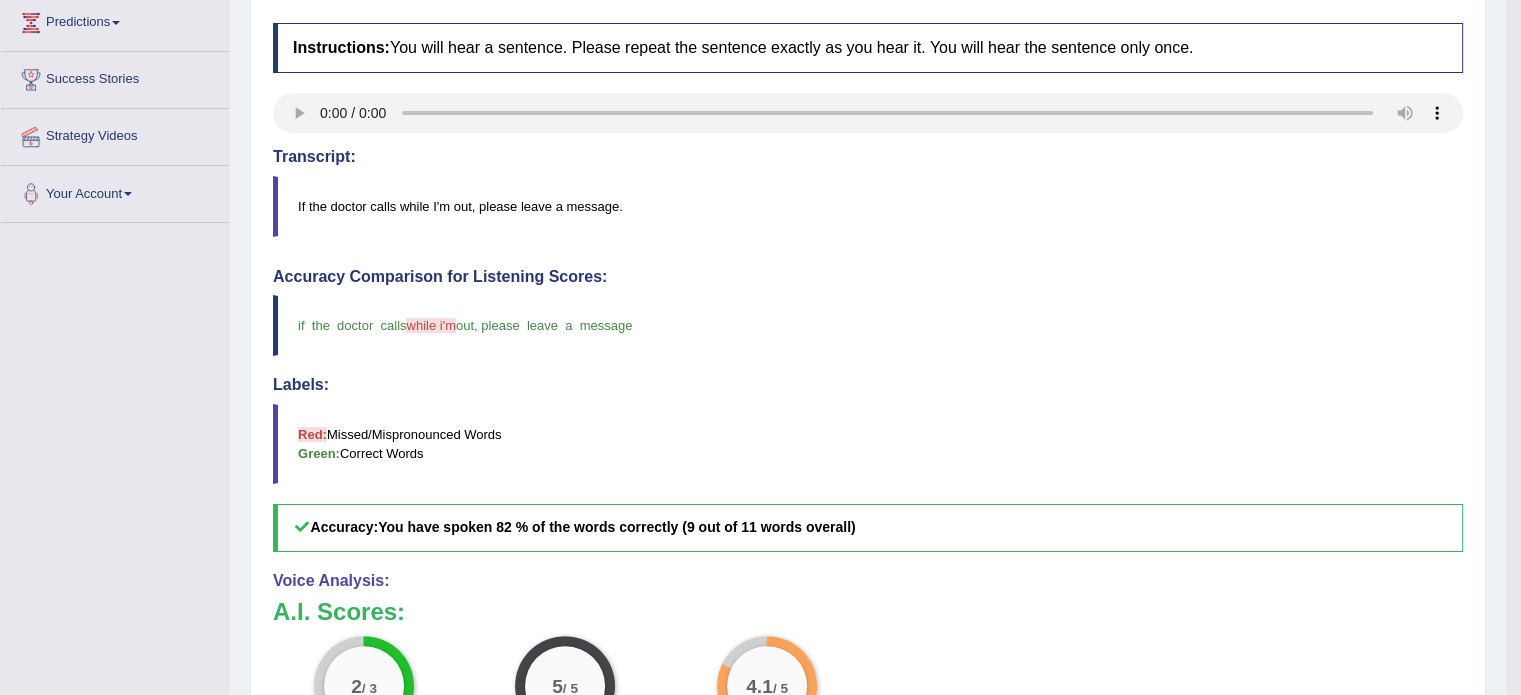 scroll, scrollTop: 600, scrollLeft: 0, axis: vertical 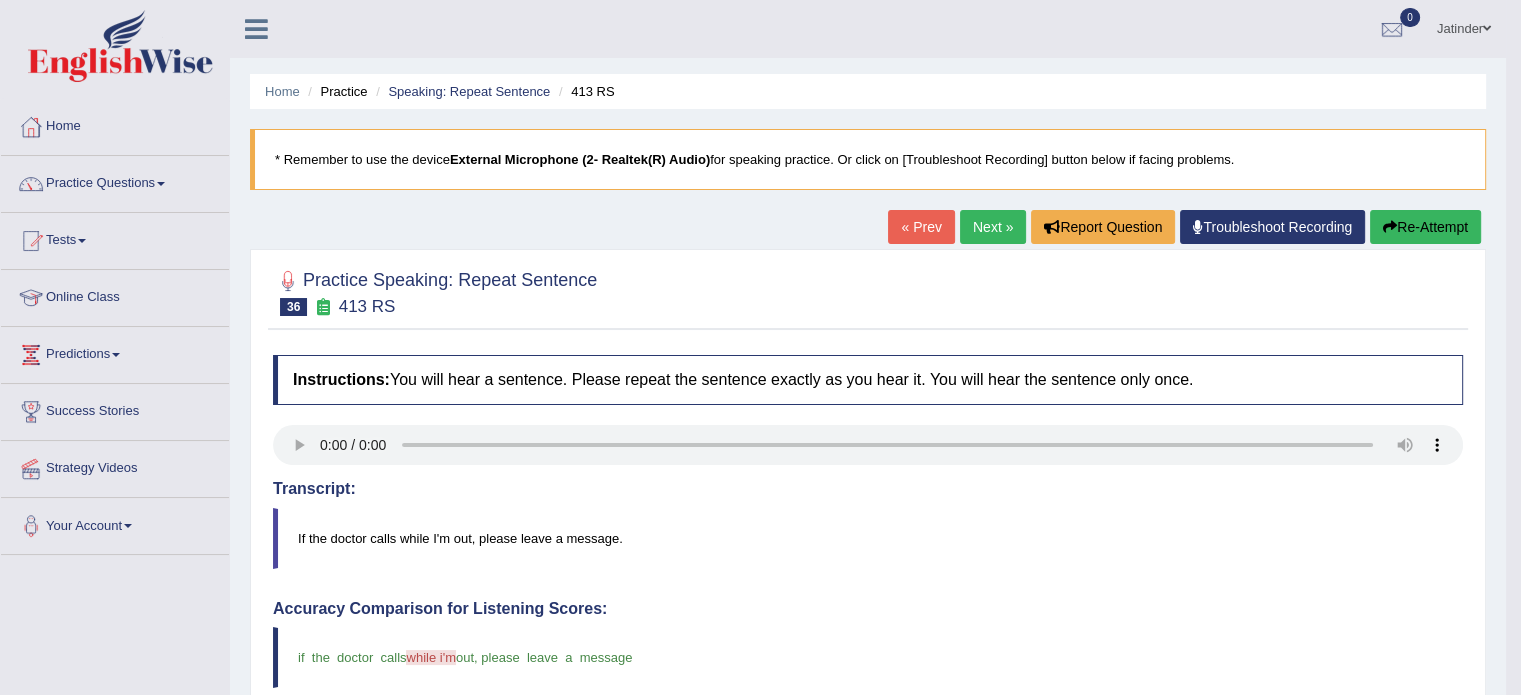 click on "Next »" at bounding box center [993, 227] 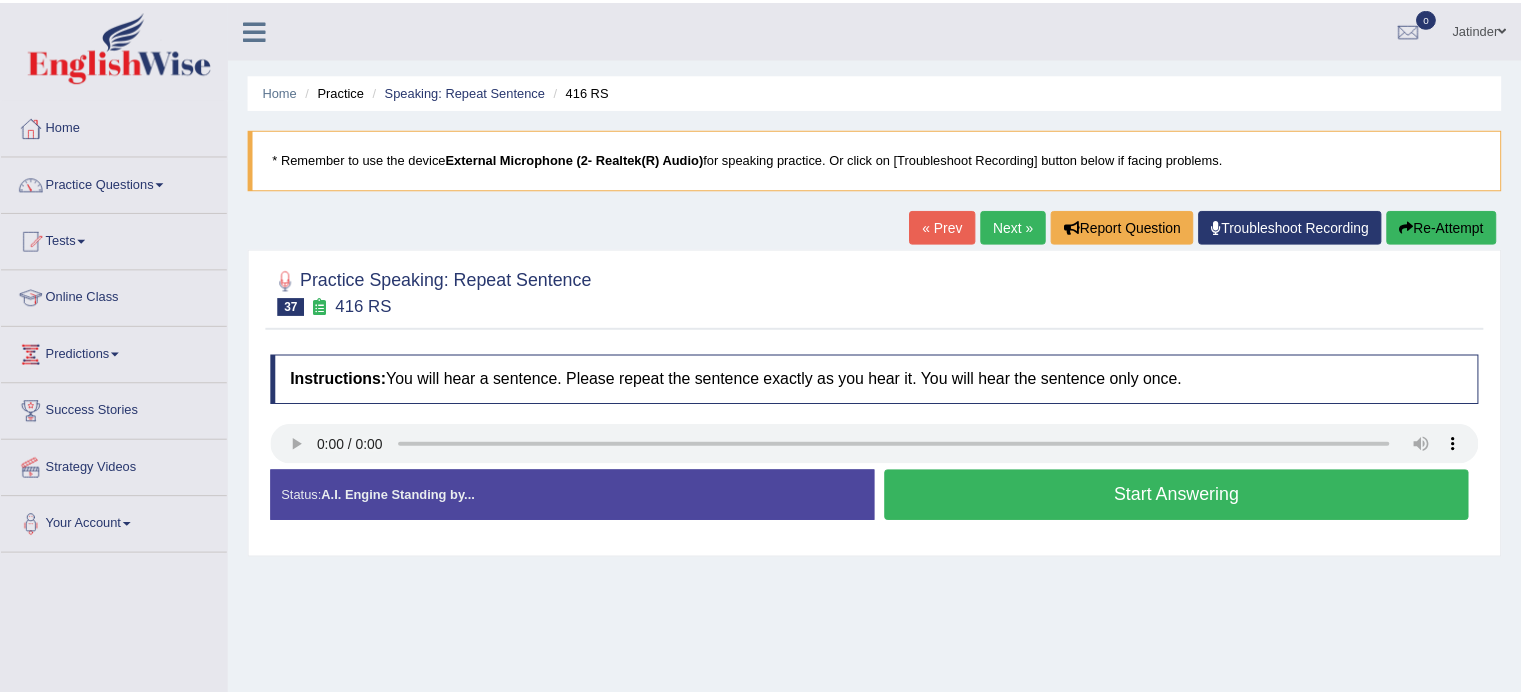 scroll, scrollTop: 0, scrollLeft: 0, axis: both 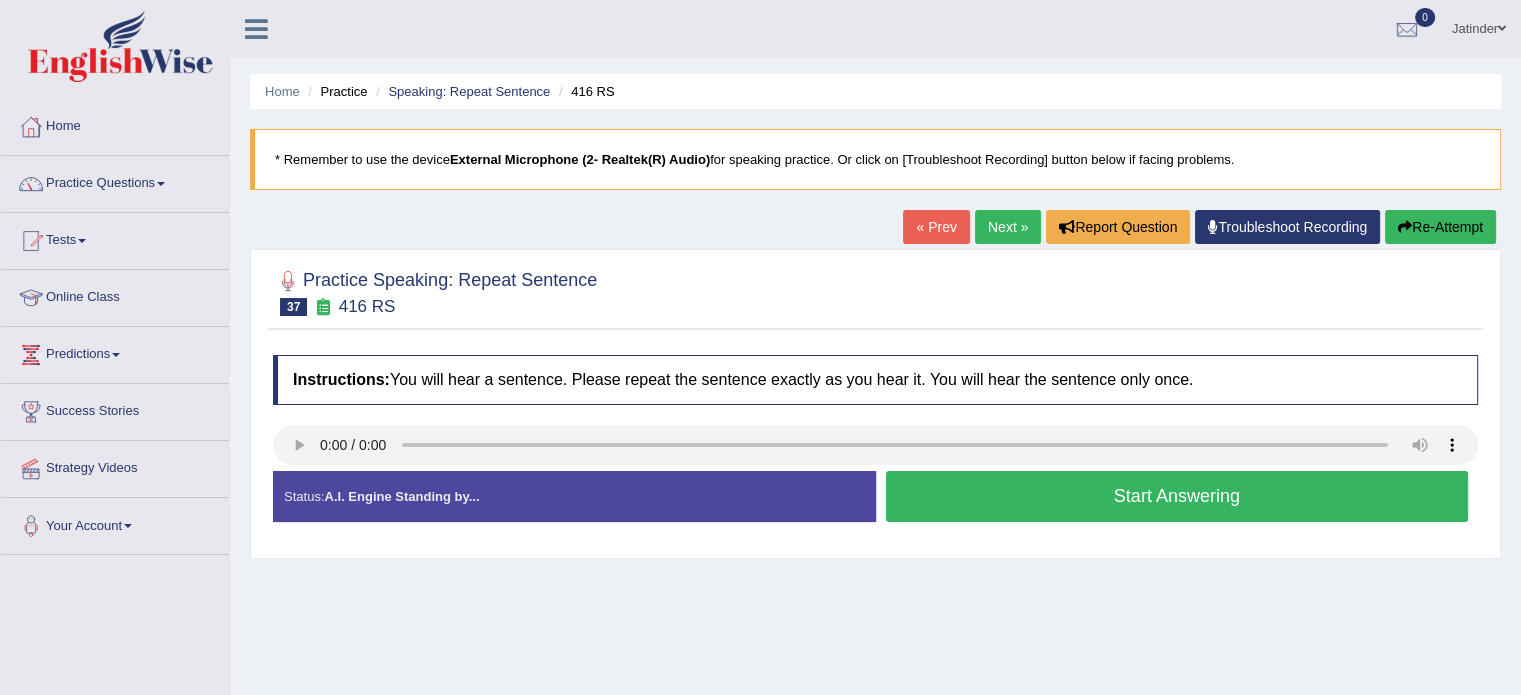 click on "Start Answering" at bounding box center [1177, 496] 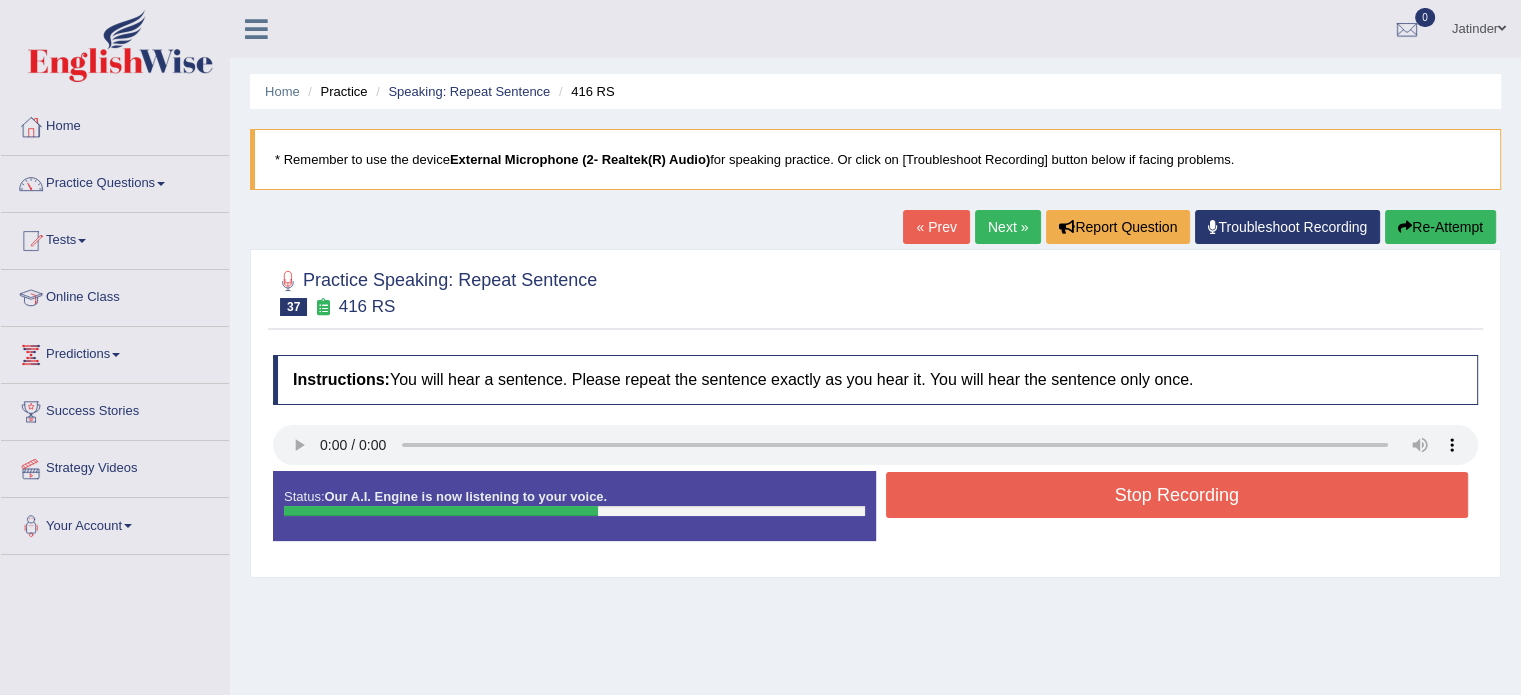 click on "Stop Recording" at bounding box center (1177, 495) 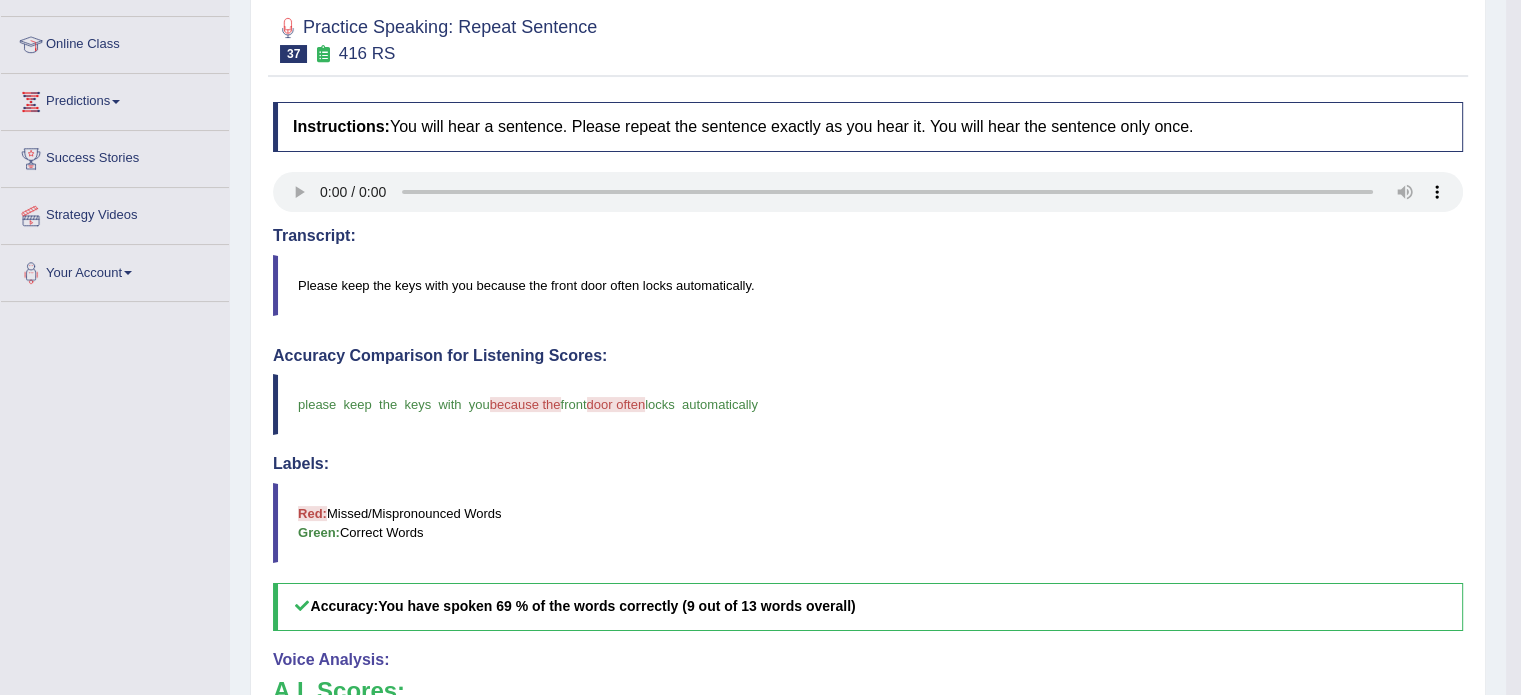 scroll, scrollTop: 0, scrollLeft: 0, axis: both 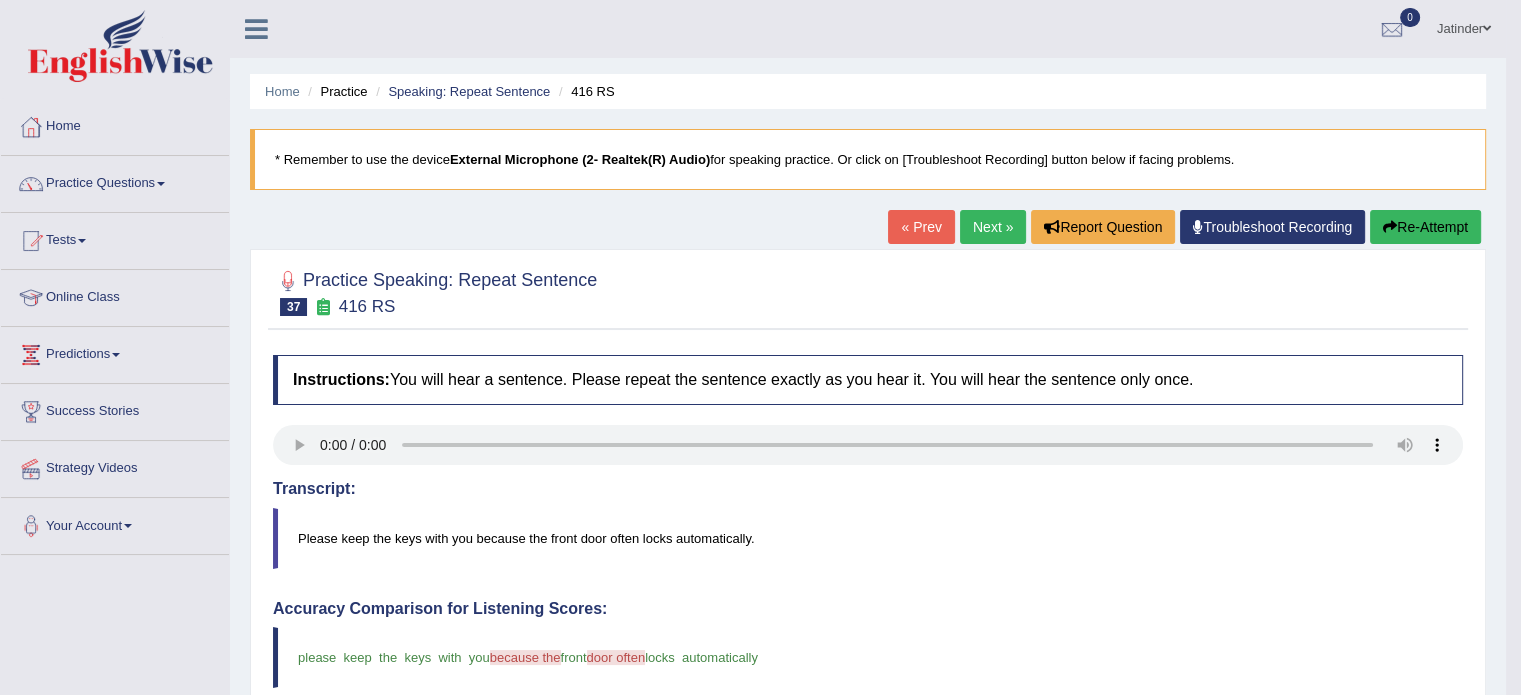 click on "Re-Attempt" at bounding box center [1425, 227] 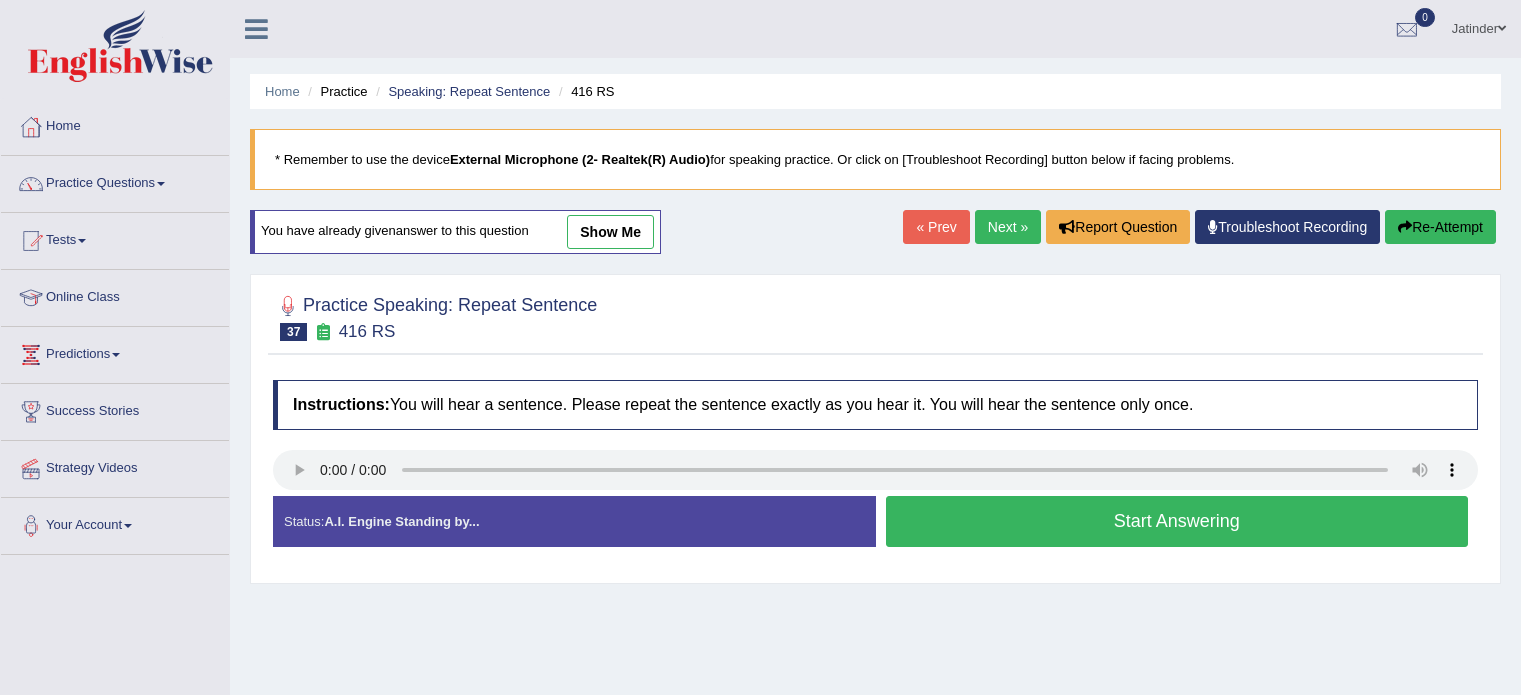 scroll, scrollTop: 0, scrollLeft: 0, axis: both 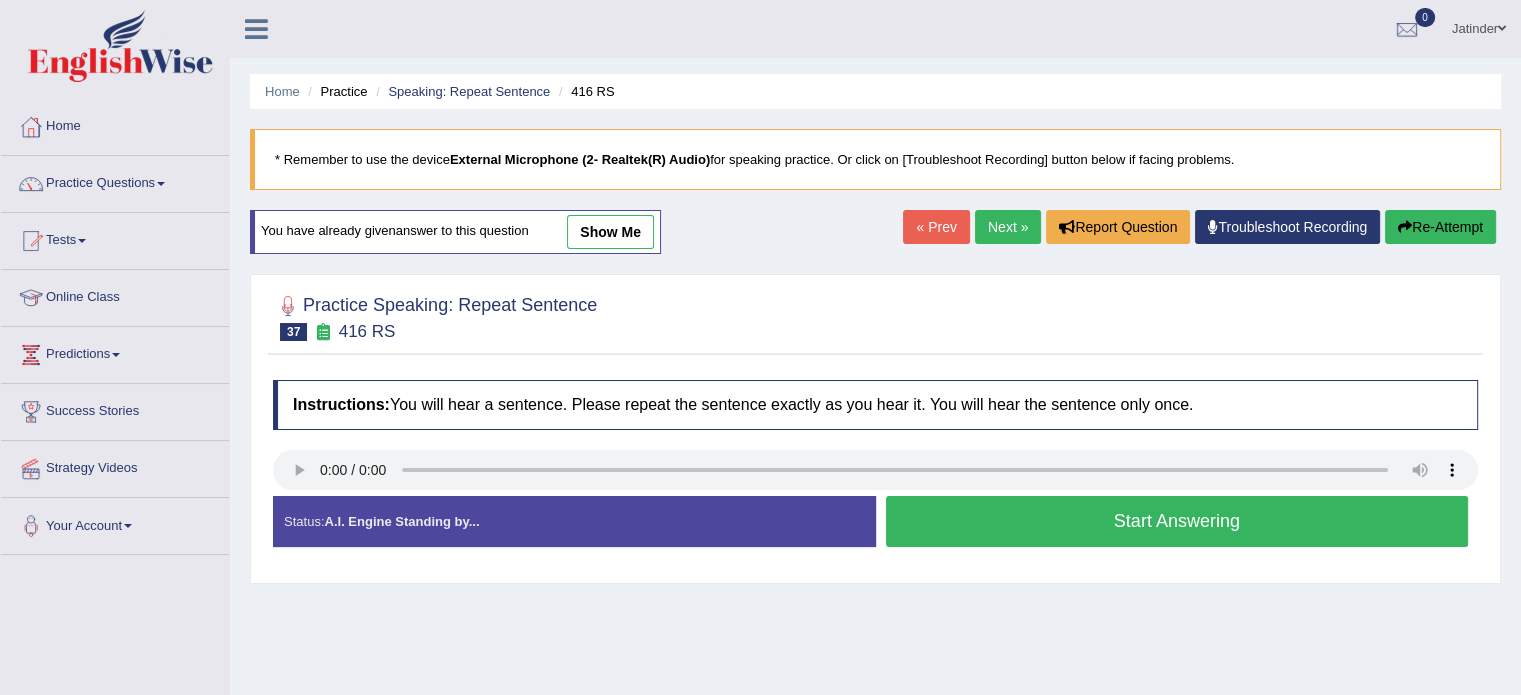 click on "Start Answering" at bounding box center (1177, 521) 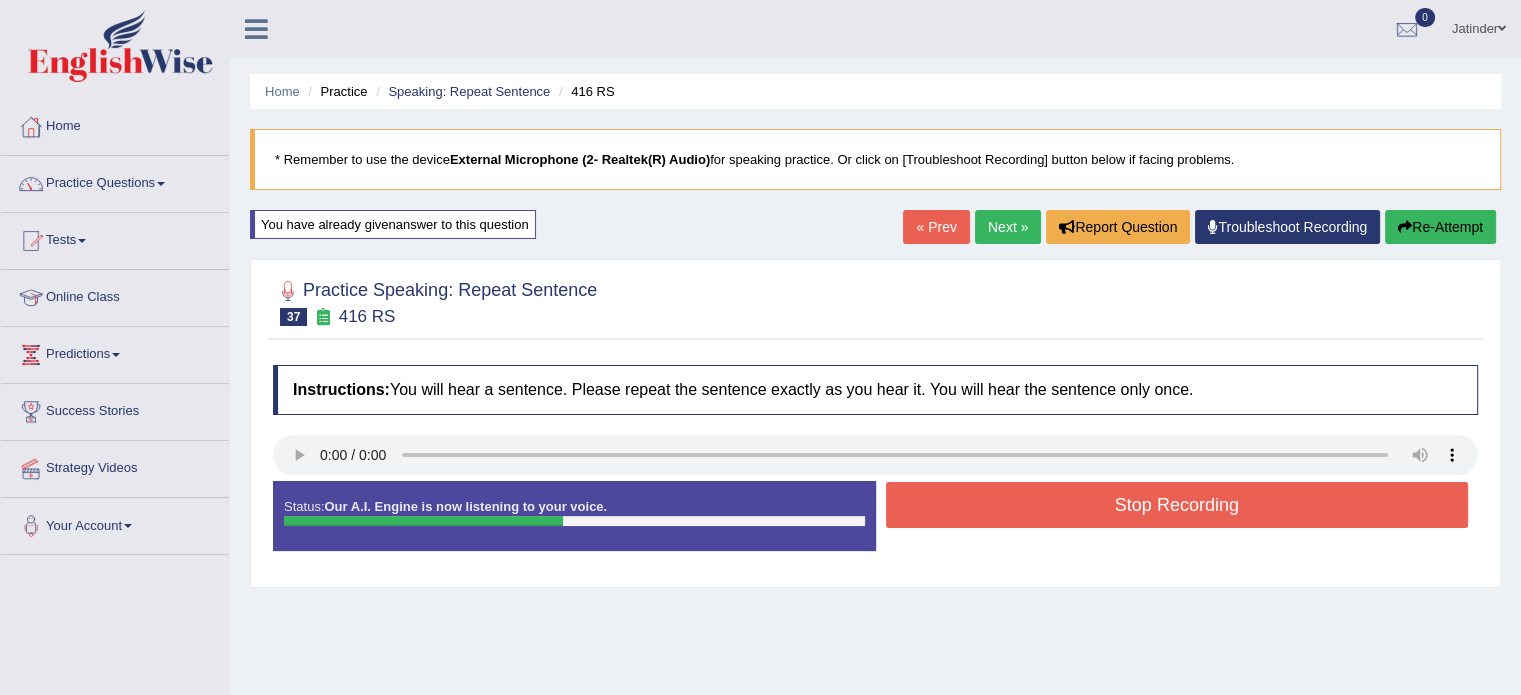 click on "Stop Recording" at bounding box center [1177, 505] 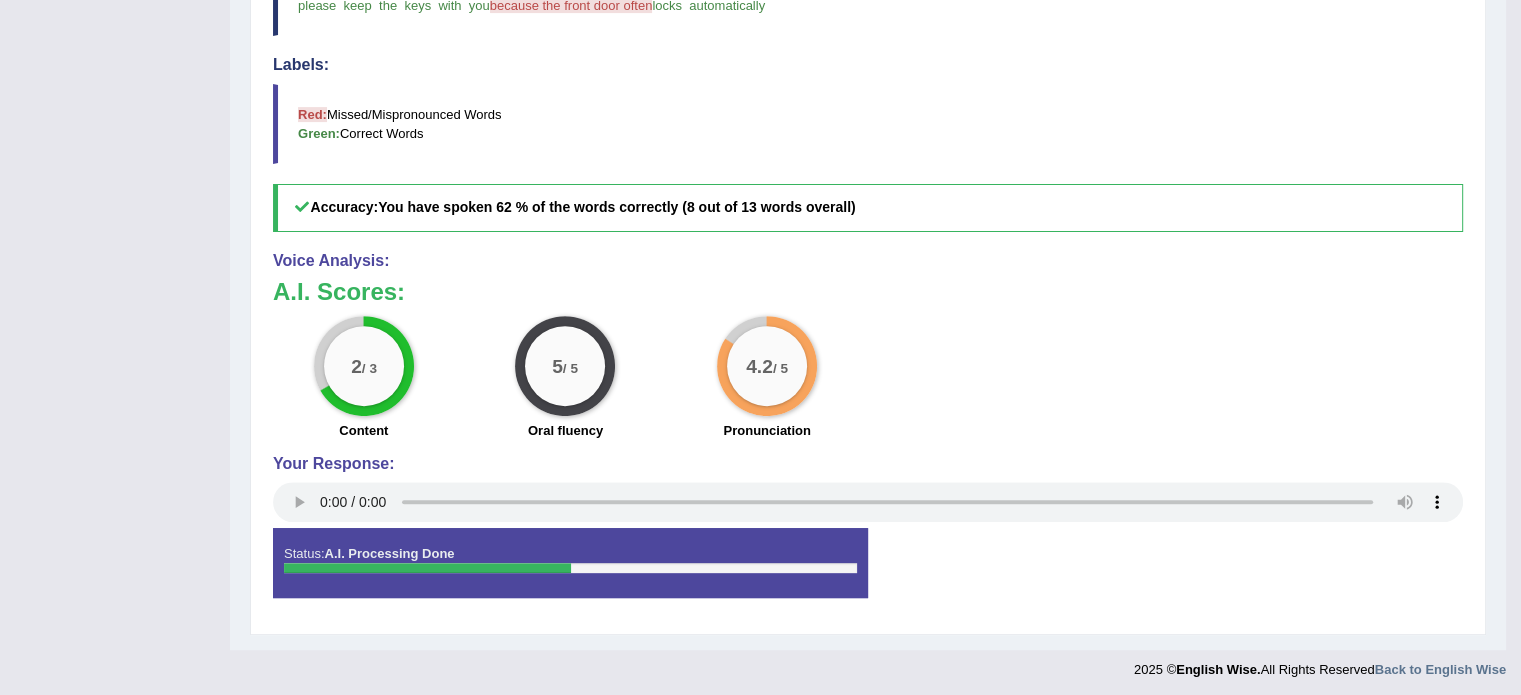 scroll, scrollTop: 664, scrollLeft: 0, axis: vertical 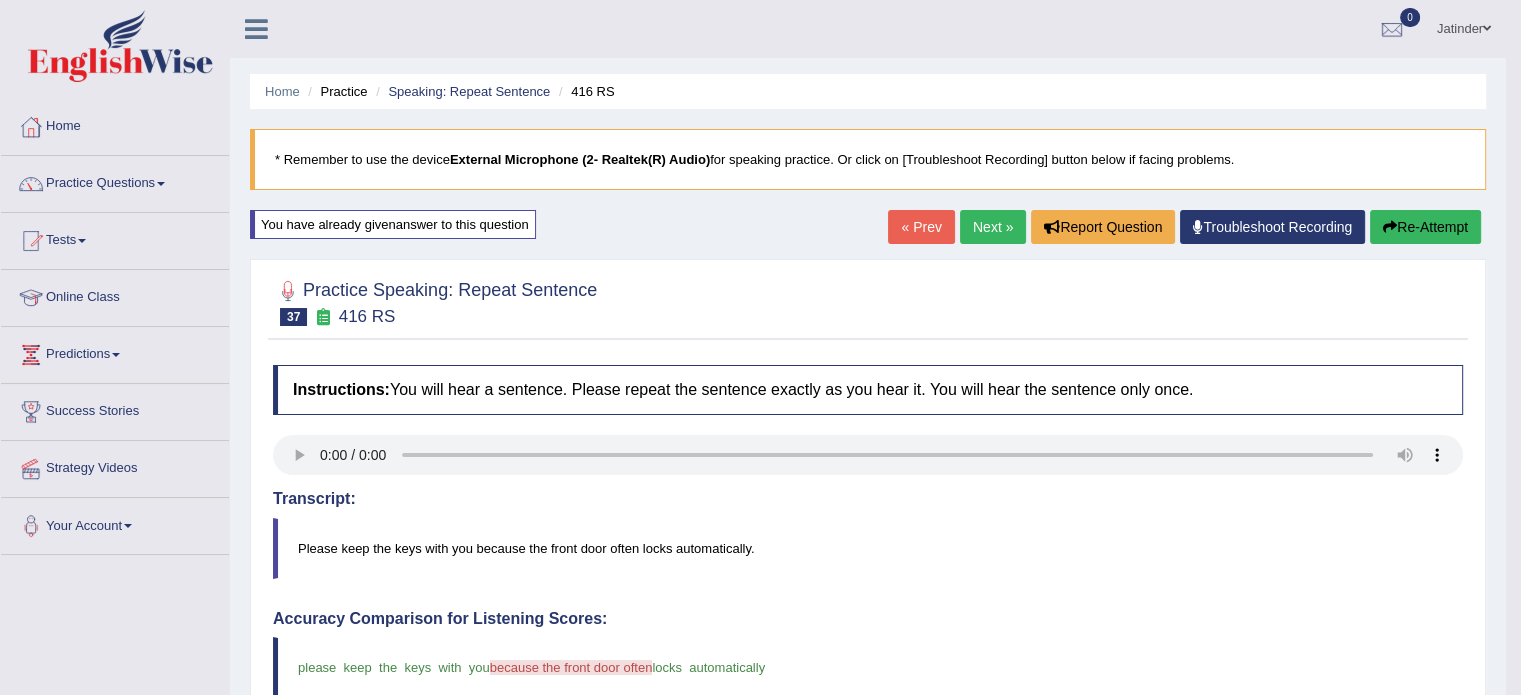 click on "Next »" at bounding box center (993, 227) 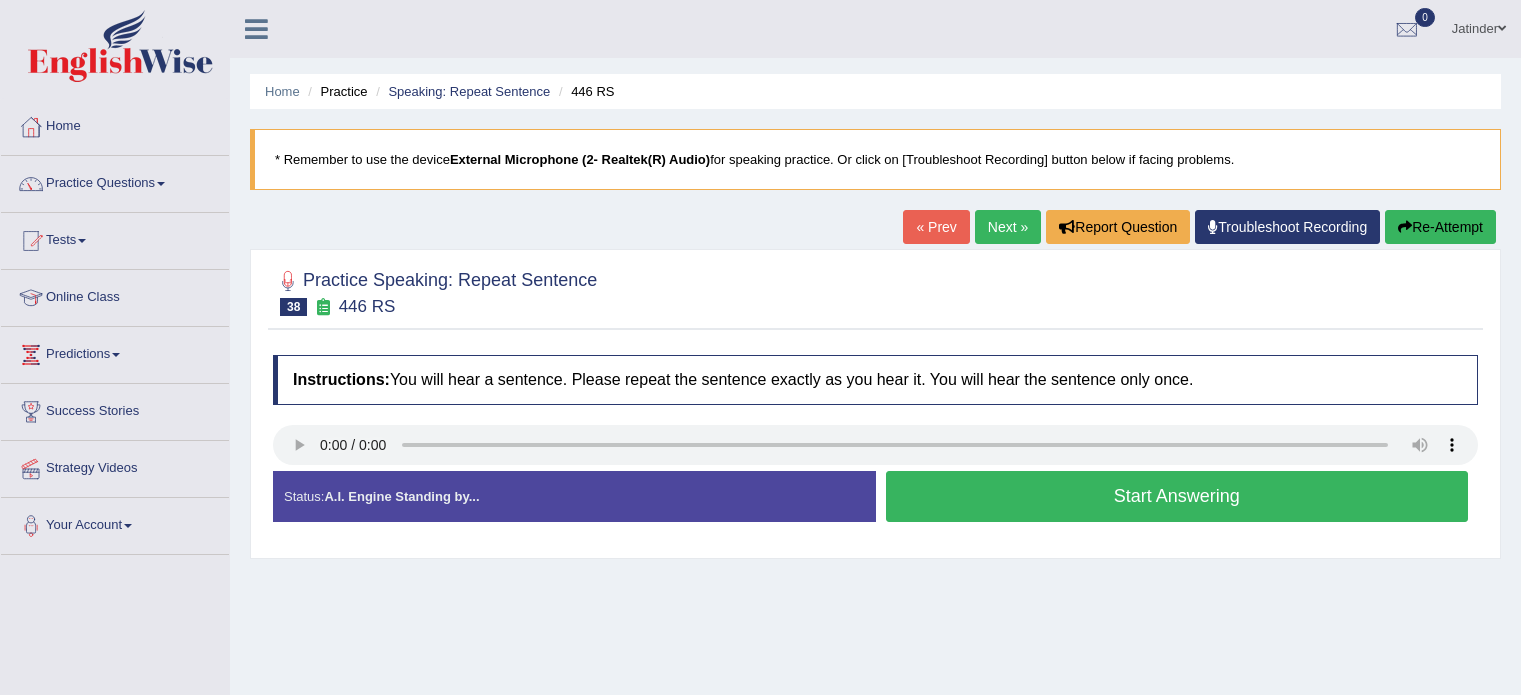 scroll, scrollTop: 0, scrollLeft: 0, axis: both 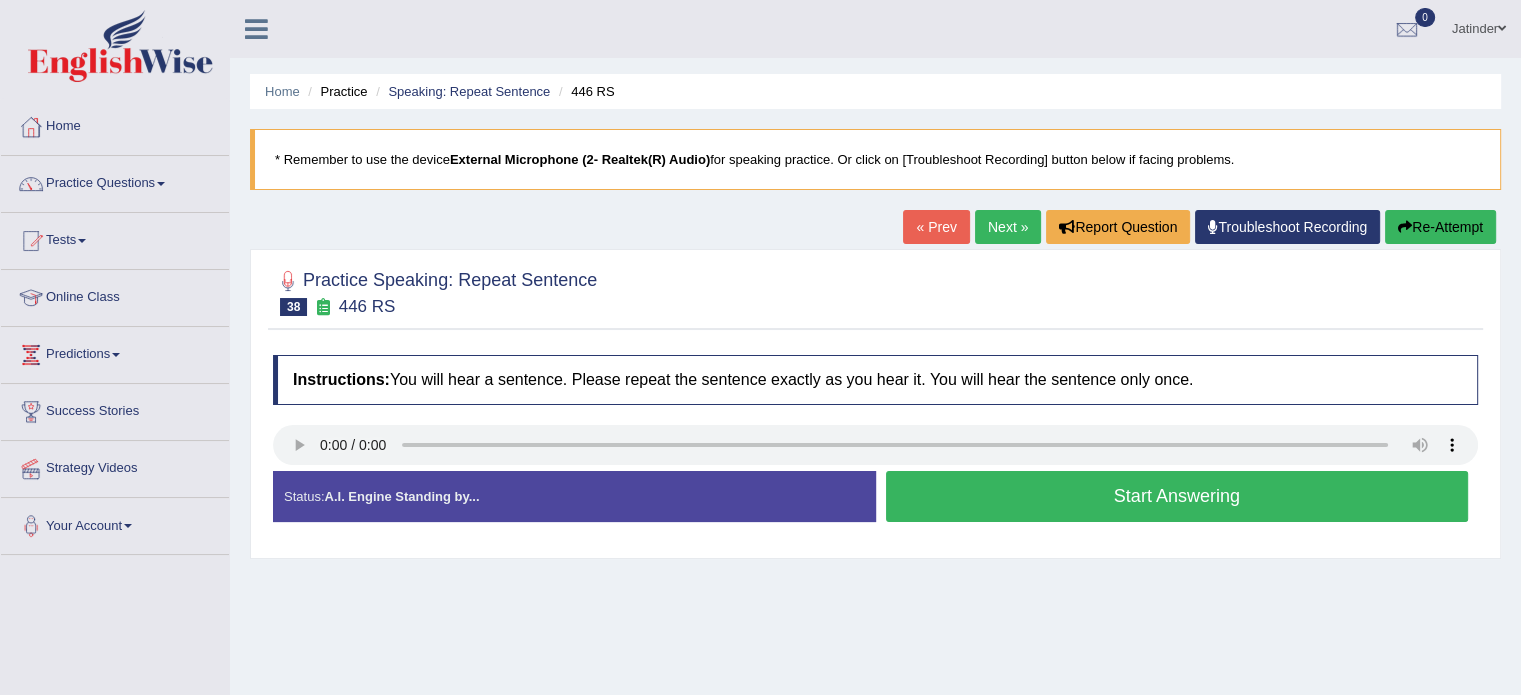 click on "Start Answering" at bounding box center (1177, 496) 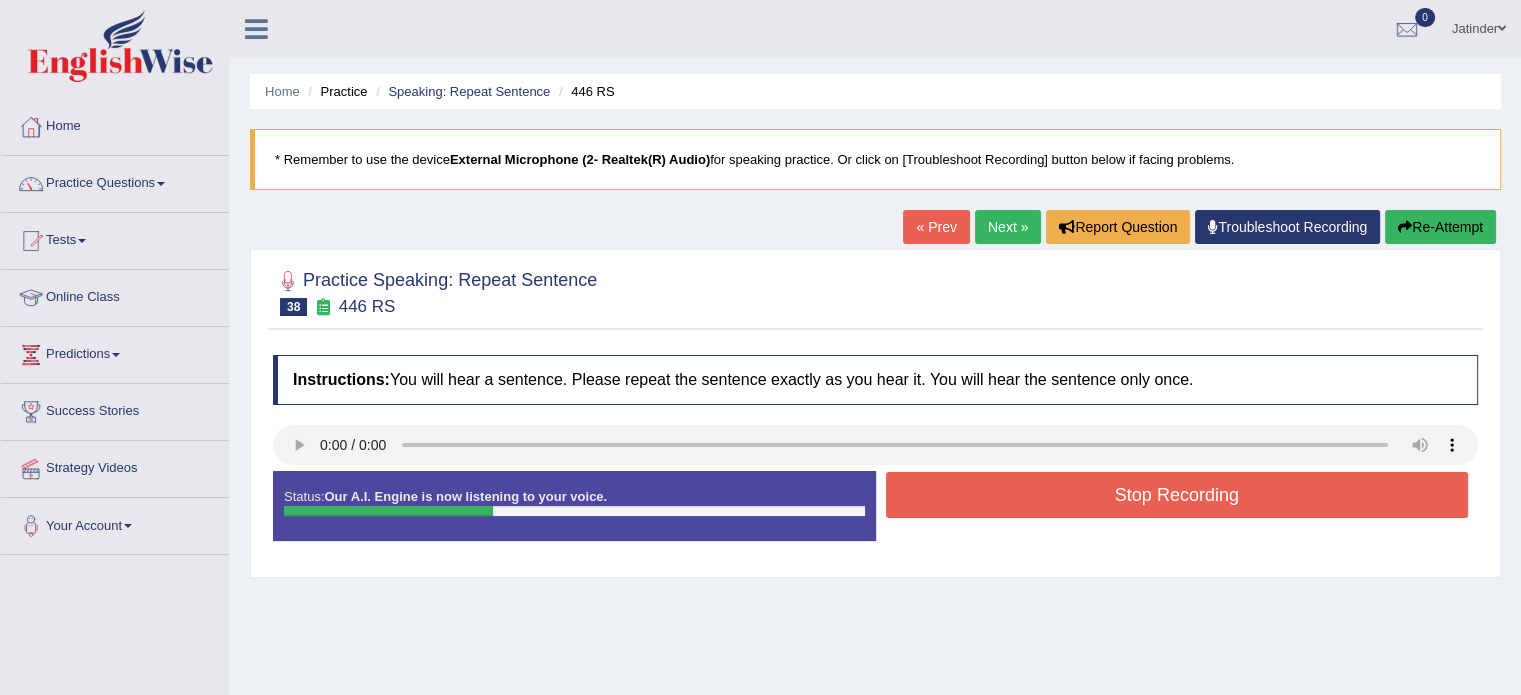 click on "Stop Recording" at bounding box center (1177, 495) 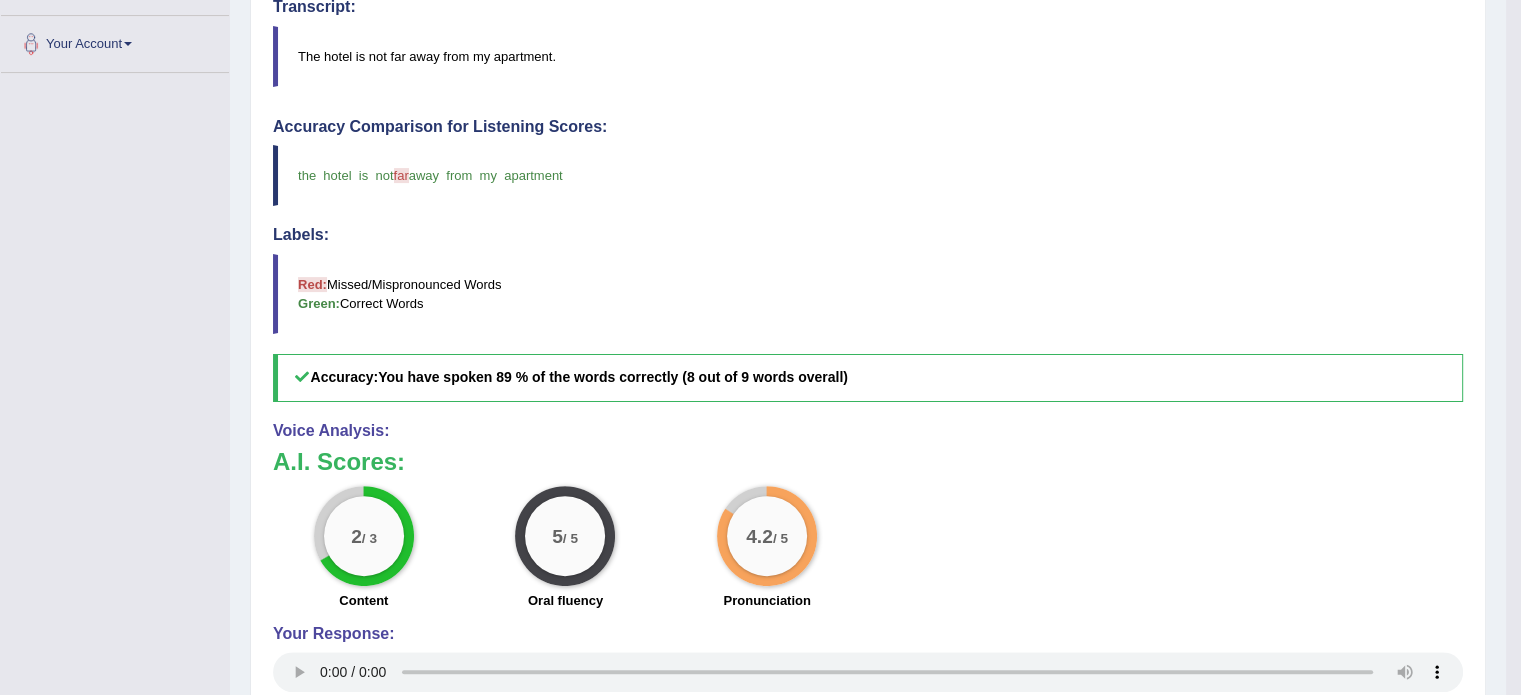 scroll, scrollTop: 600, scrollLeft: 0, axis: vertical 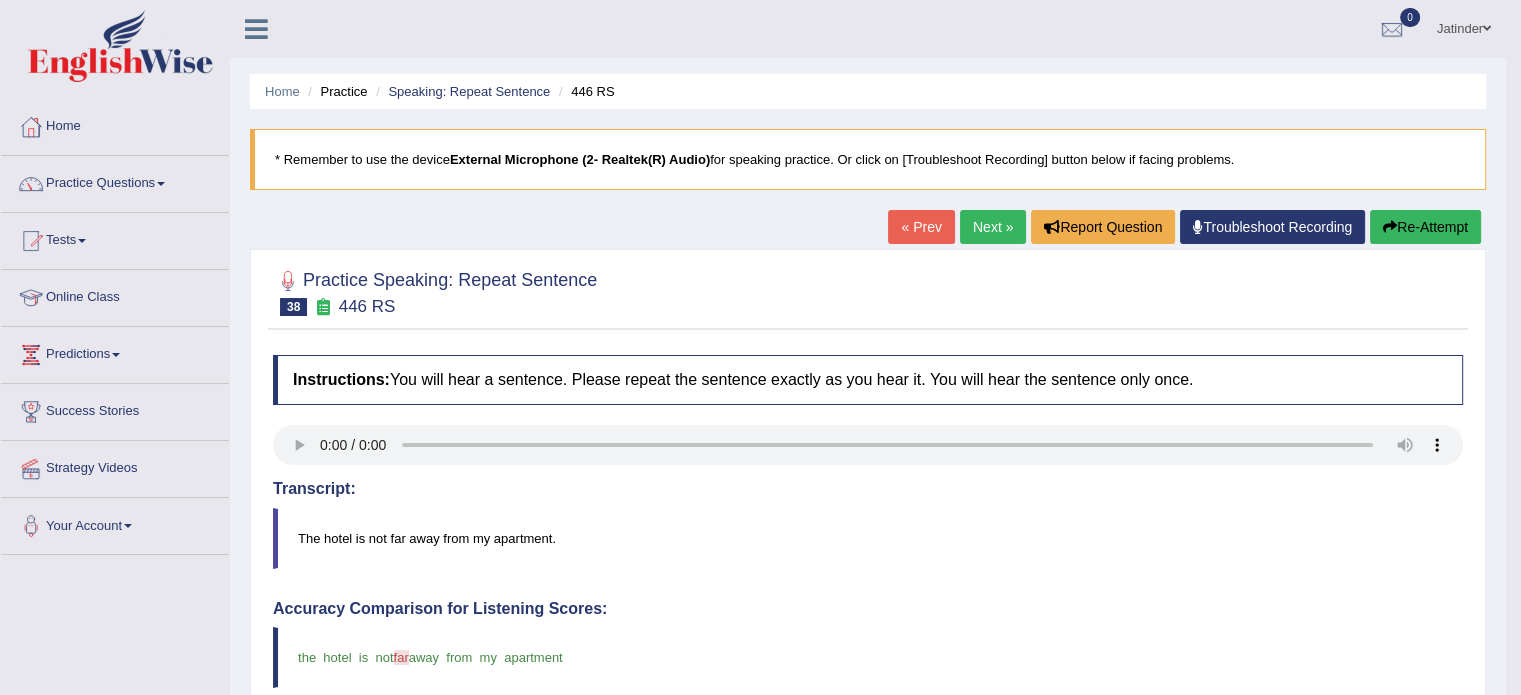 click on "Next »" at bounding box center (993, 227) 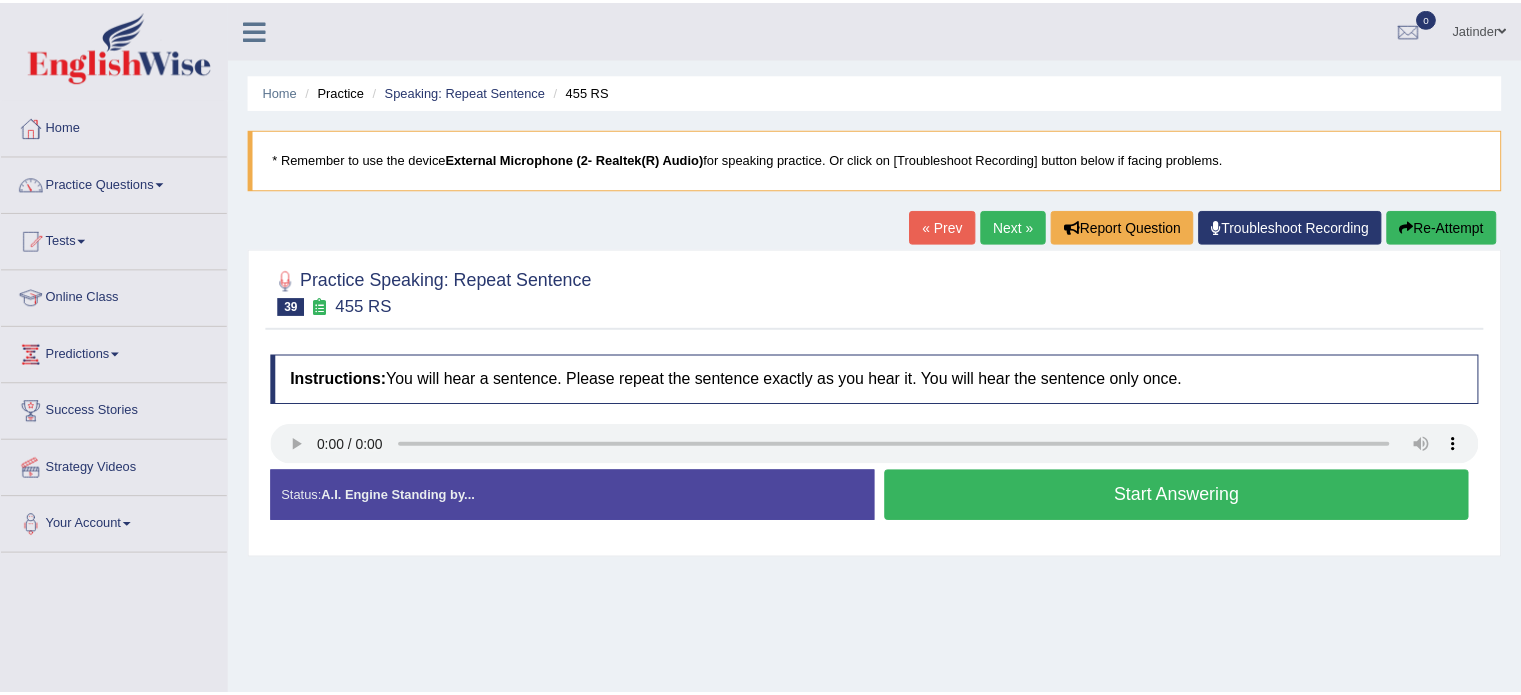 scroll, scrollTop: 0, scrollLeft: 0, axis: both 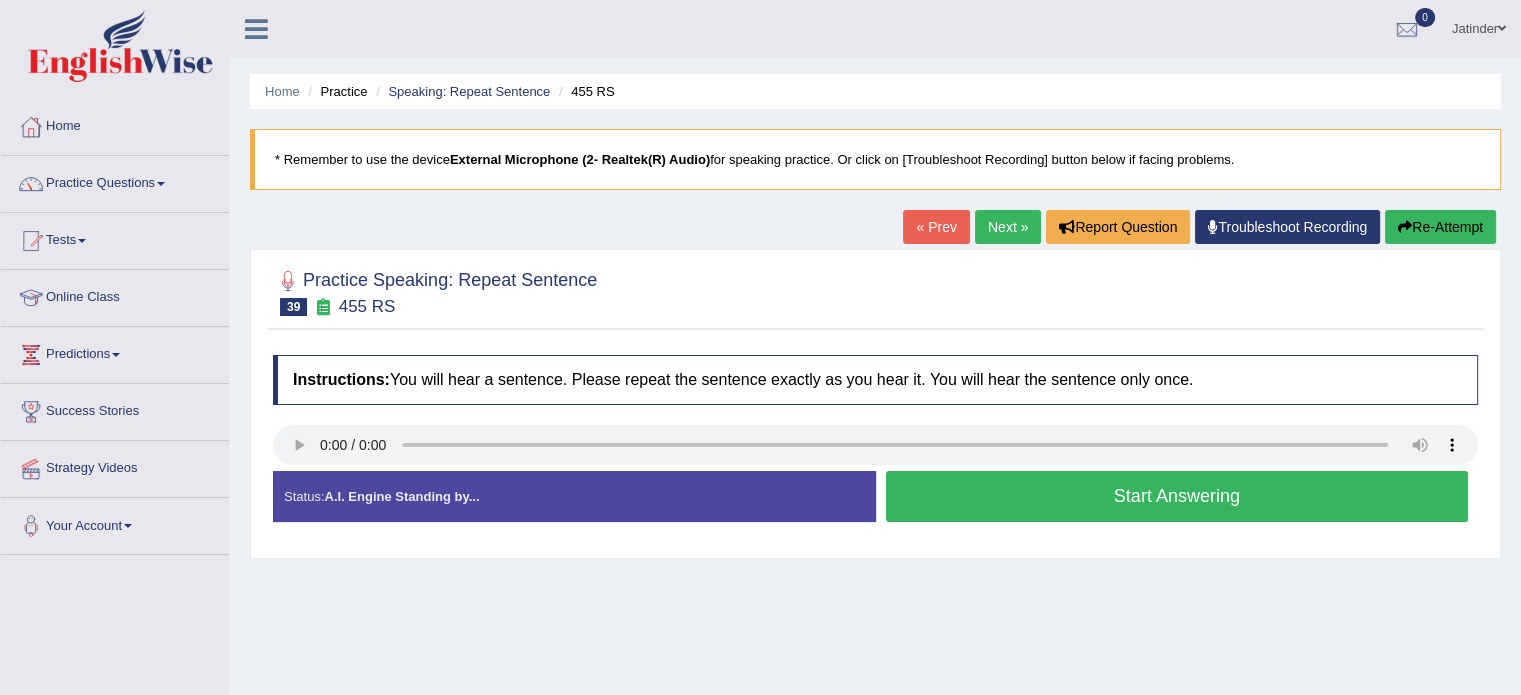 click on "Start Answering" at bounding box center [1177, 496] 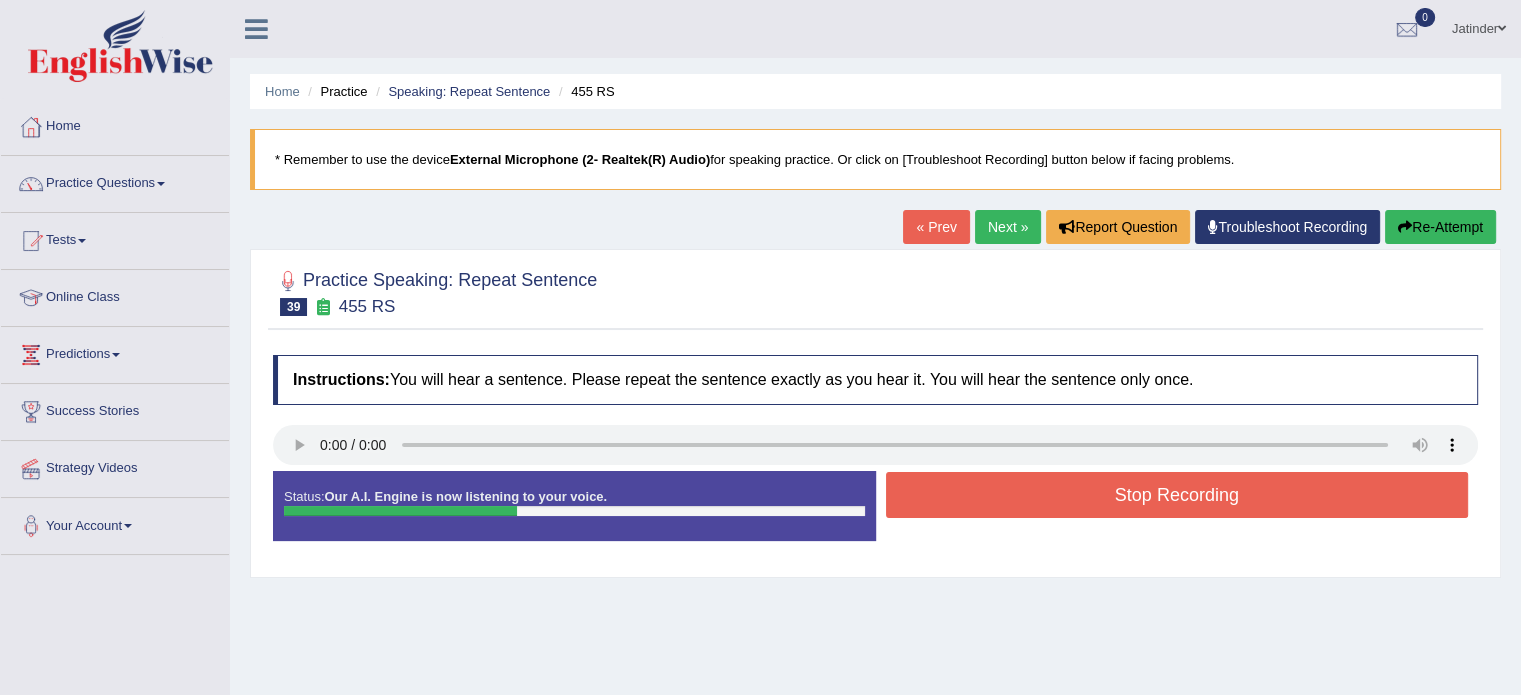 click on "Stop Recording" at bounding box center (1177, 495) 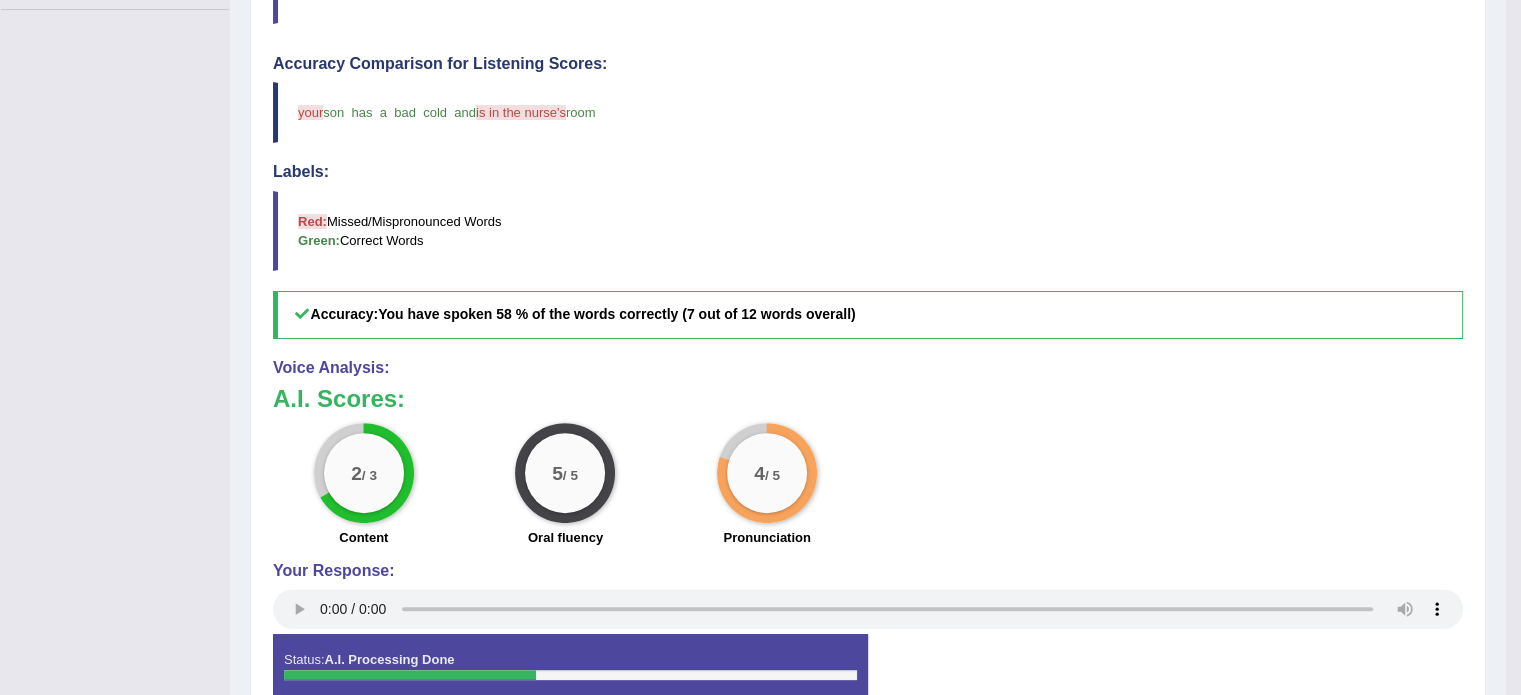 scroll, scrollTop: 653, scrollLeft: 0, axis: vertical 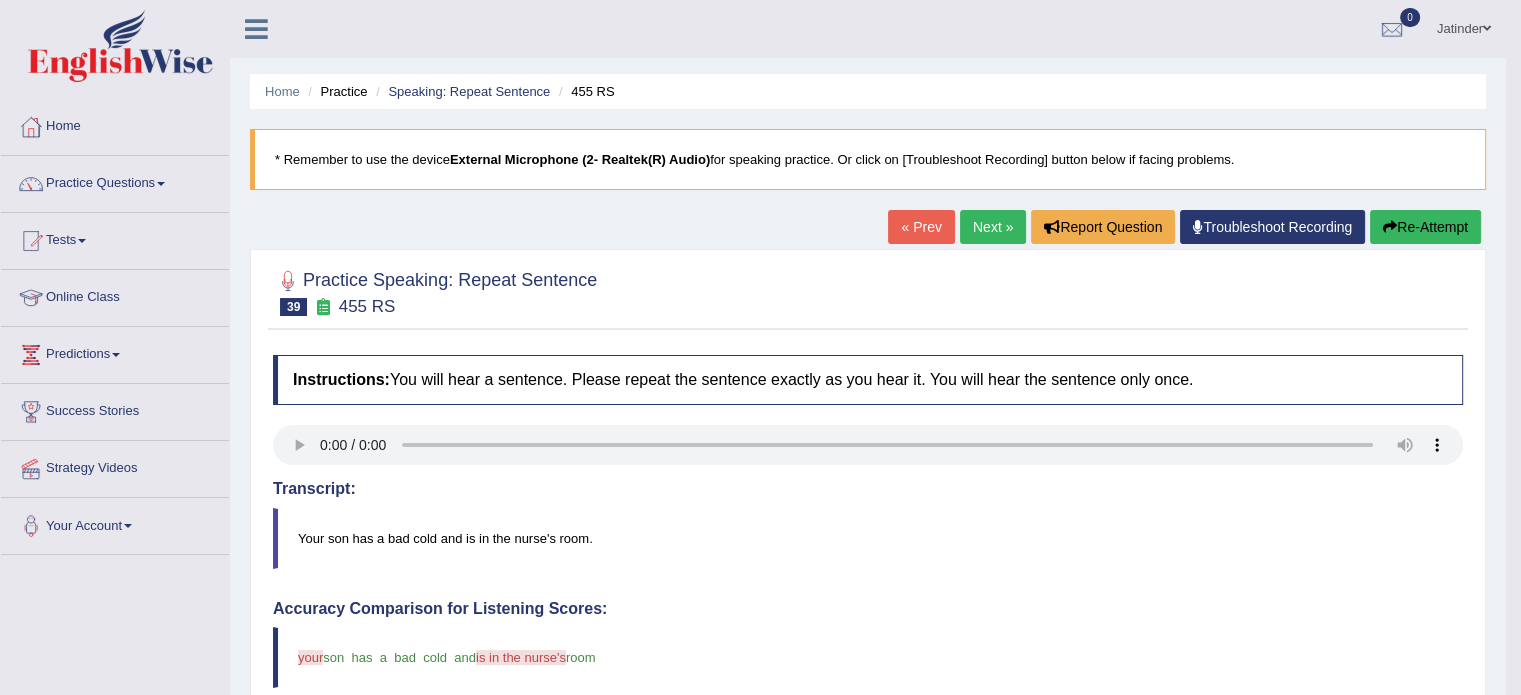 click on "Next »" at bounding box center (993, 227) 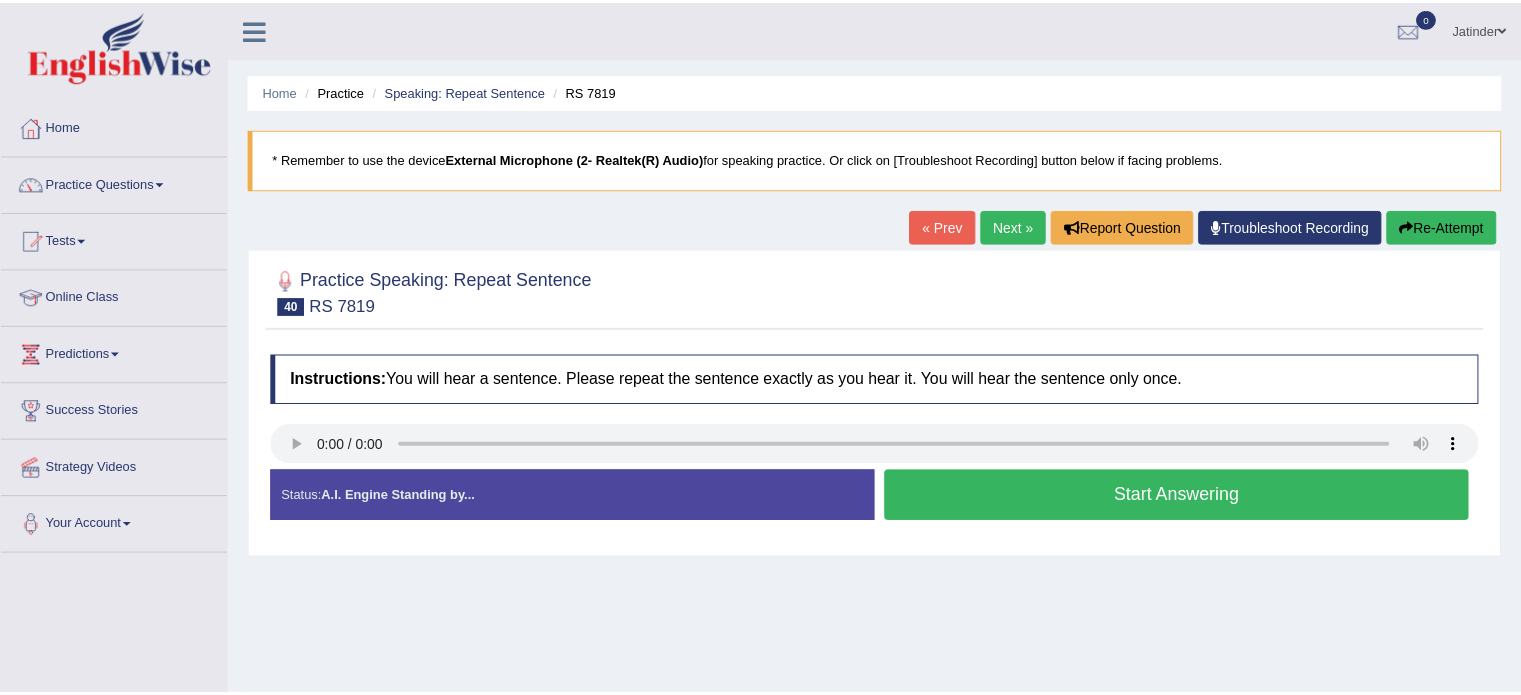 scroll, scrollTop: 0, scrollLeft: 0, axis: both 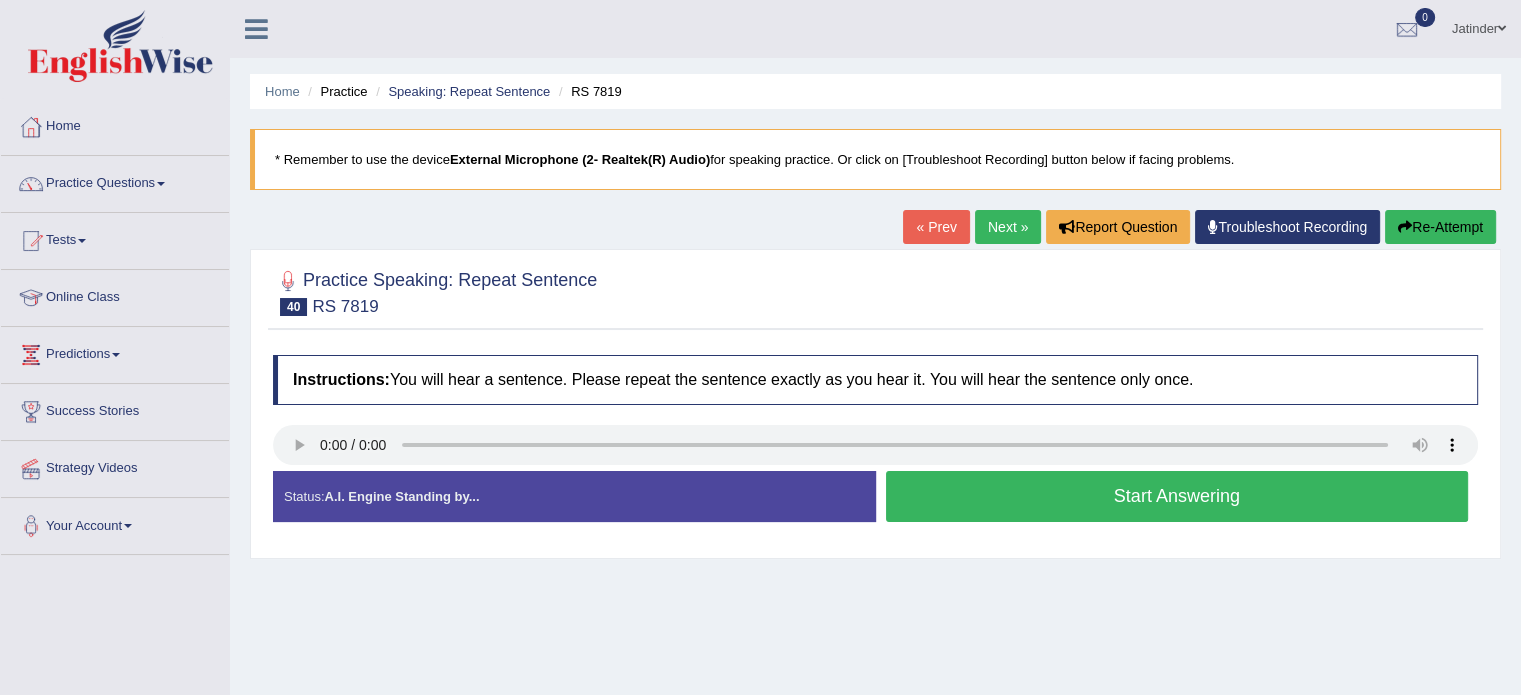 click on "Start Answering" at bounding box center (1177, 496) 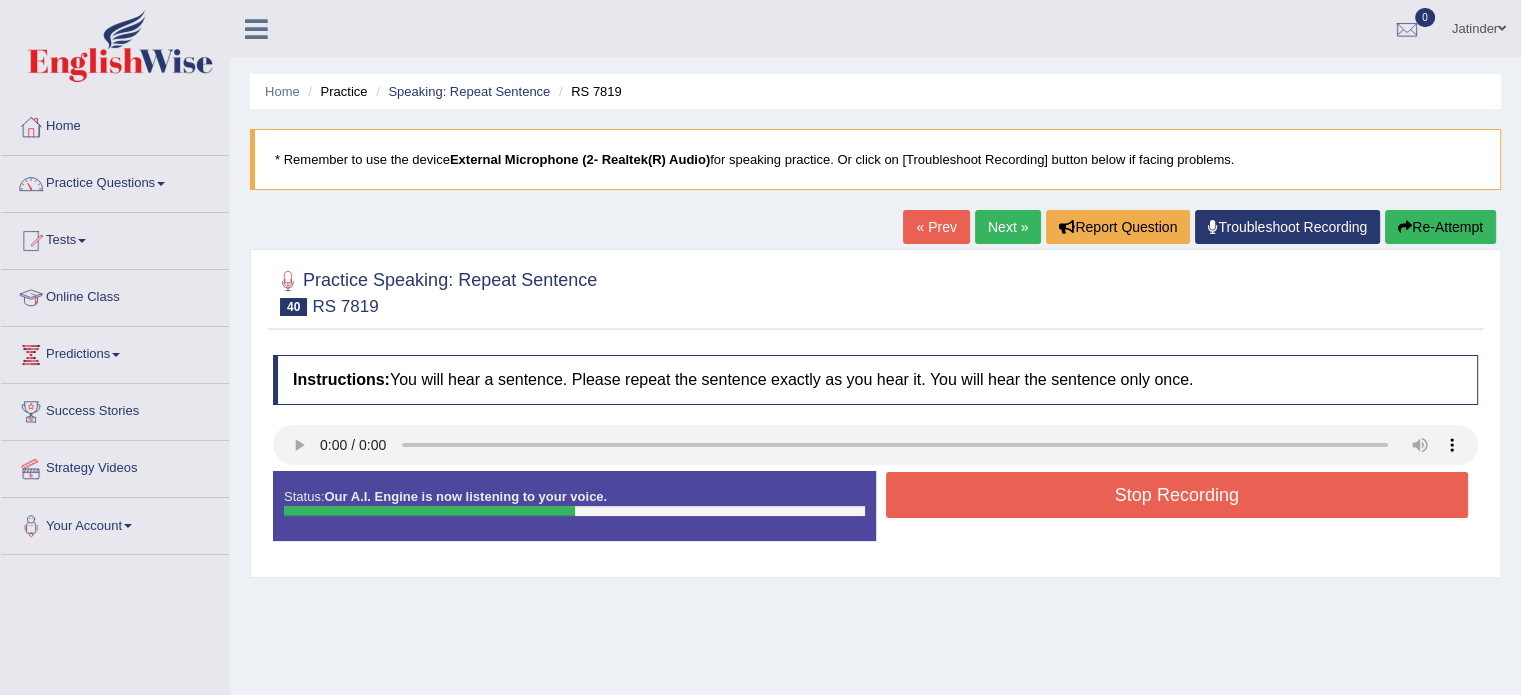 click on "Stop Recording" at bounding box center [1177, 495] 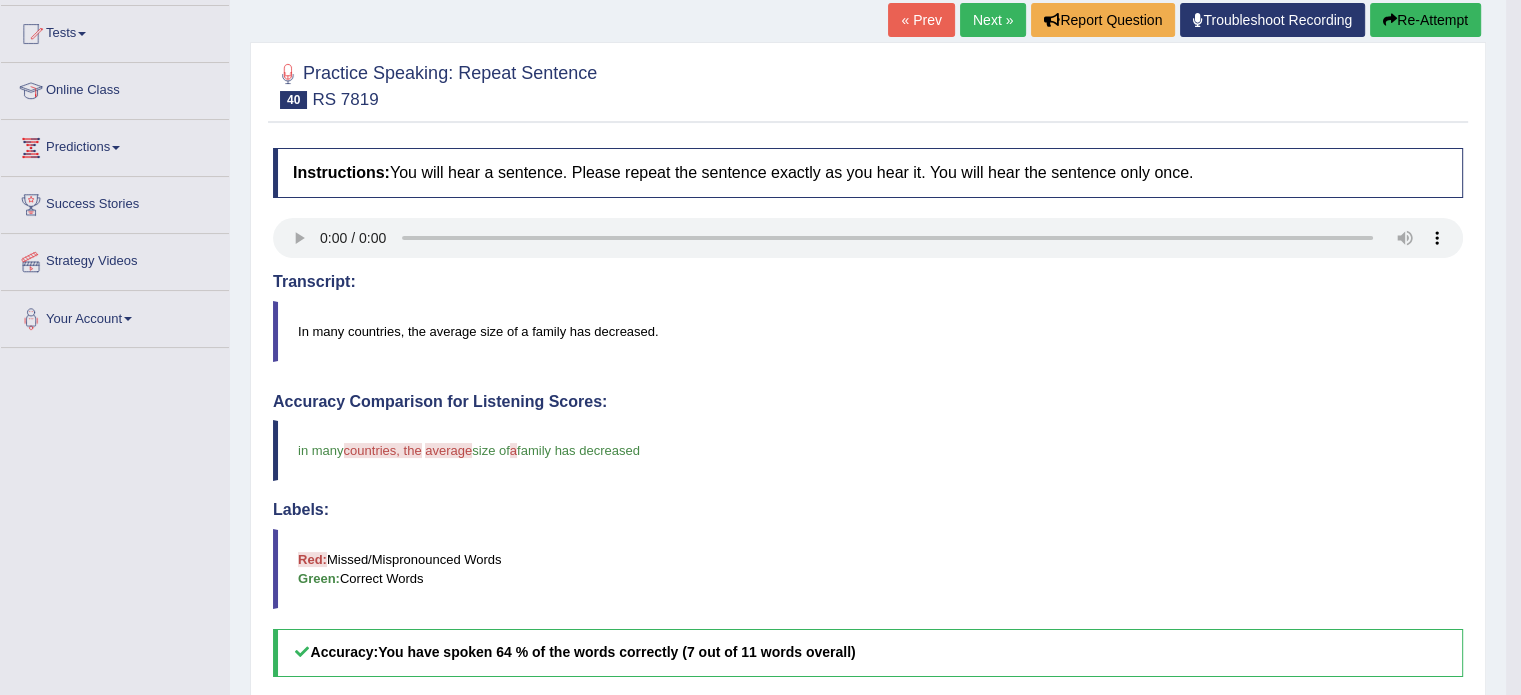 scroll, scrollTop: 600, scrollLeft: 0, axis: vertical 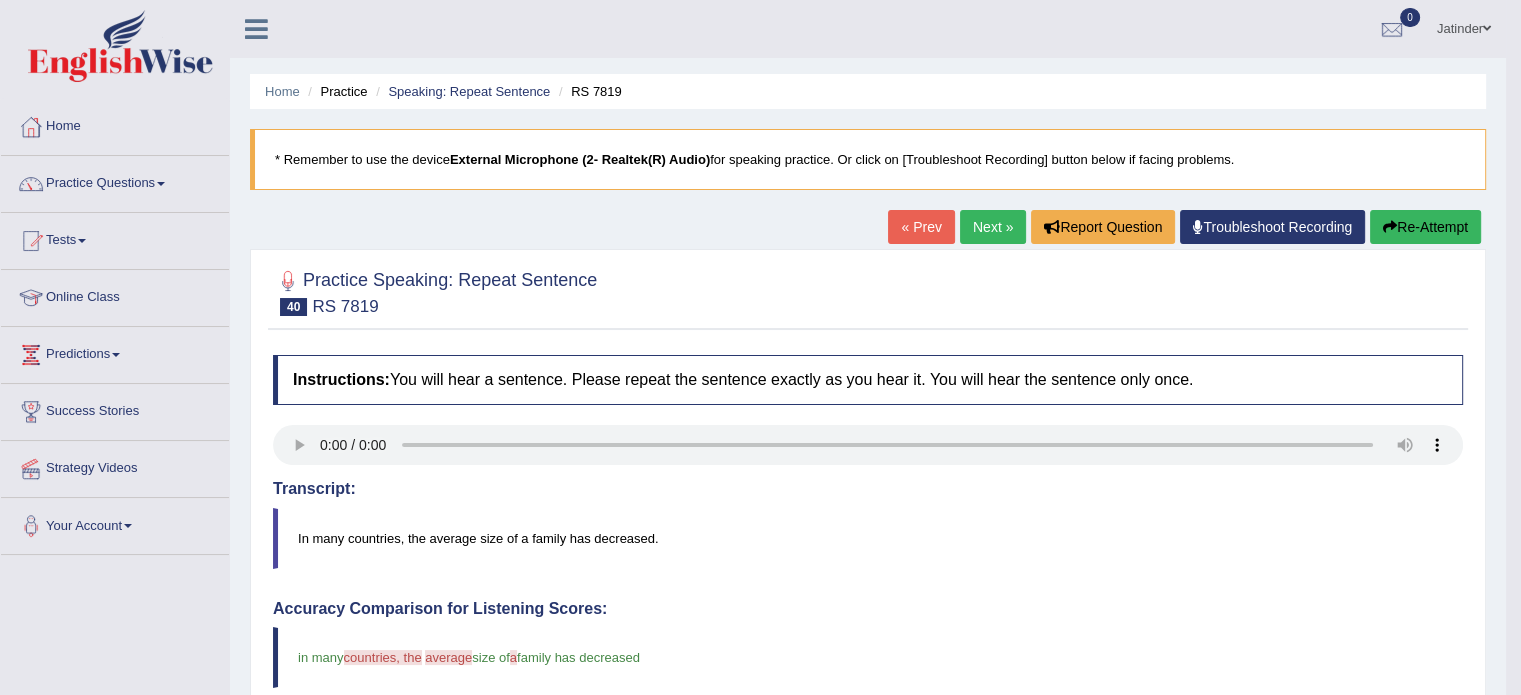 click on "Next »" at bounding box center (993, 227) 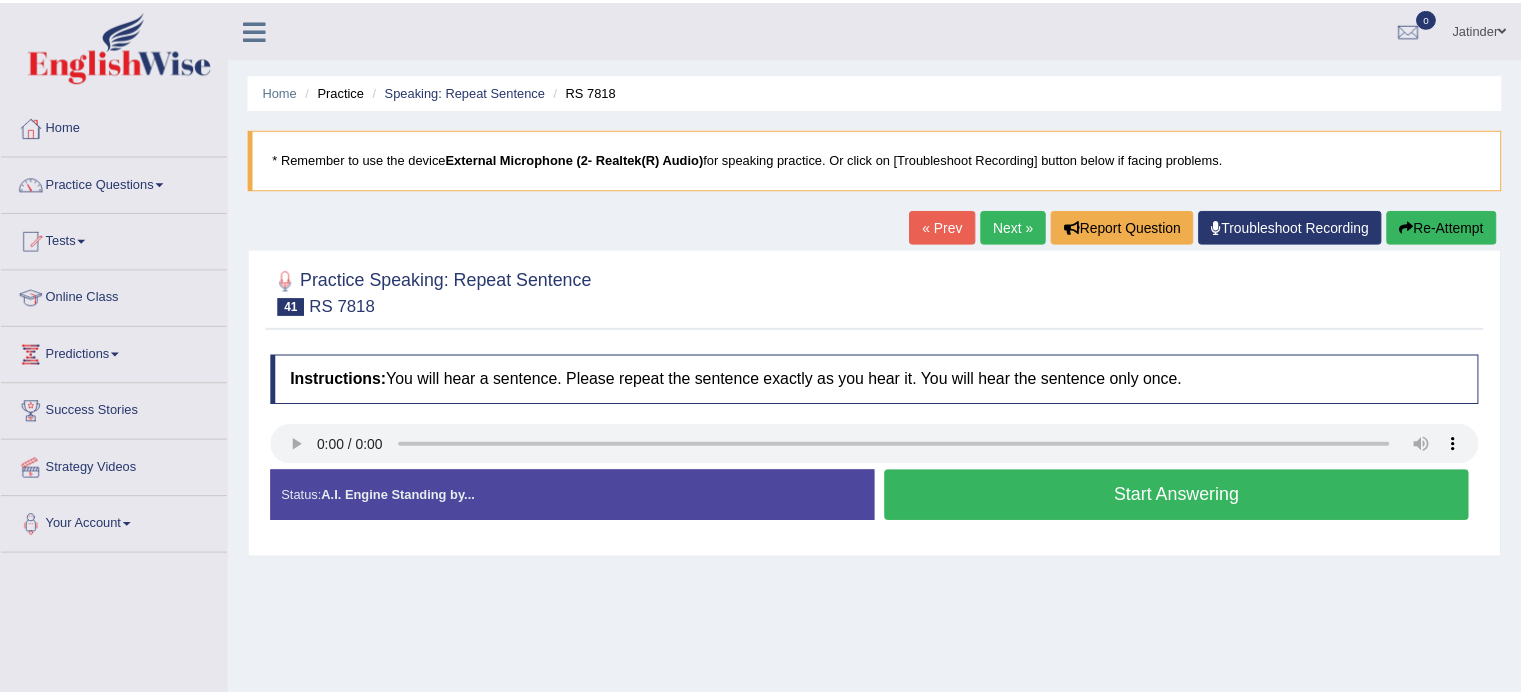 scroll, scrollTop: 0, scrollLeft: 0, axis: both 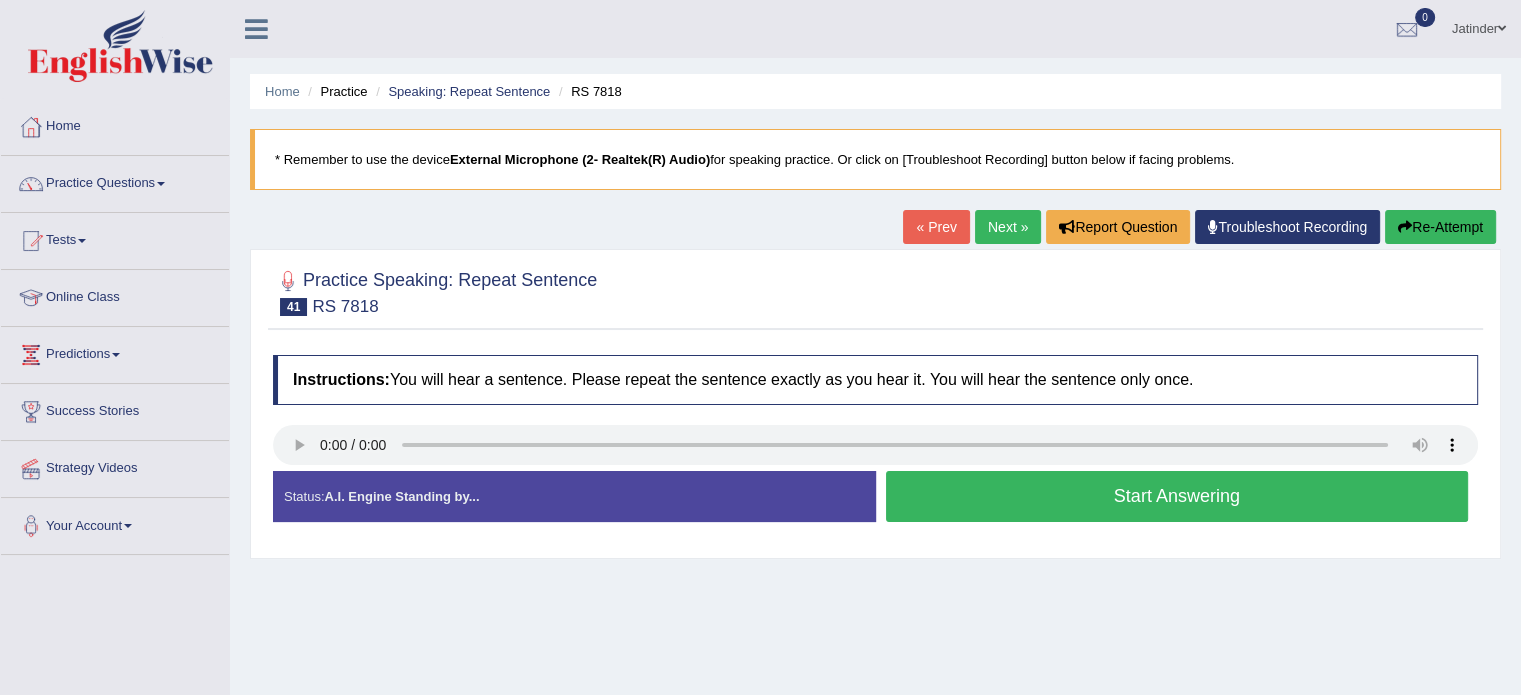 click on "Start Answering" at bounding box center [1177, 496] 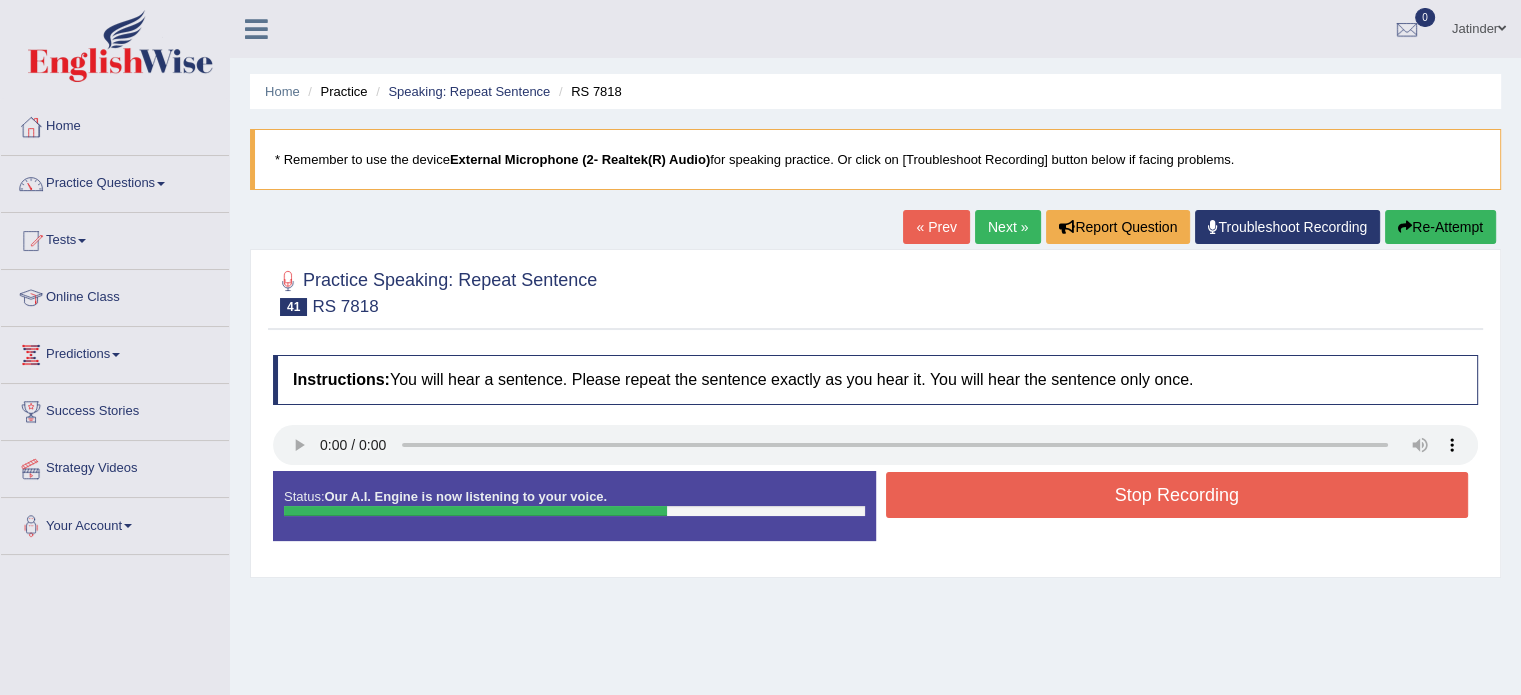click on "Stop Recording" at bounding box center (1177, 495) 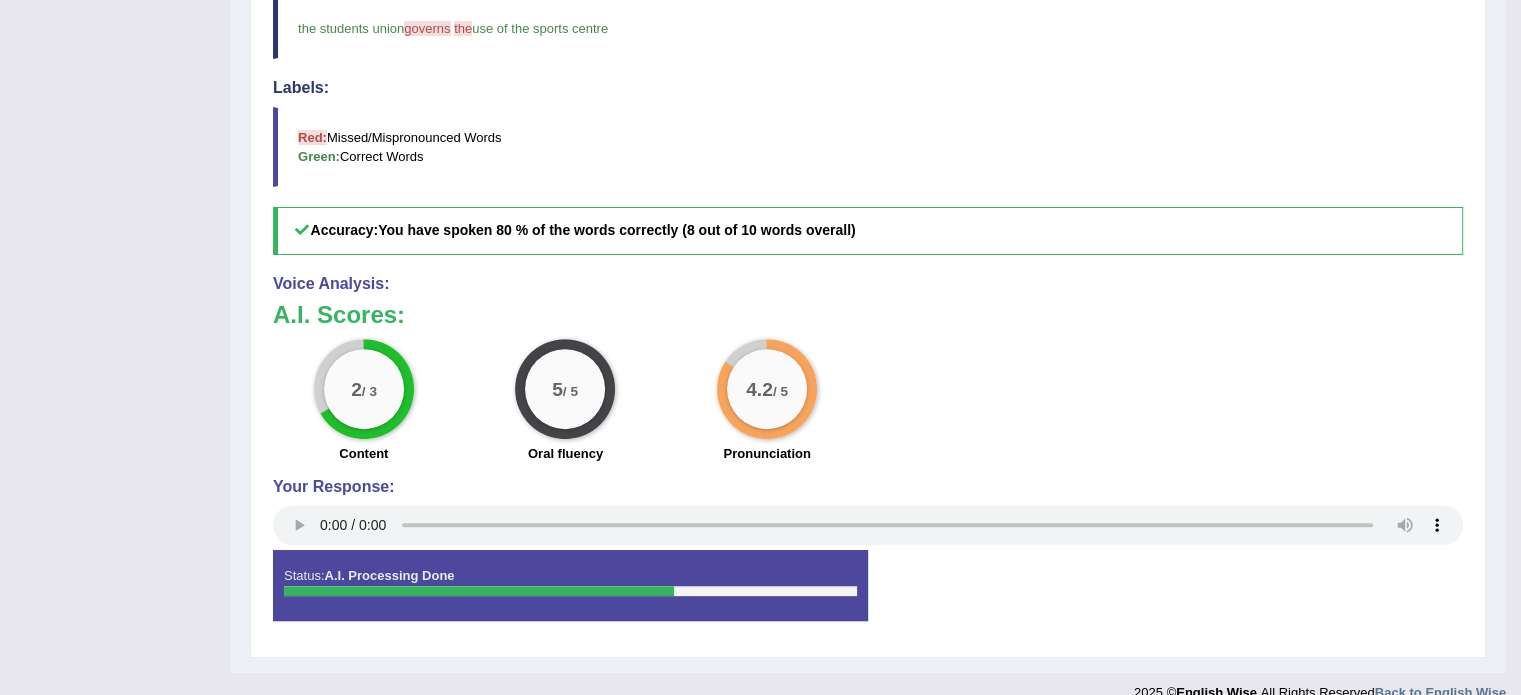 scroll, scrollTop: 653, scrollLeft: 0, axis: vertical 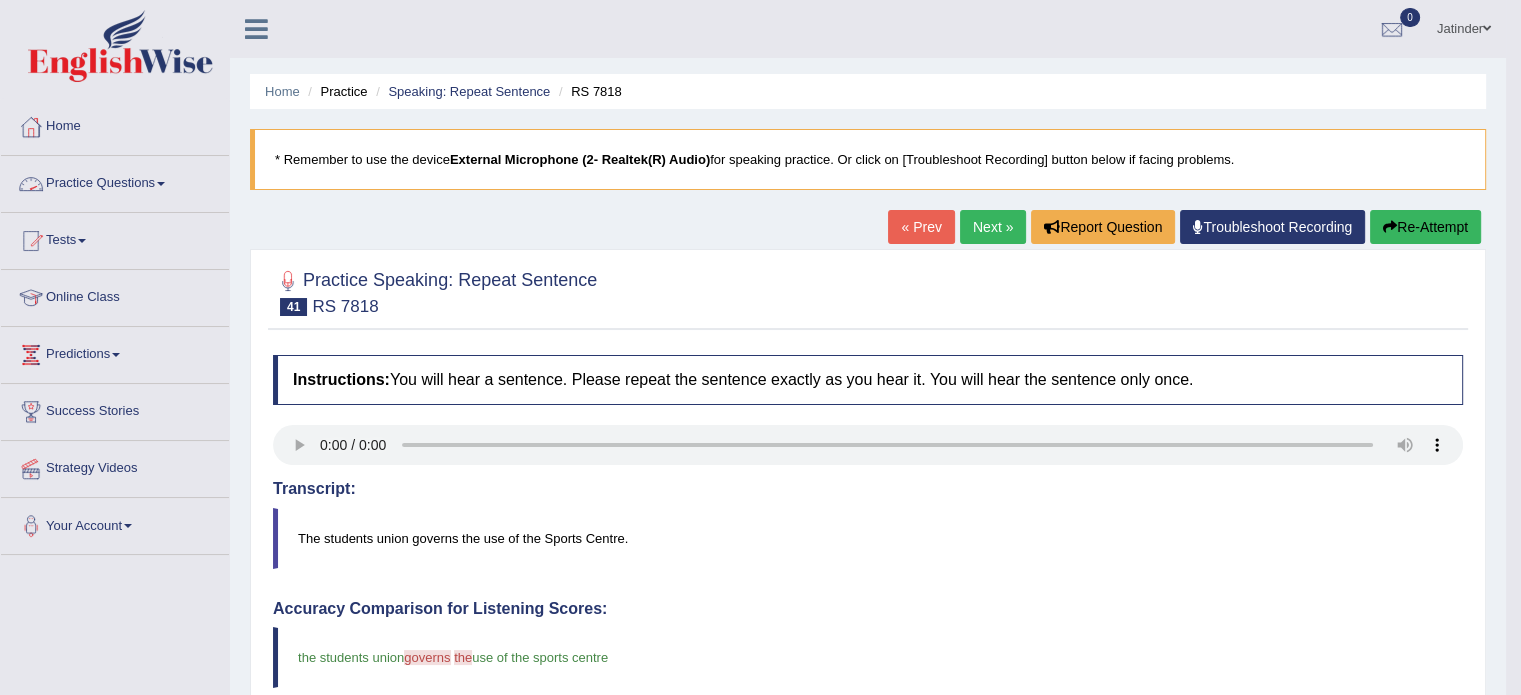 click on "Practice Questions" at bounding box center (115, 181) 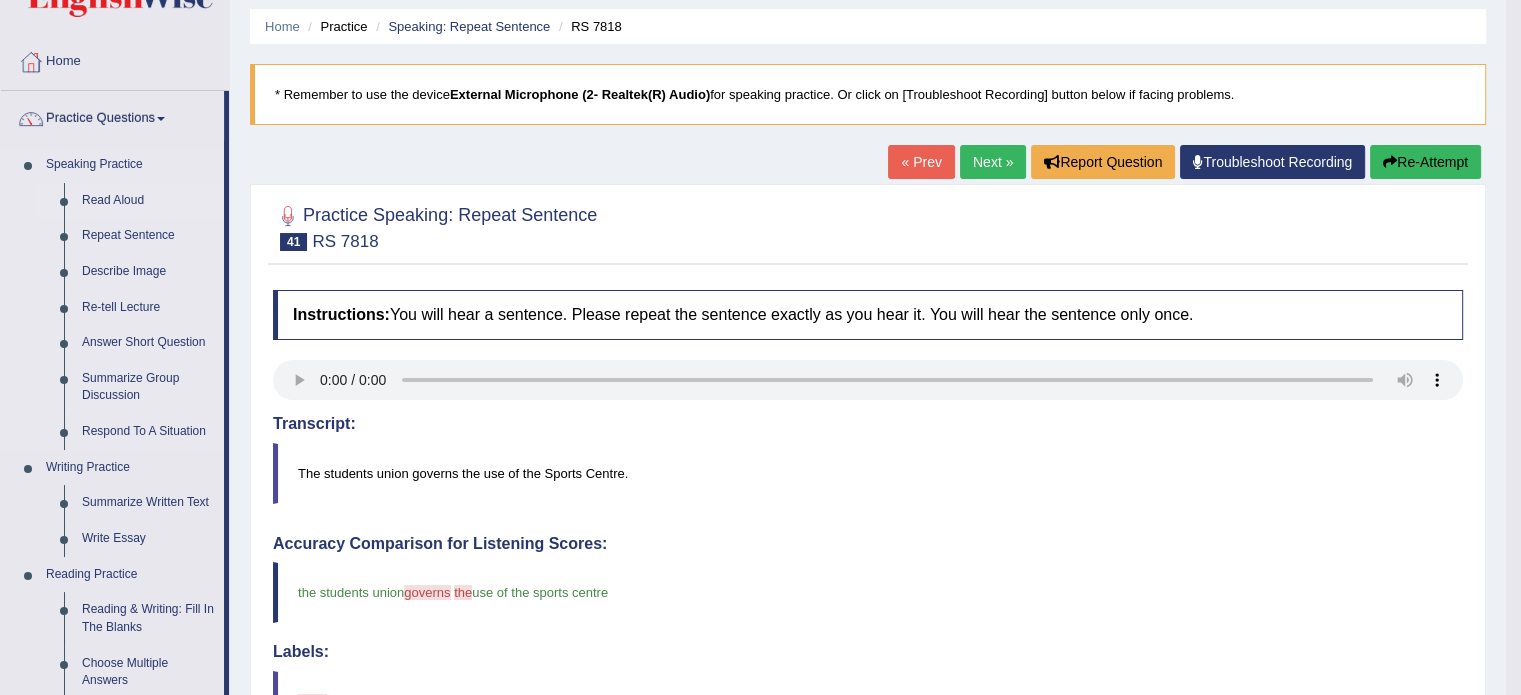 scroll, scrollTop: 100, scrollLeft: 0, axis: vertical 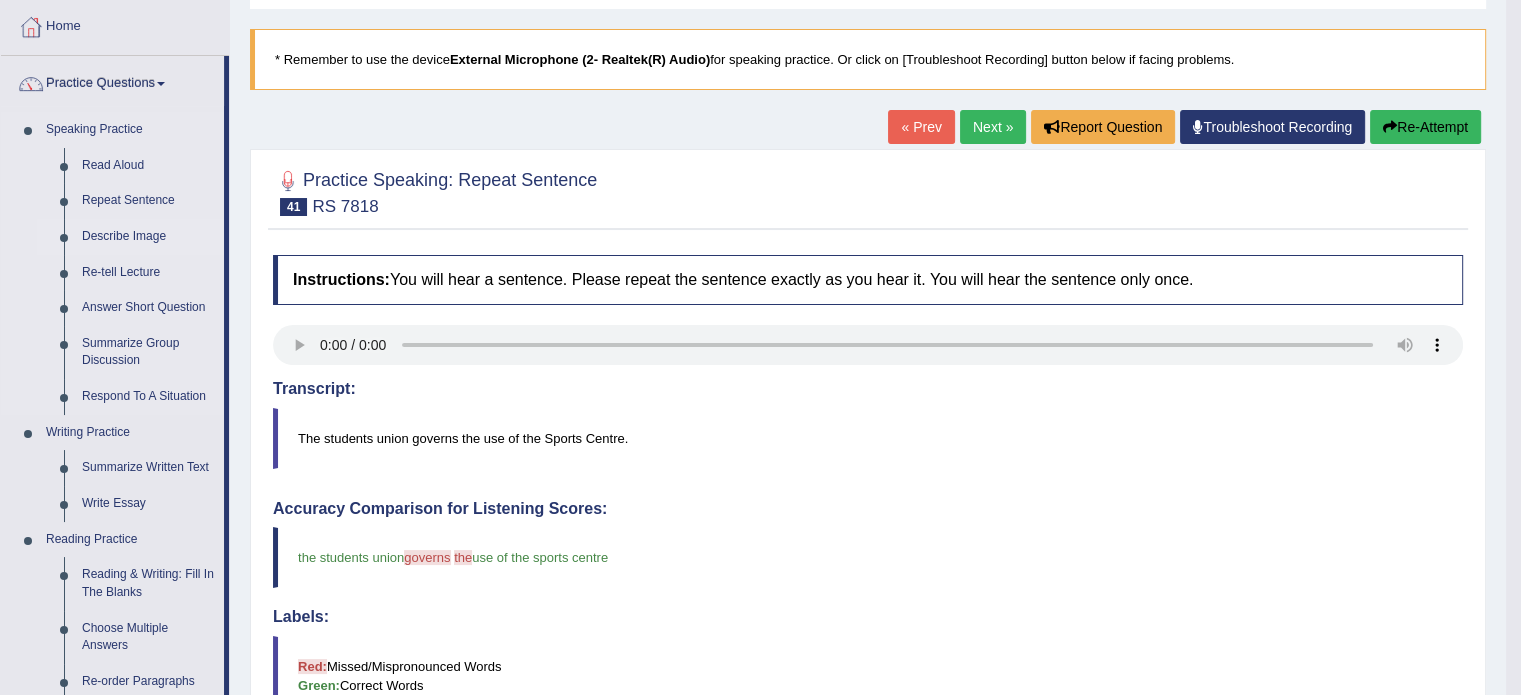 click on "Describe Image" at bounding box center (148, 237) 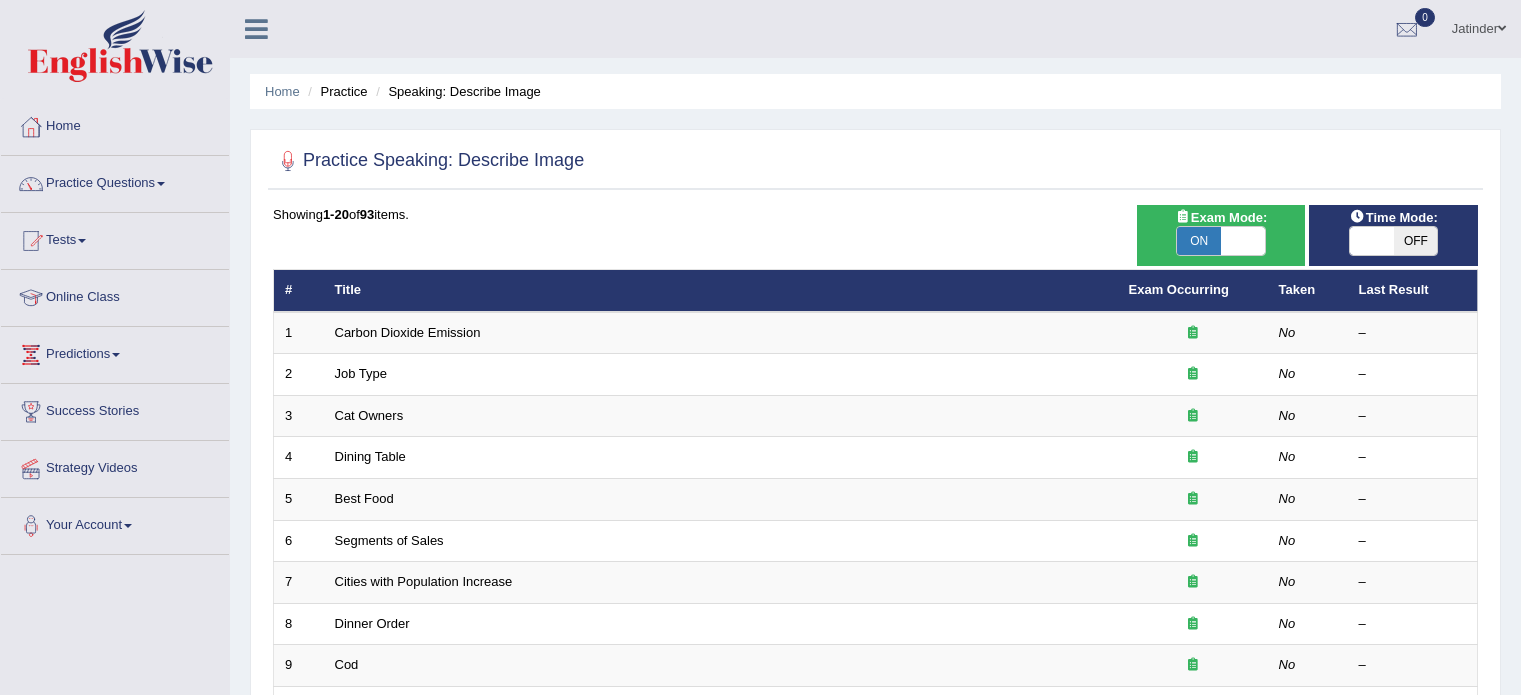 scroll, scrollTop: 0, scrollLeft: 0, axis: both 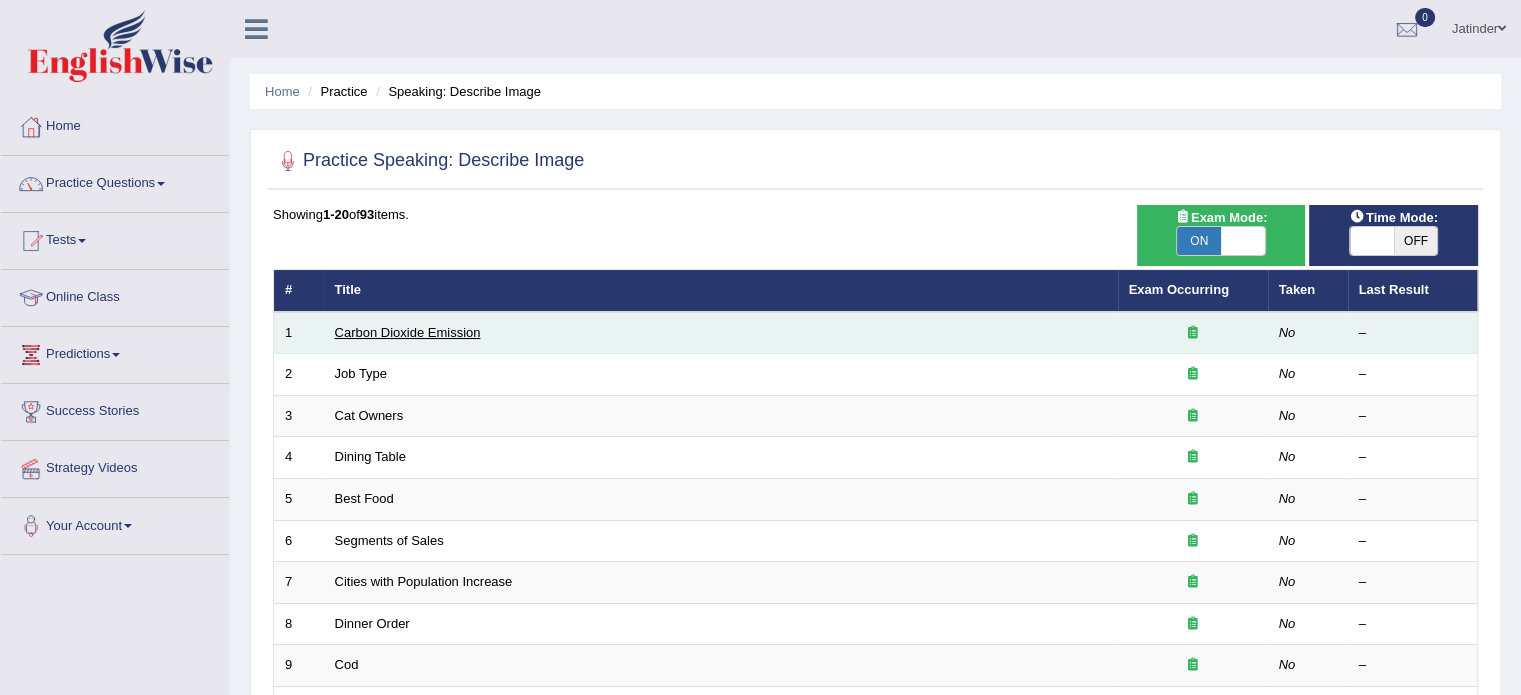 click on "Carbon Dioxide Emission" at bounding box center [408, 332] 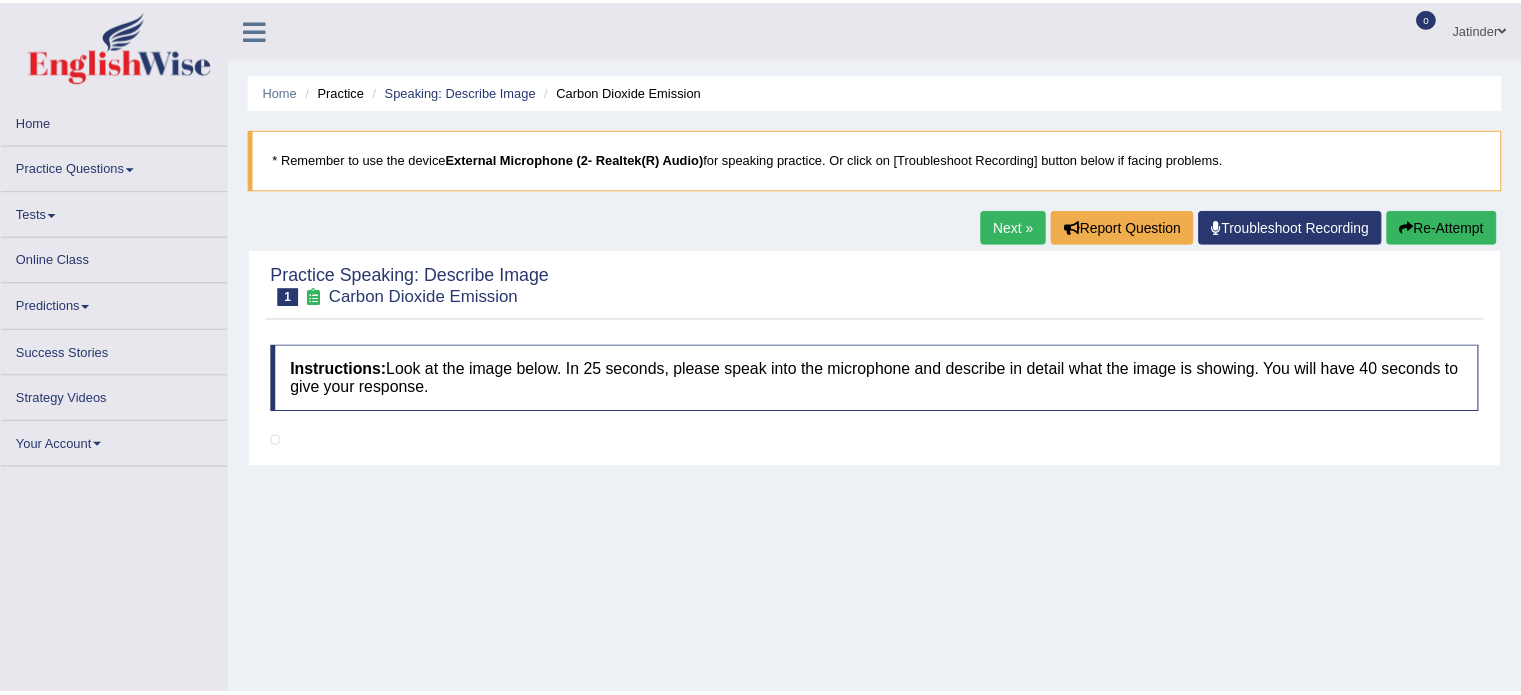 scroll, scrollTop: 0, scrollLeft: 0, axis: both 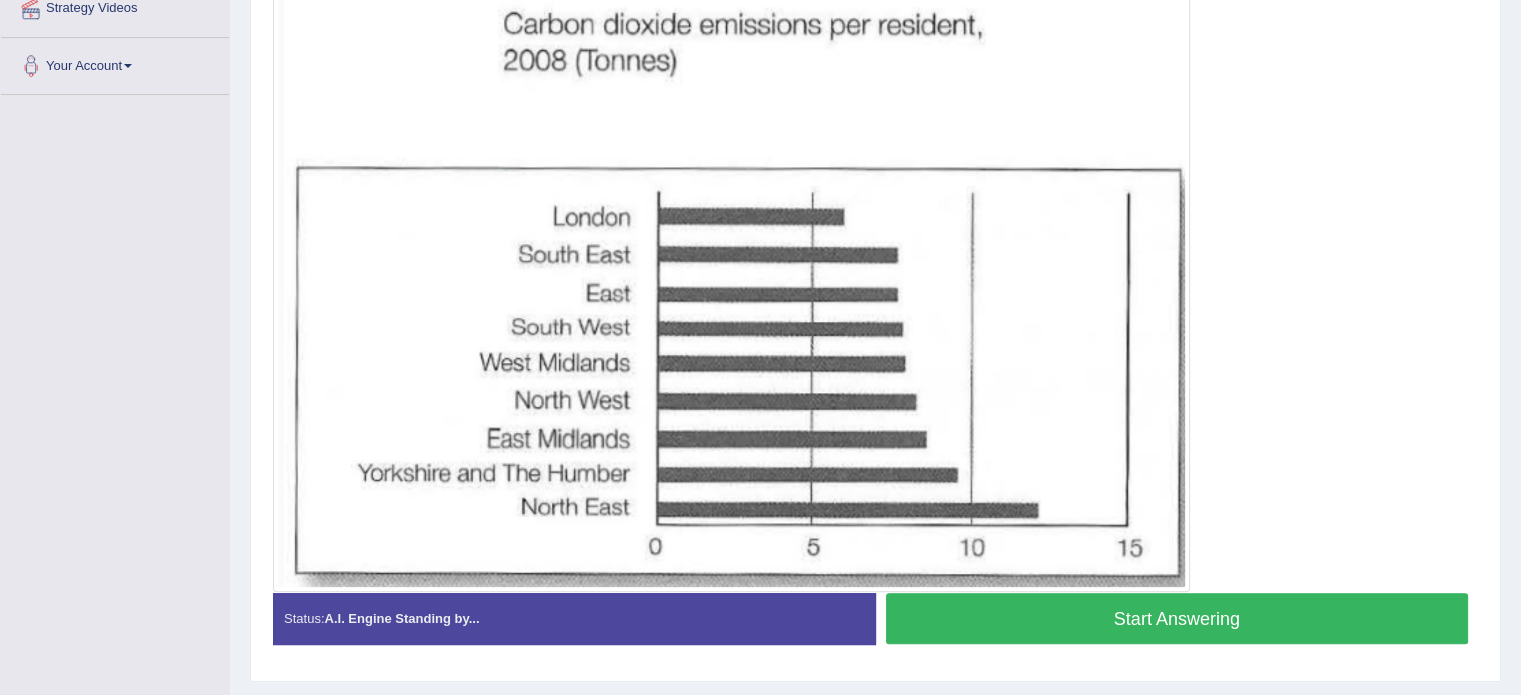 click on "Start Answering" at bounding box center [1177, 618] 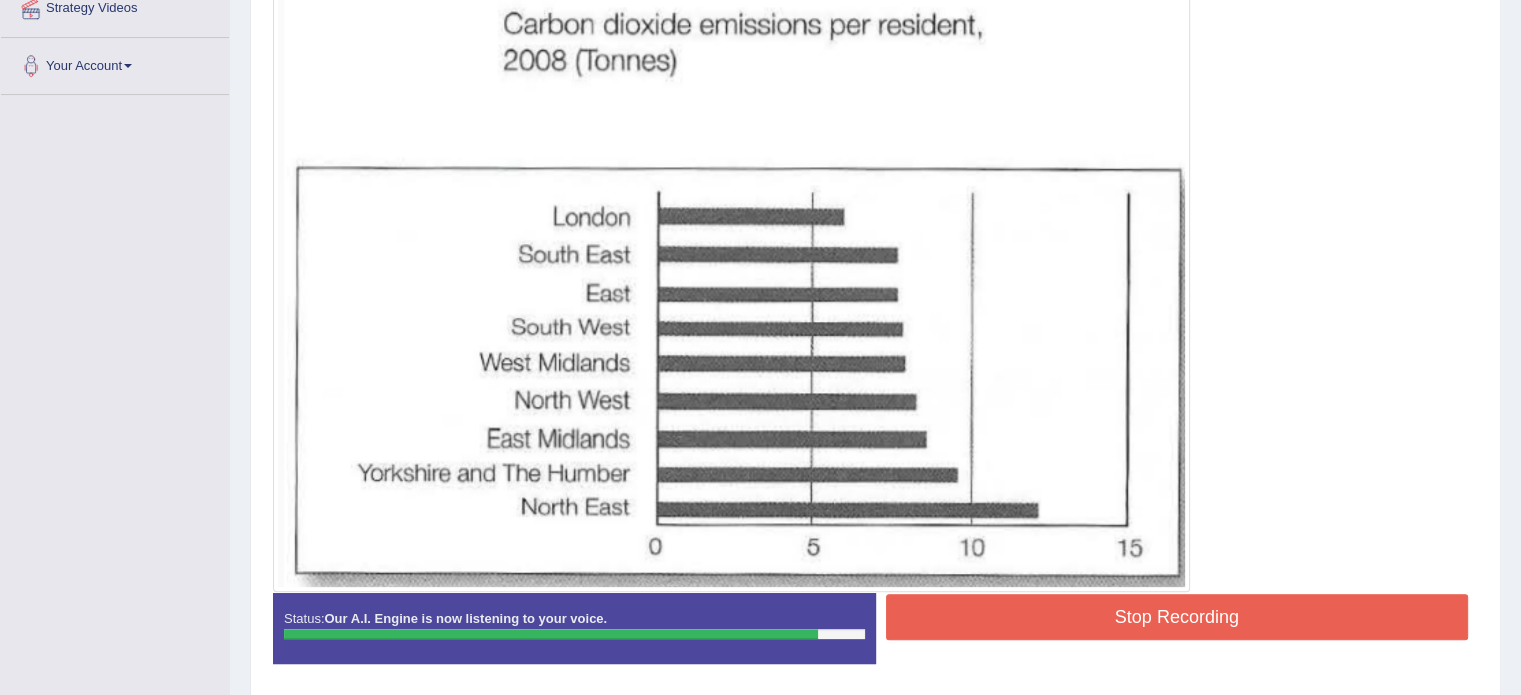 click on "Stop Recording" at bounding box center (1177, 617) 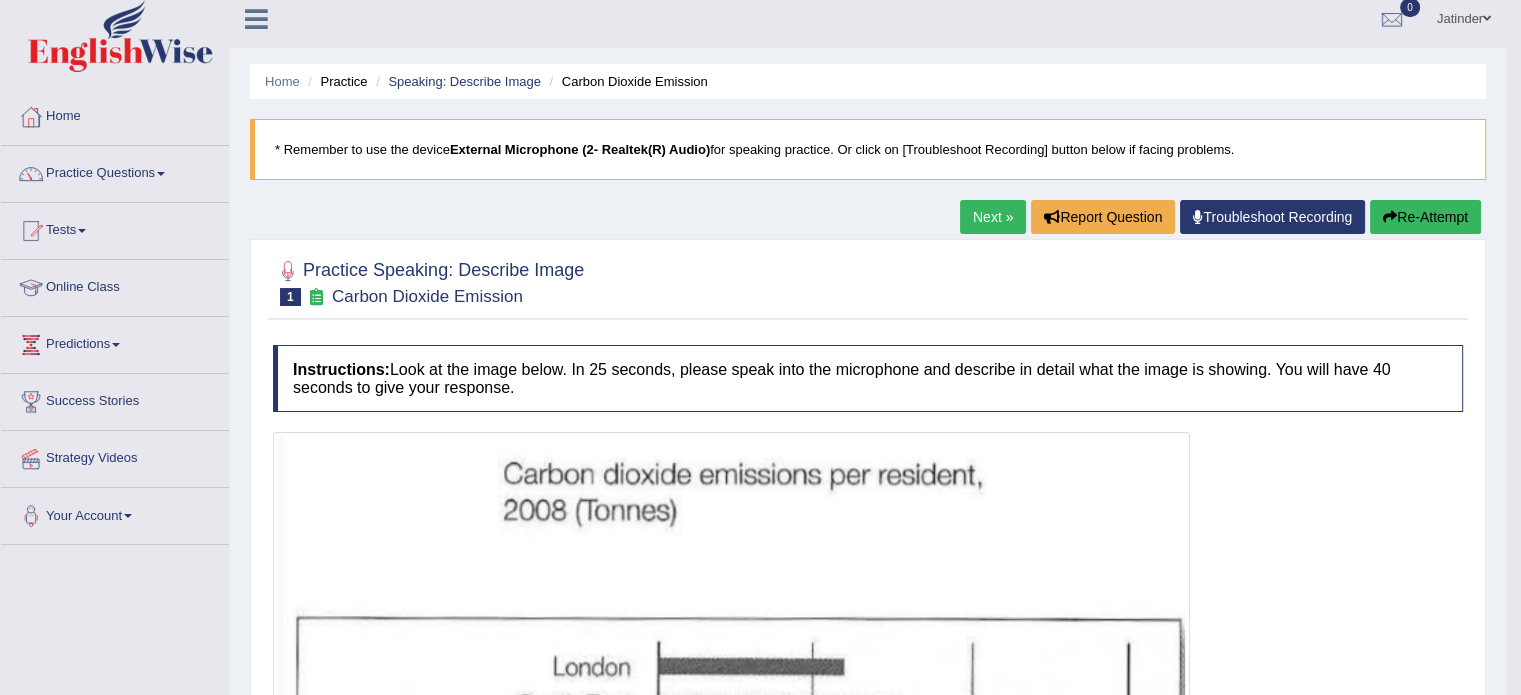 scroll, scrollTop: 0, scrollLeft: 0, axis: both 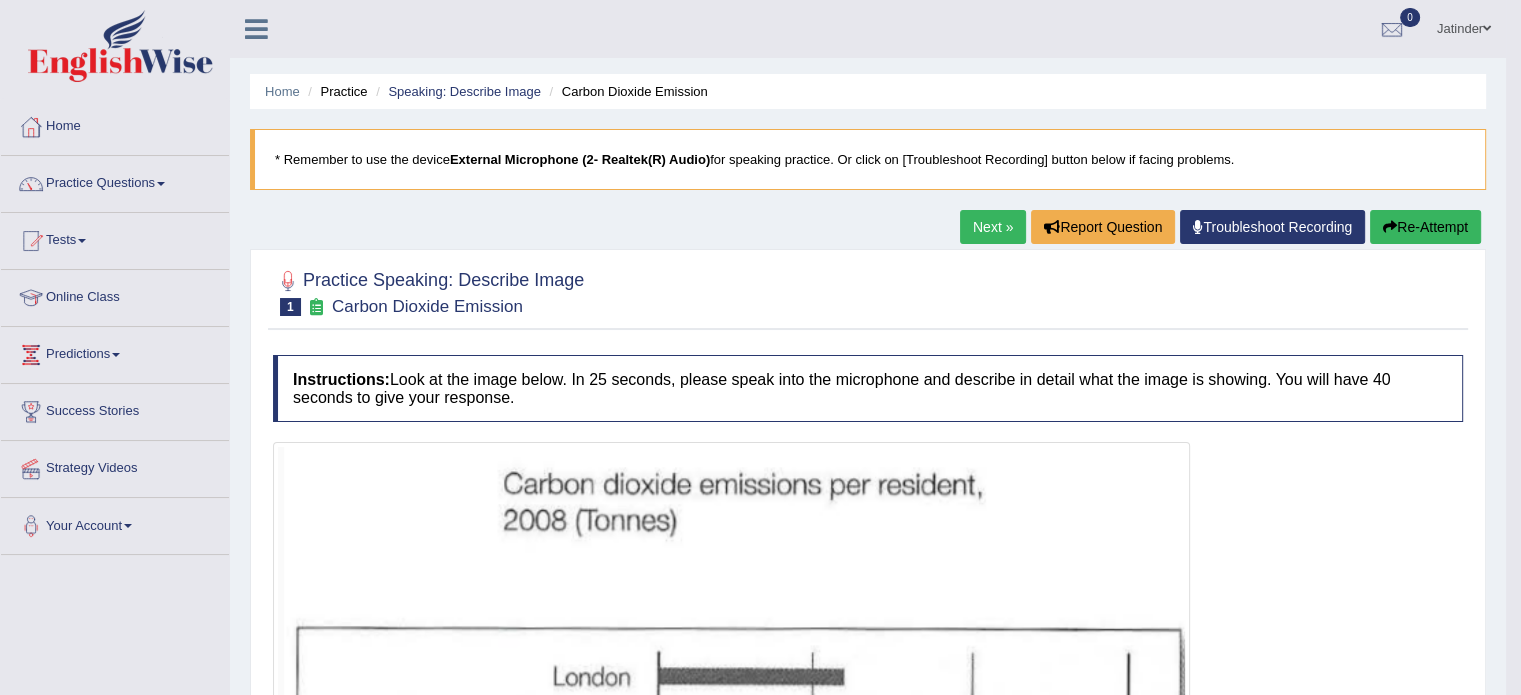 click on "Next »" at bounding box center (993, 227) 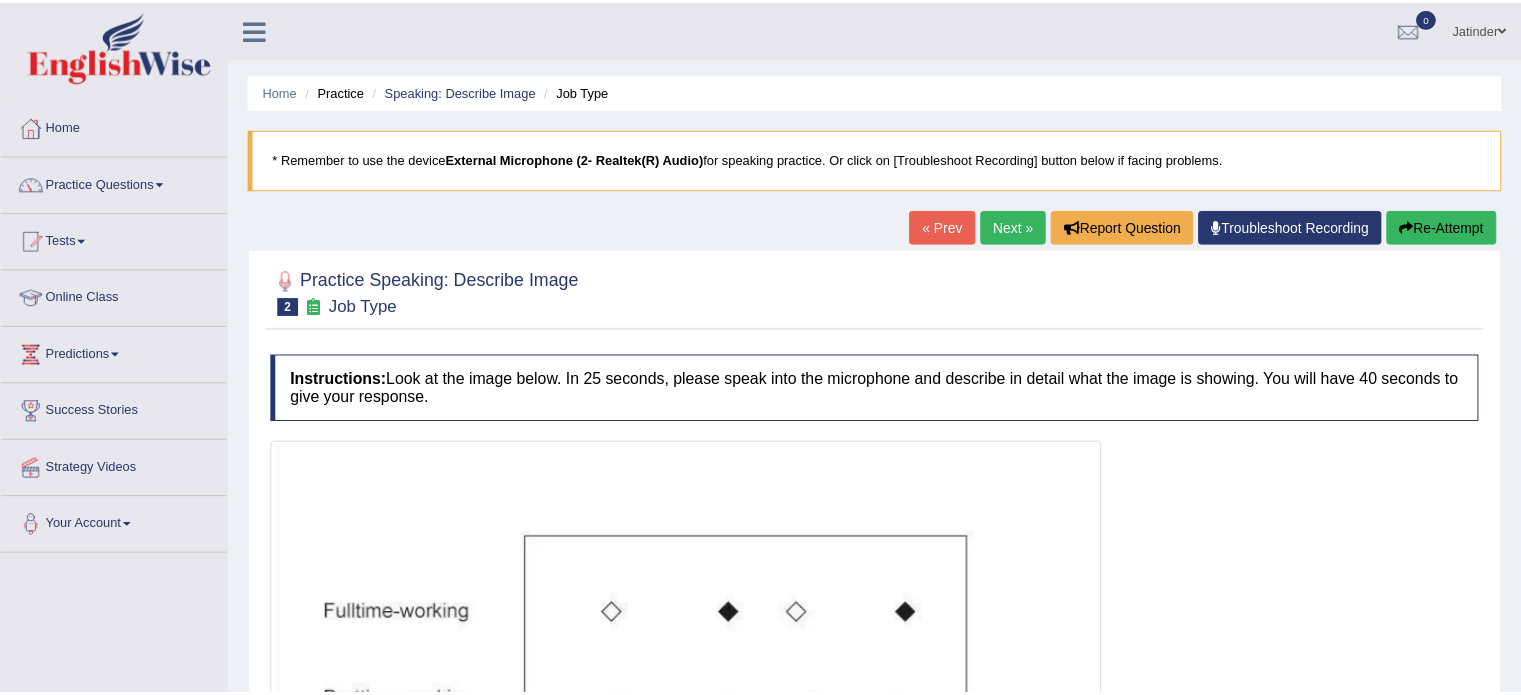 scroll, scrollTop: 0, scrollLeft: 0, axis: both 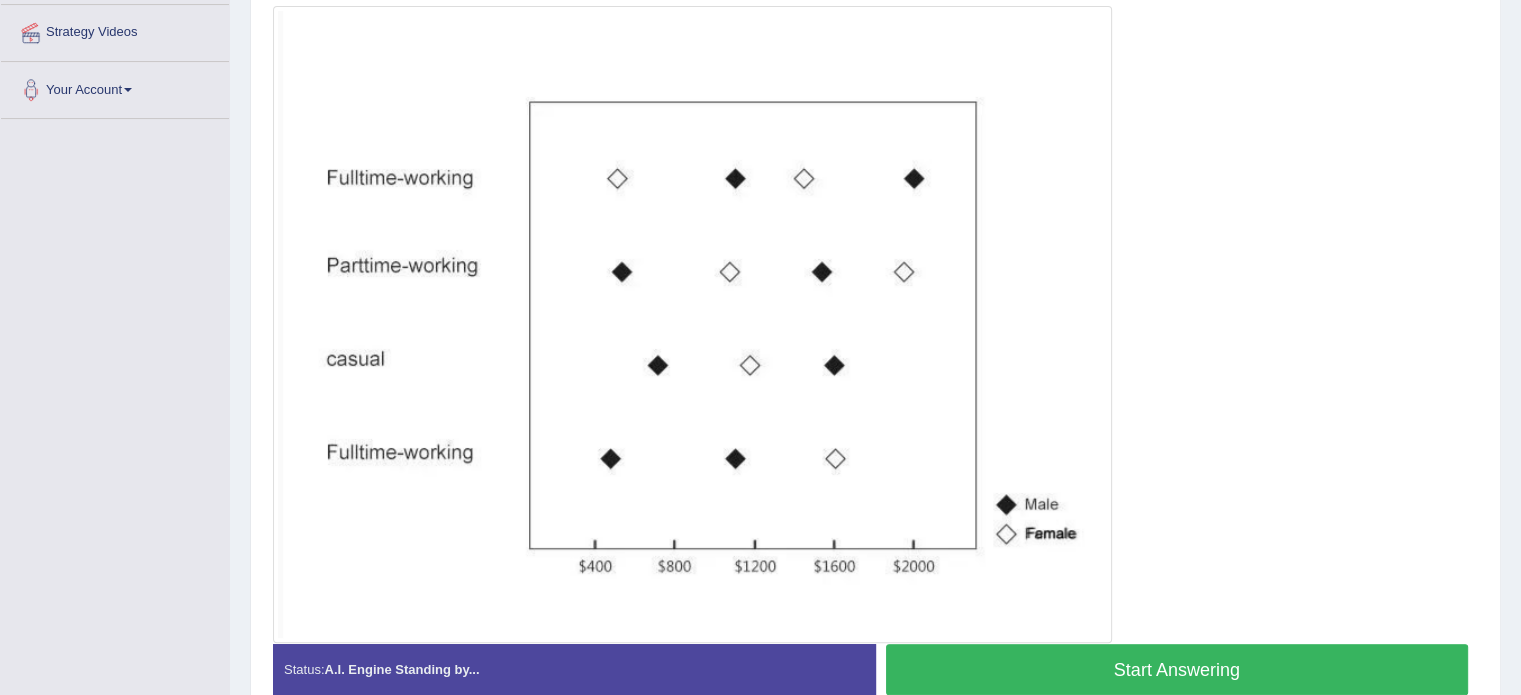 click on "Start Answering" at bounding box center (1177, 669) 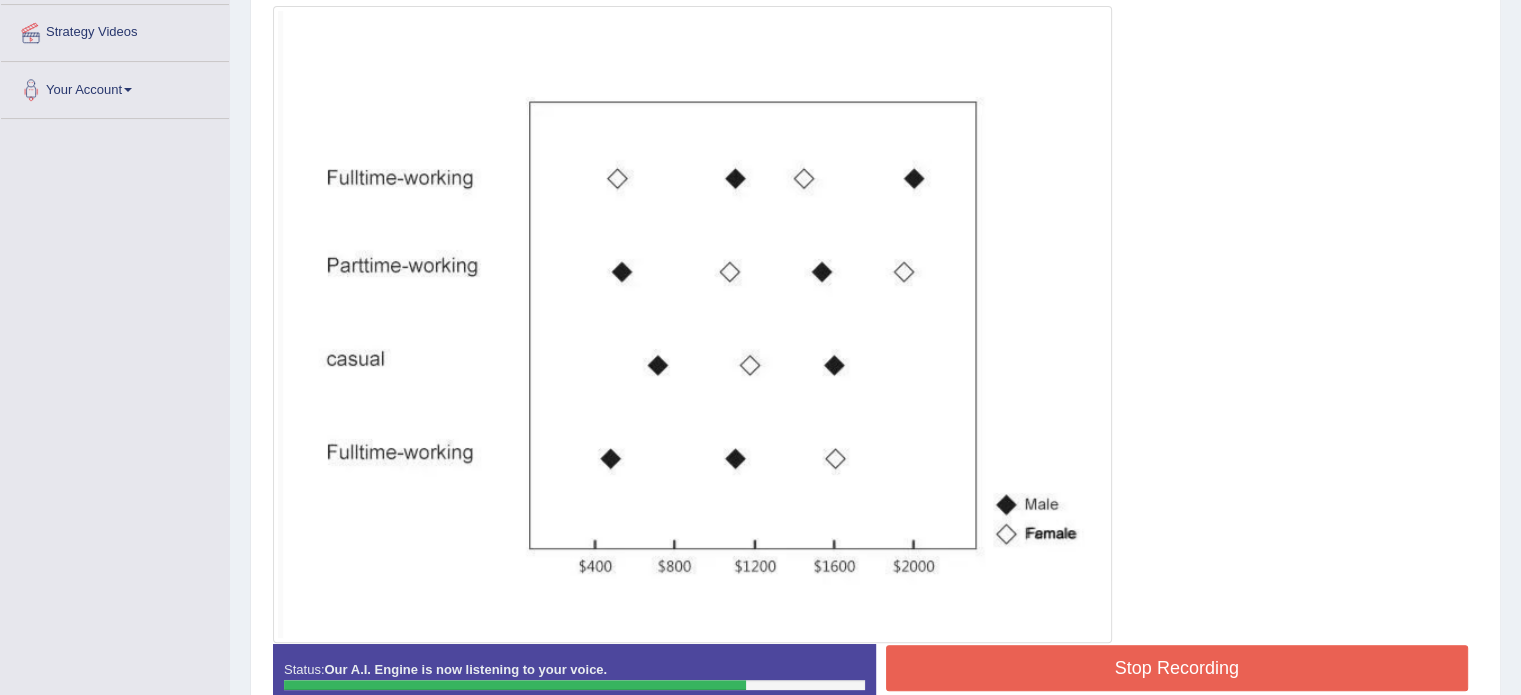 click on "Stop Recording" at bounding box center [1177, 668] 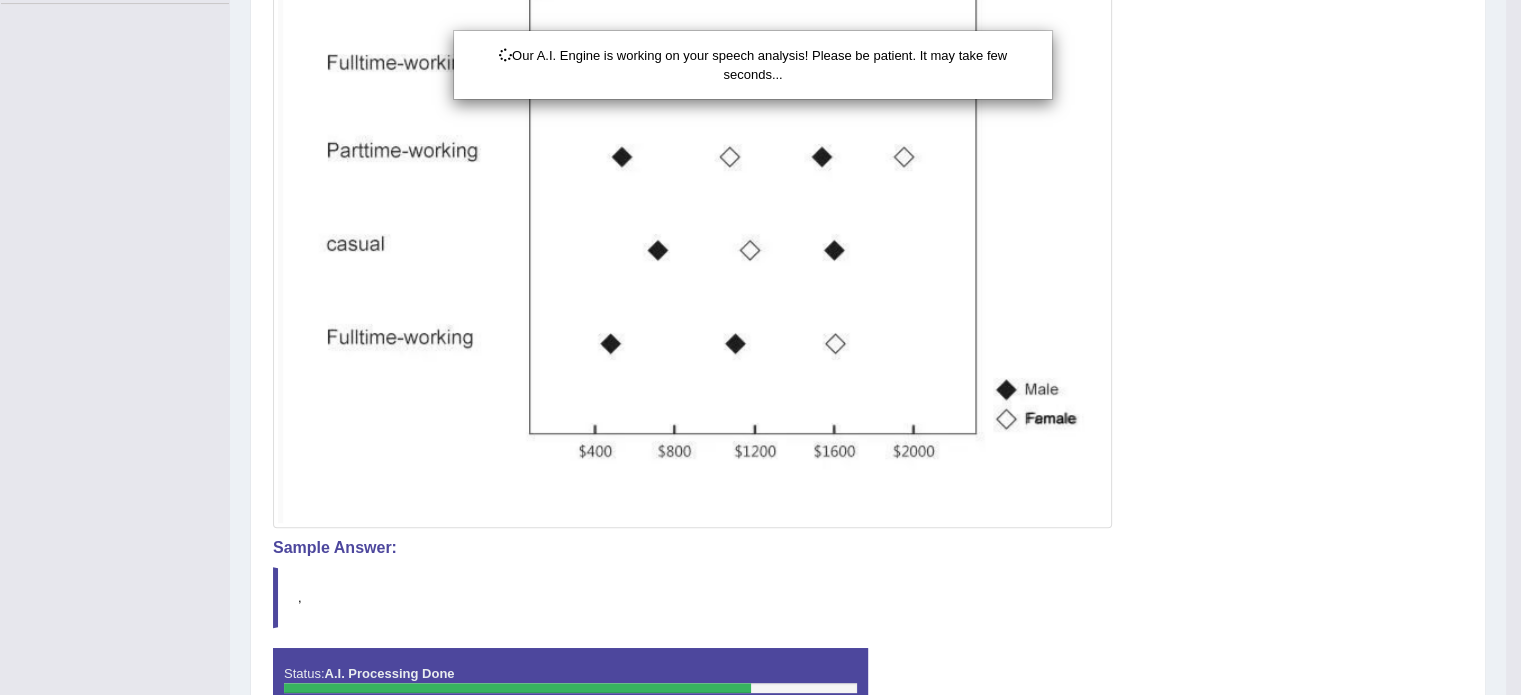 scroll, scrollTop: 672, scrollLeft: 0, axis: vertical 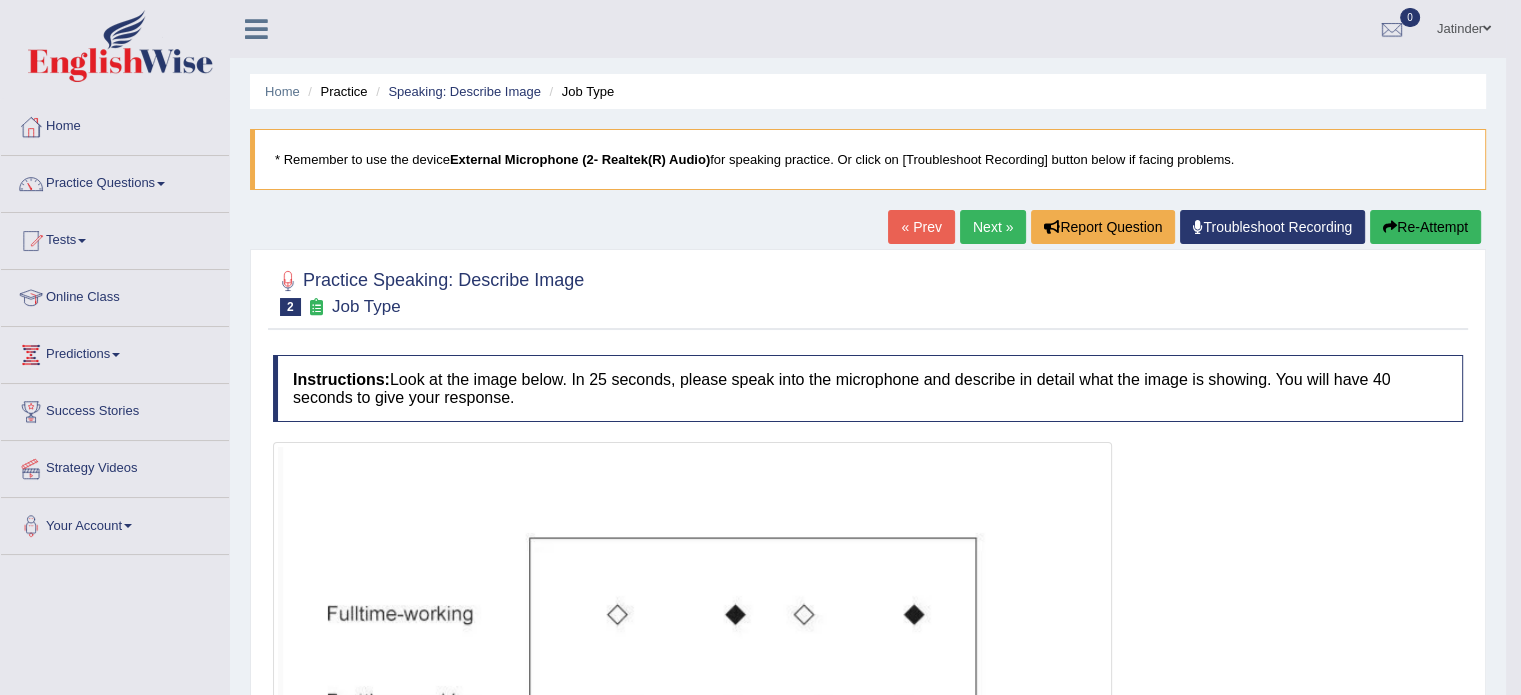 click on "Re-Attempt" at bounding box center (1425, 227) 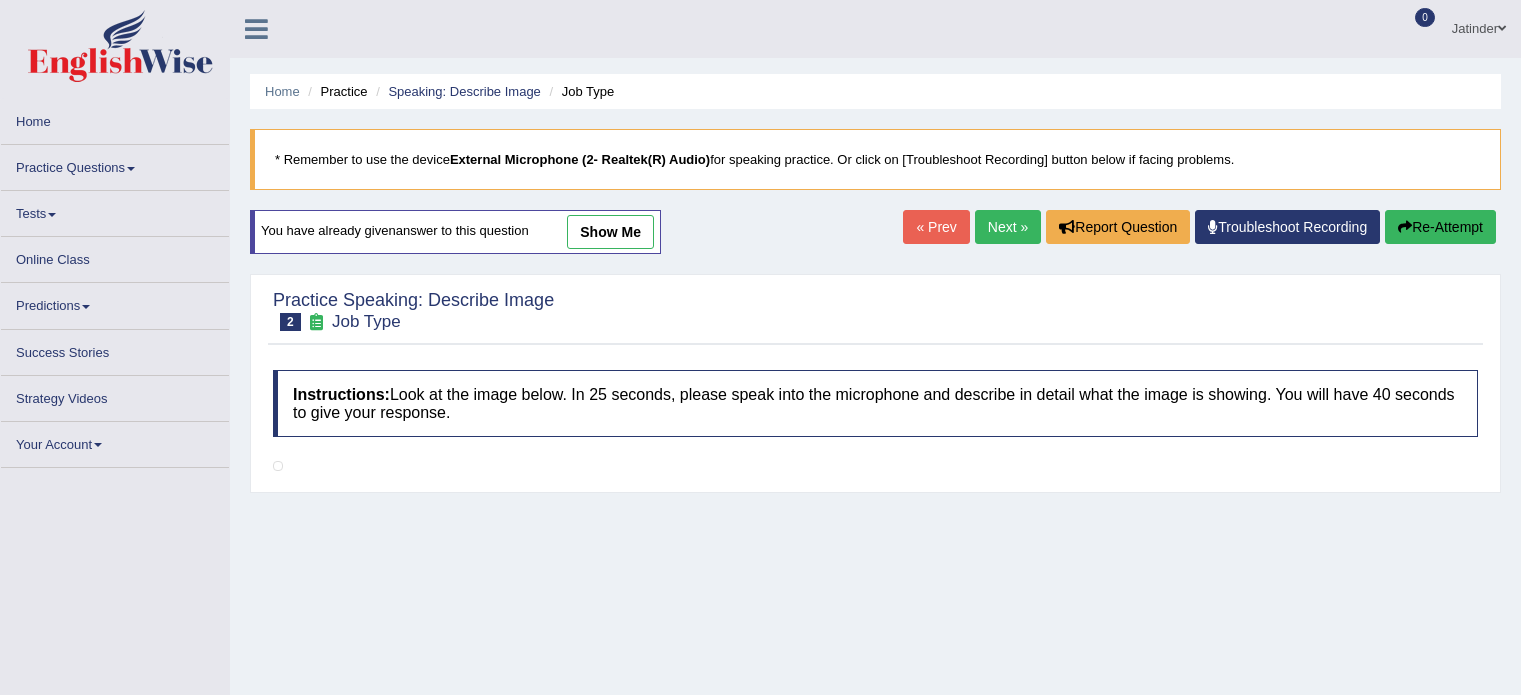 scroll, scrollTop: 0, scrollLeft: 0, axis: both 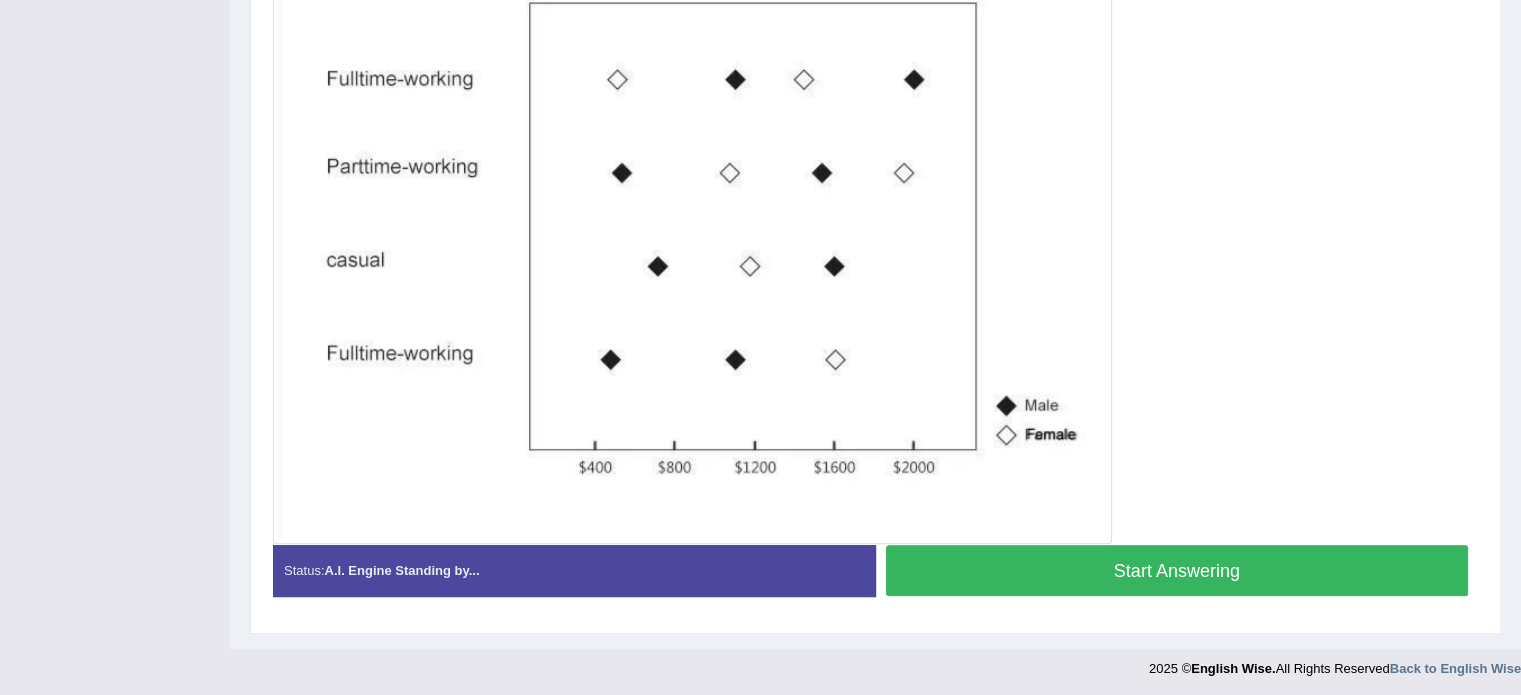 click on "Start Answering" at bounding box center (1177, 570) 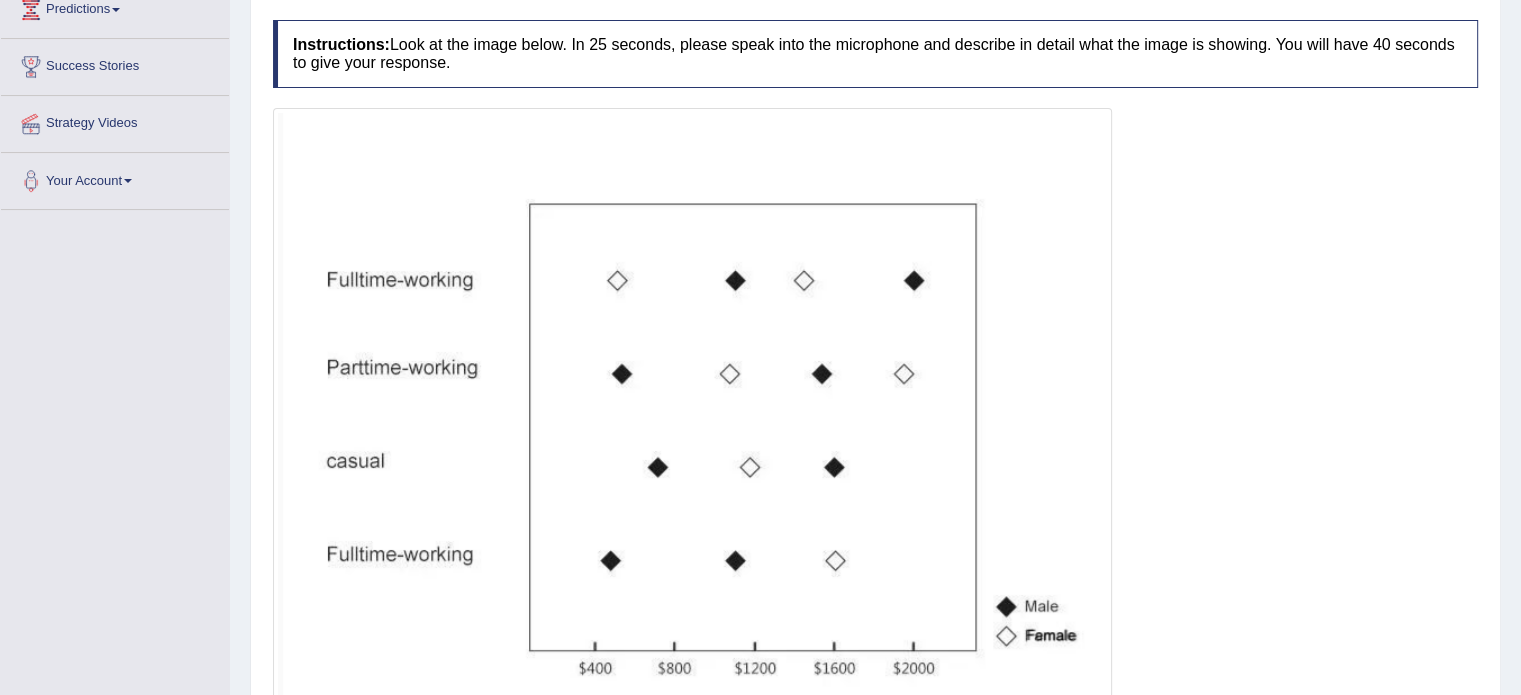 scroll, scrollTop: 445, scrollLeft: 0, axis: vertical 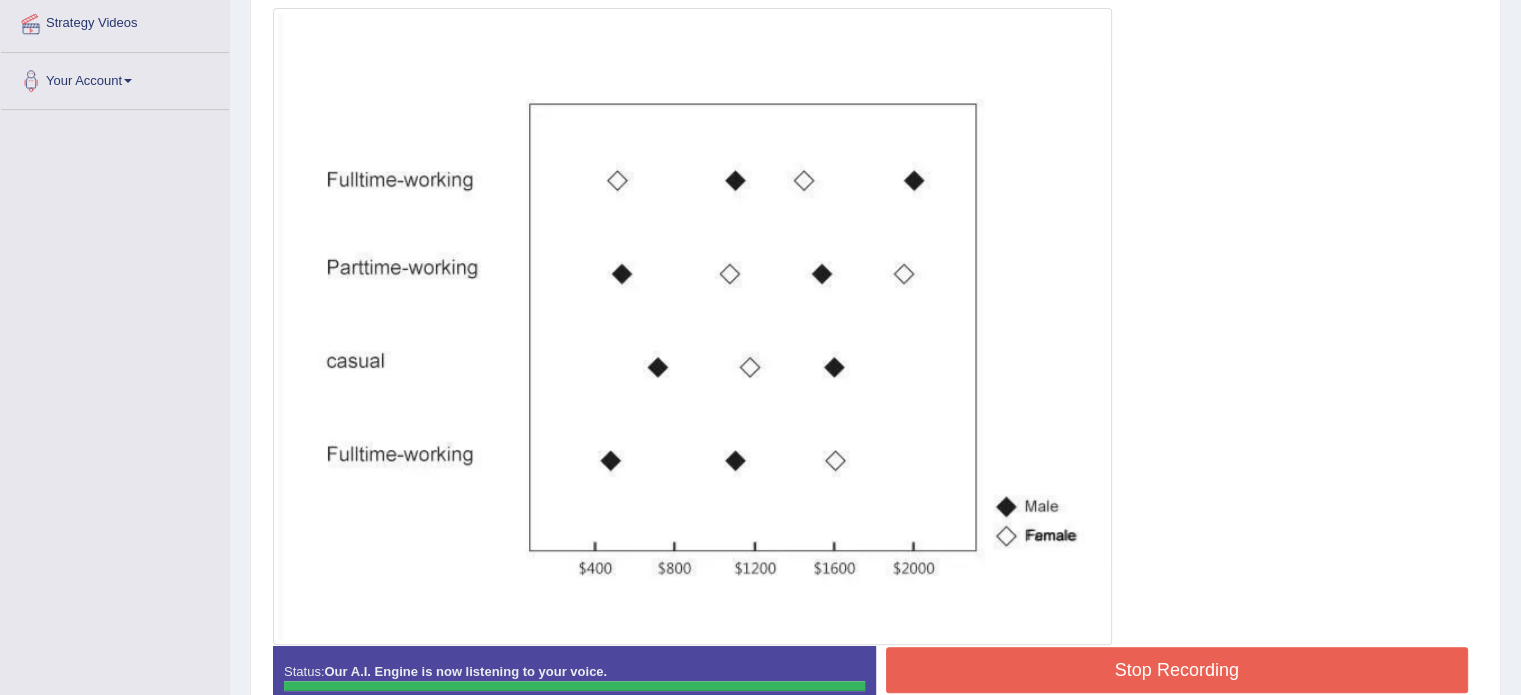 click on "Stop Recording" at bounding box center [1177, 670] 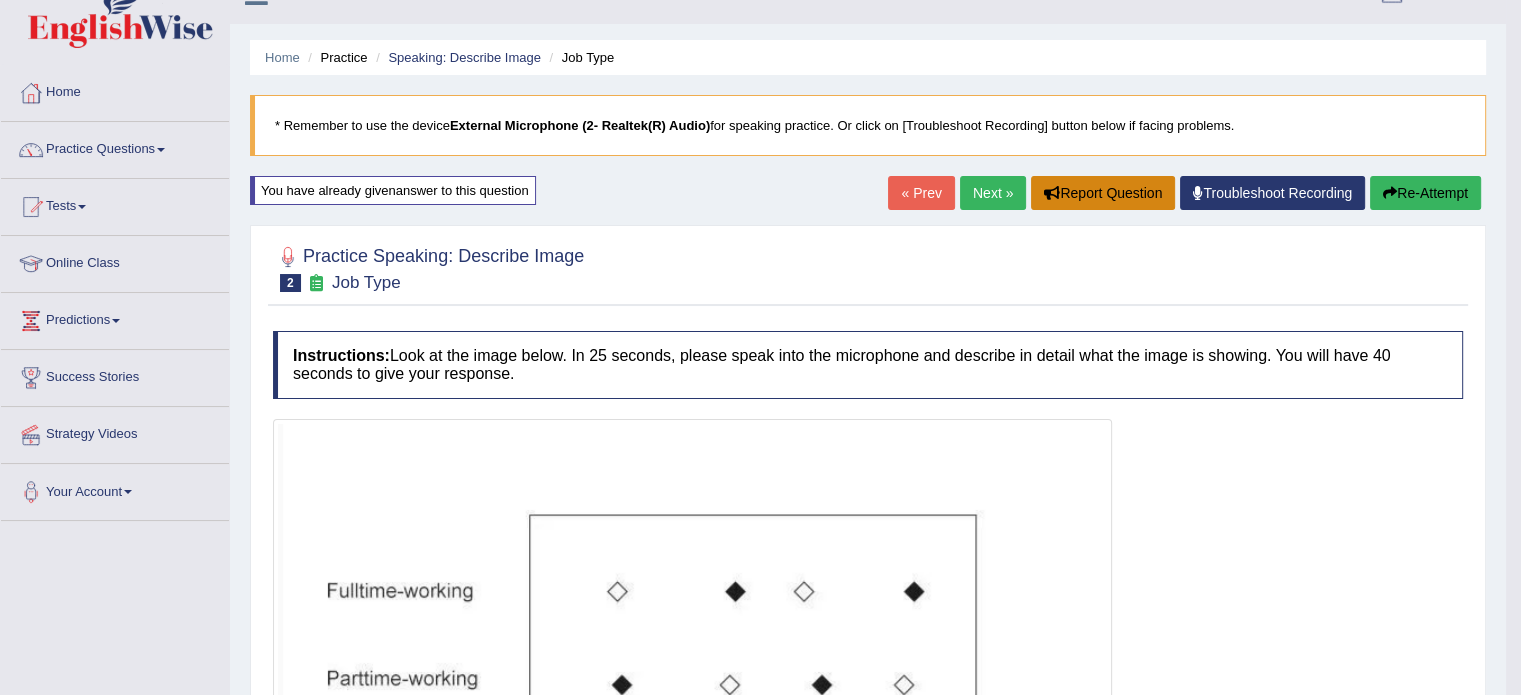 scroll, scrollTop: 0, scrollLeft: 0, axis: both 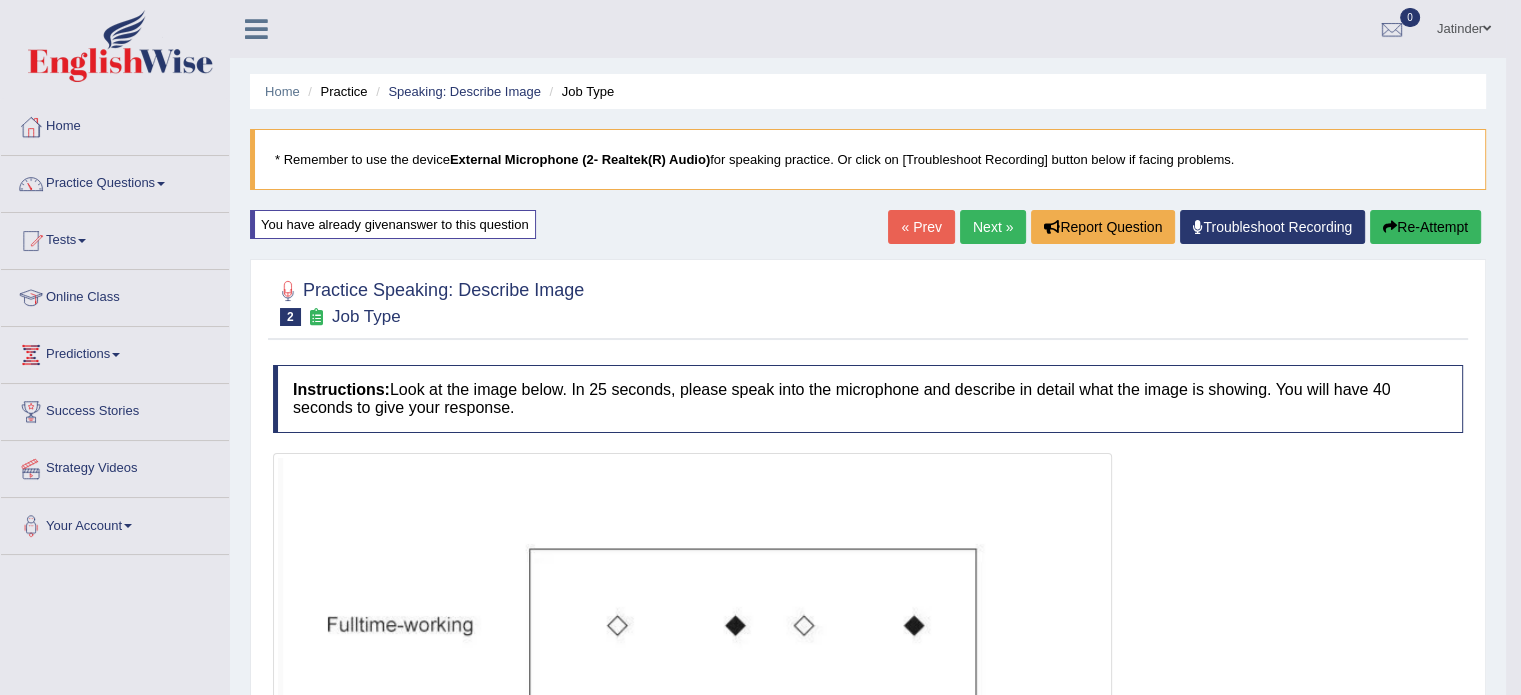 click on "Re-Attempt" at bounding box center (1425, 227) 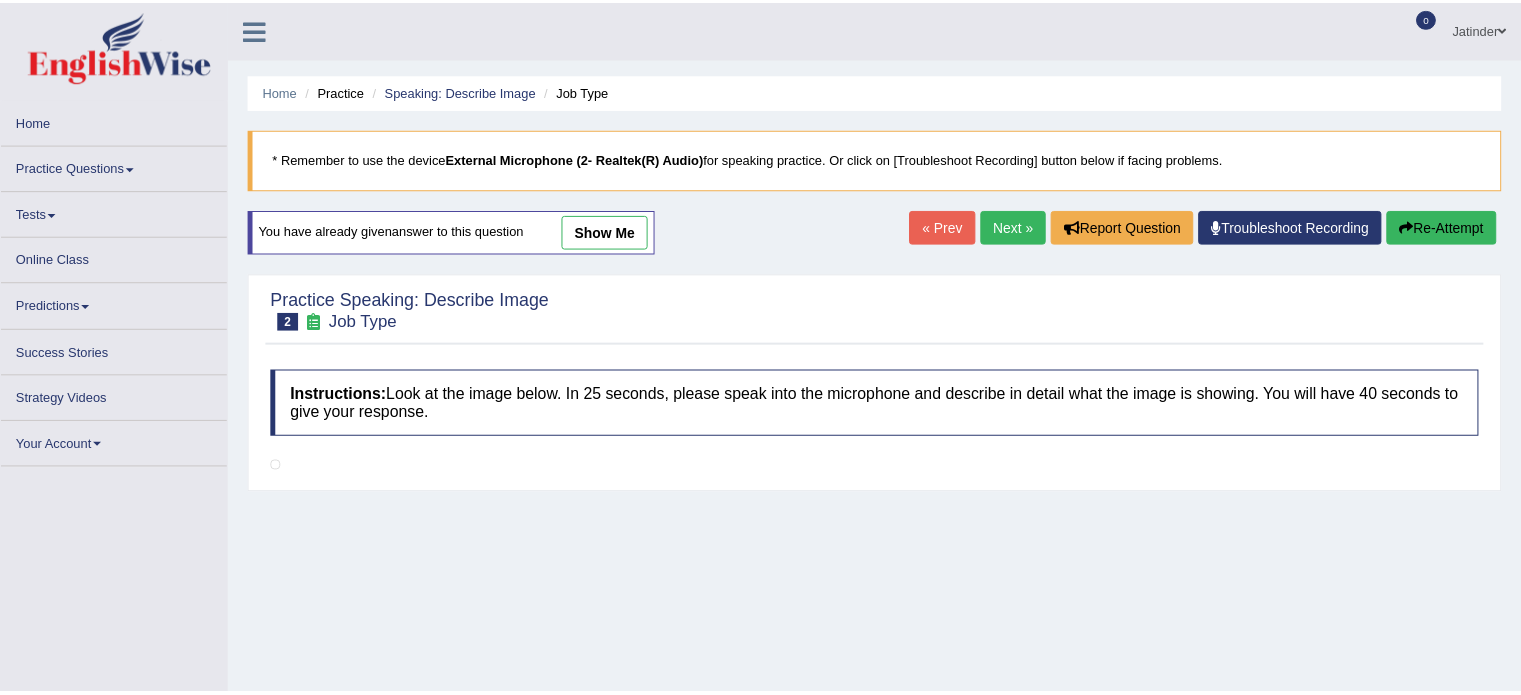 scroll, scrollTop: 0, scrollLeft: 0, axis: both 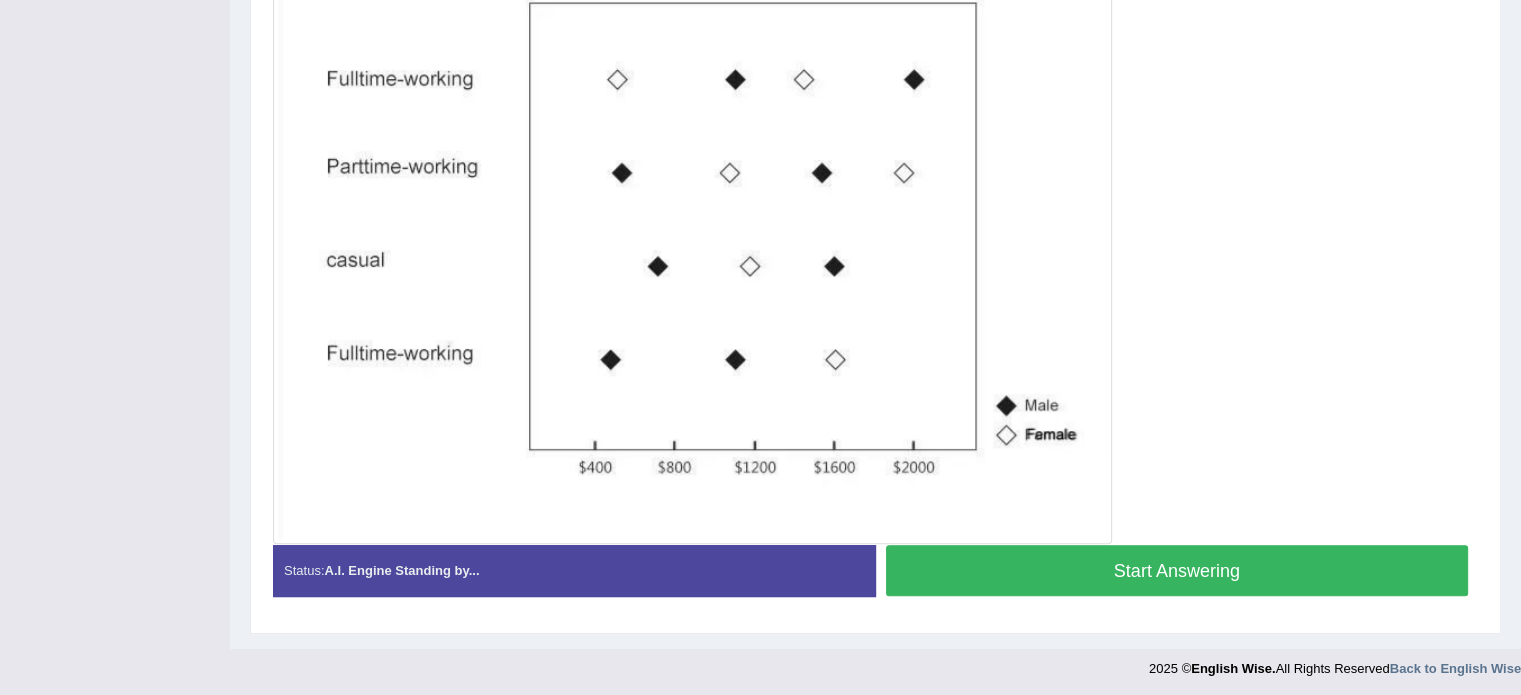 click on "Start Answering" at bounding box center [1177, 570] 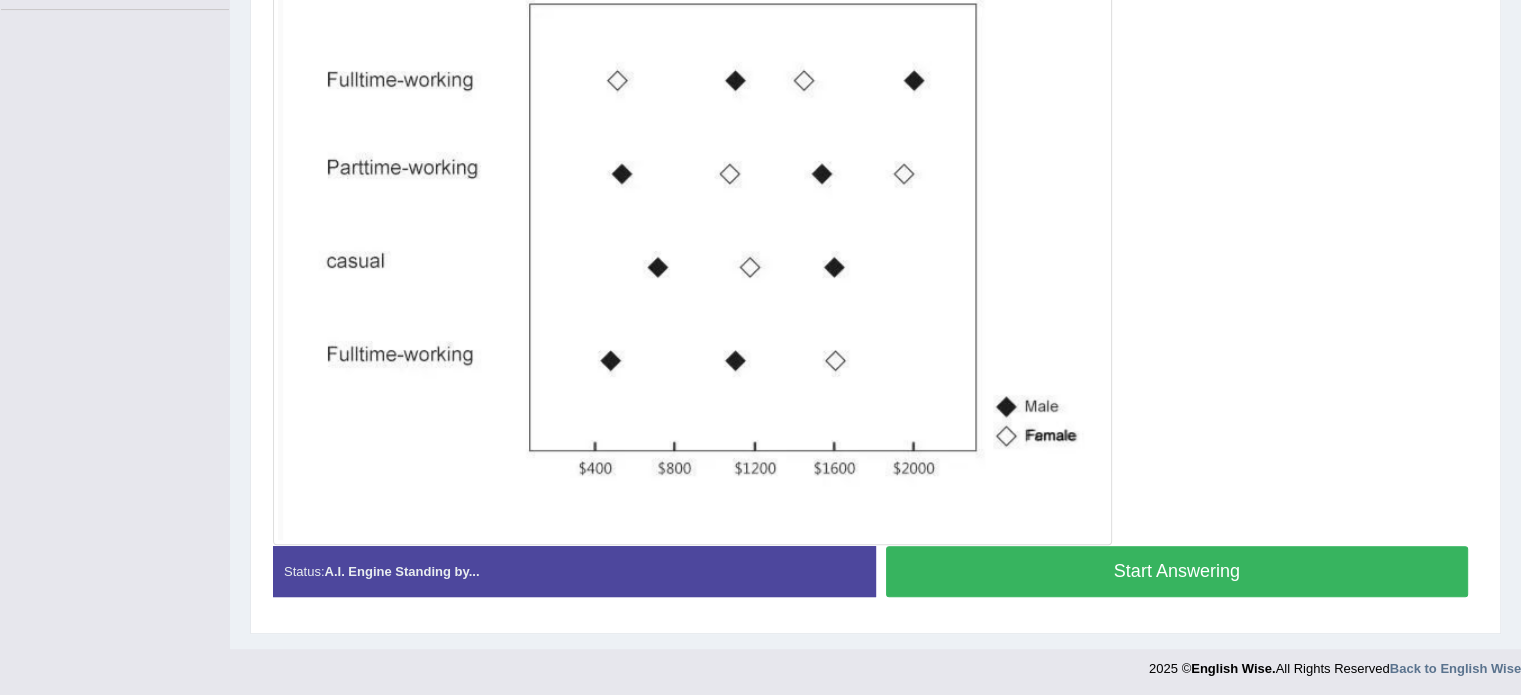 scroll, scrollTop: 445, scrollLeft: 0, axis: vertical 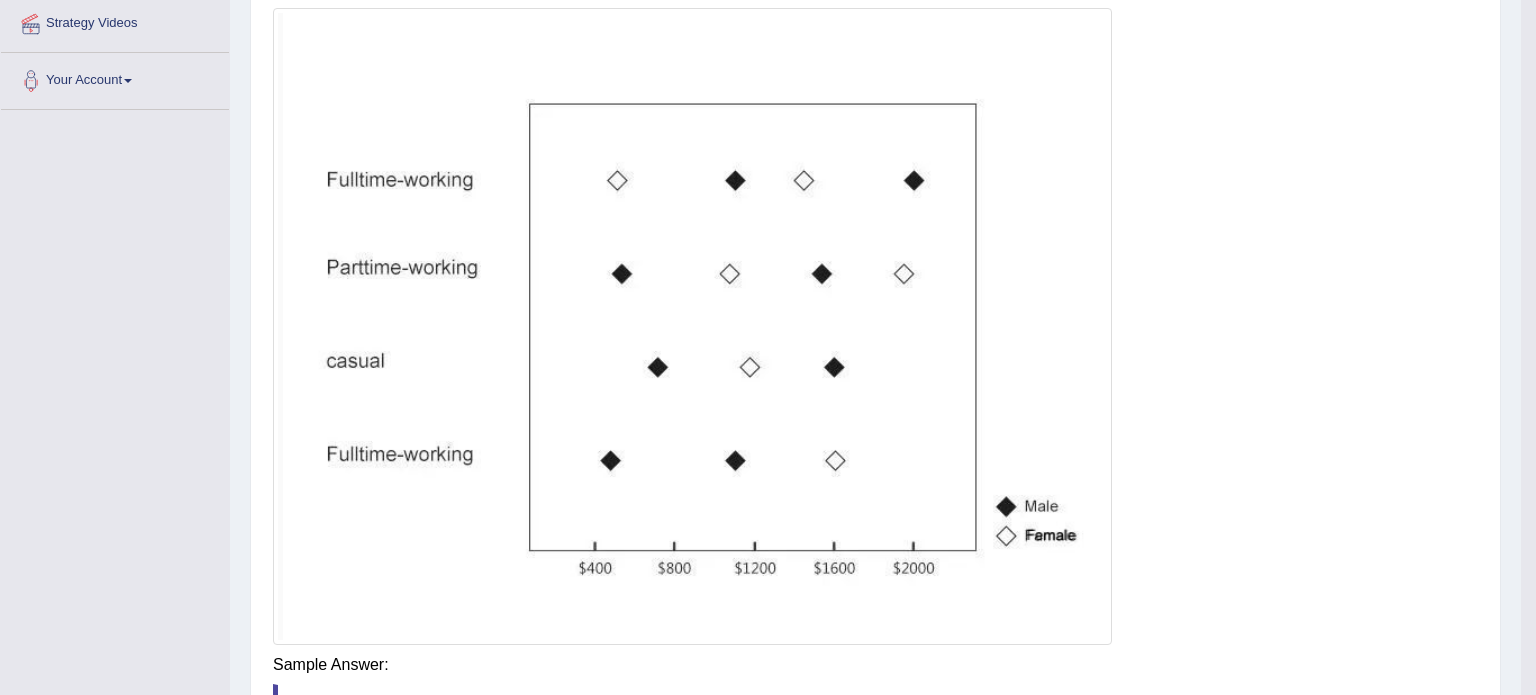 click on "Toggle navigation
Home
Practice Questions   Speaking Practice Read Aloud
Repeat Sentence
Describe Image
Re-tell Lecture
Answer Short Question
Summarize Group Discussion
Respond To A Situation
Writing Practice  Summarize Written Text
Write Essay
Reading Practice  Reading & Writing: Fill In The Blanks
Choose Multiple Answers
Re-order Paragraphs
Fill In The Blanks
Choose Single Answer
Listening Practice  Summarize Spoken Text
Highlight Incorrect Words
Highlight Correct Summary
Select Missing Word
Choose Single Answer
Choose Multiple Answers
Fill In The Blanks
Write From Dictation
Pronunciation
Tests  Take Practice Sectional Test" at bounding box center [768, -98] 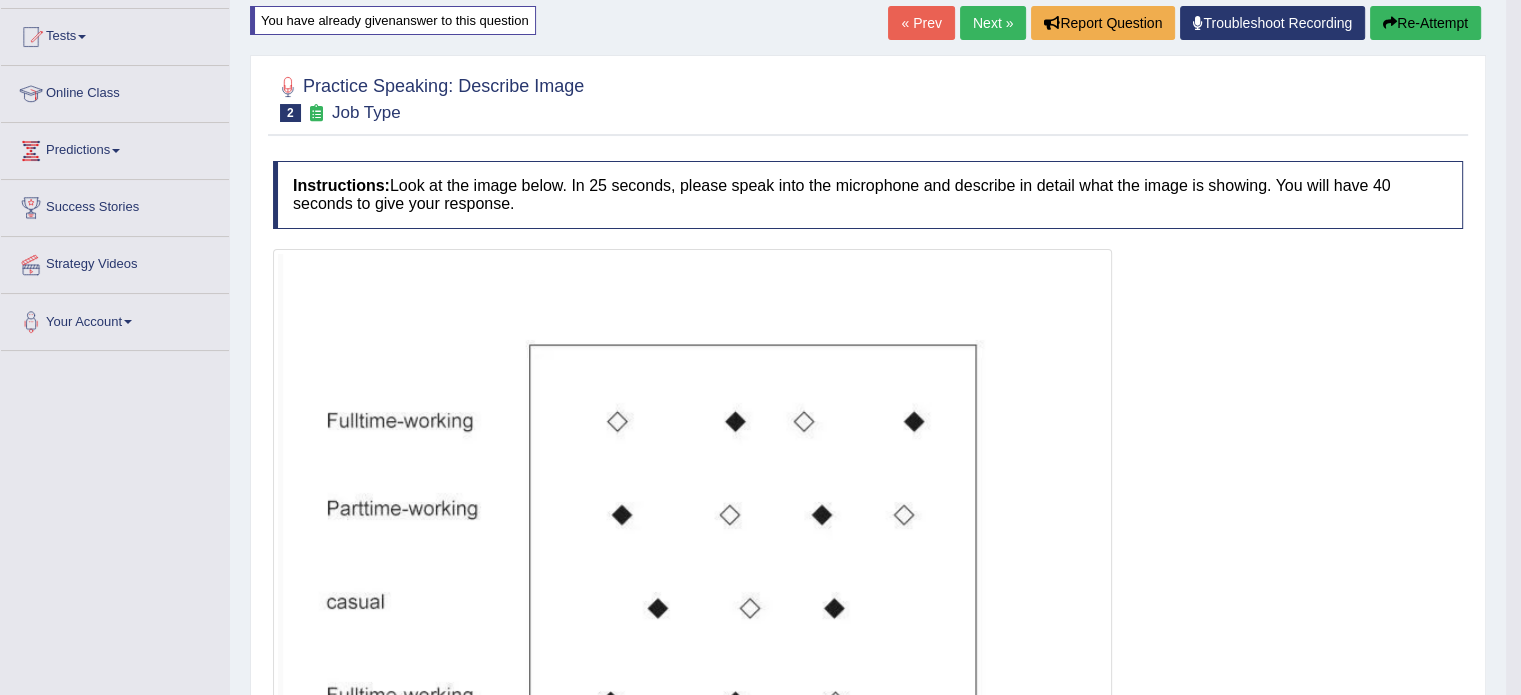scroll, scrollTop: 83, scrollLeft: 0, axis: vertical 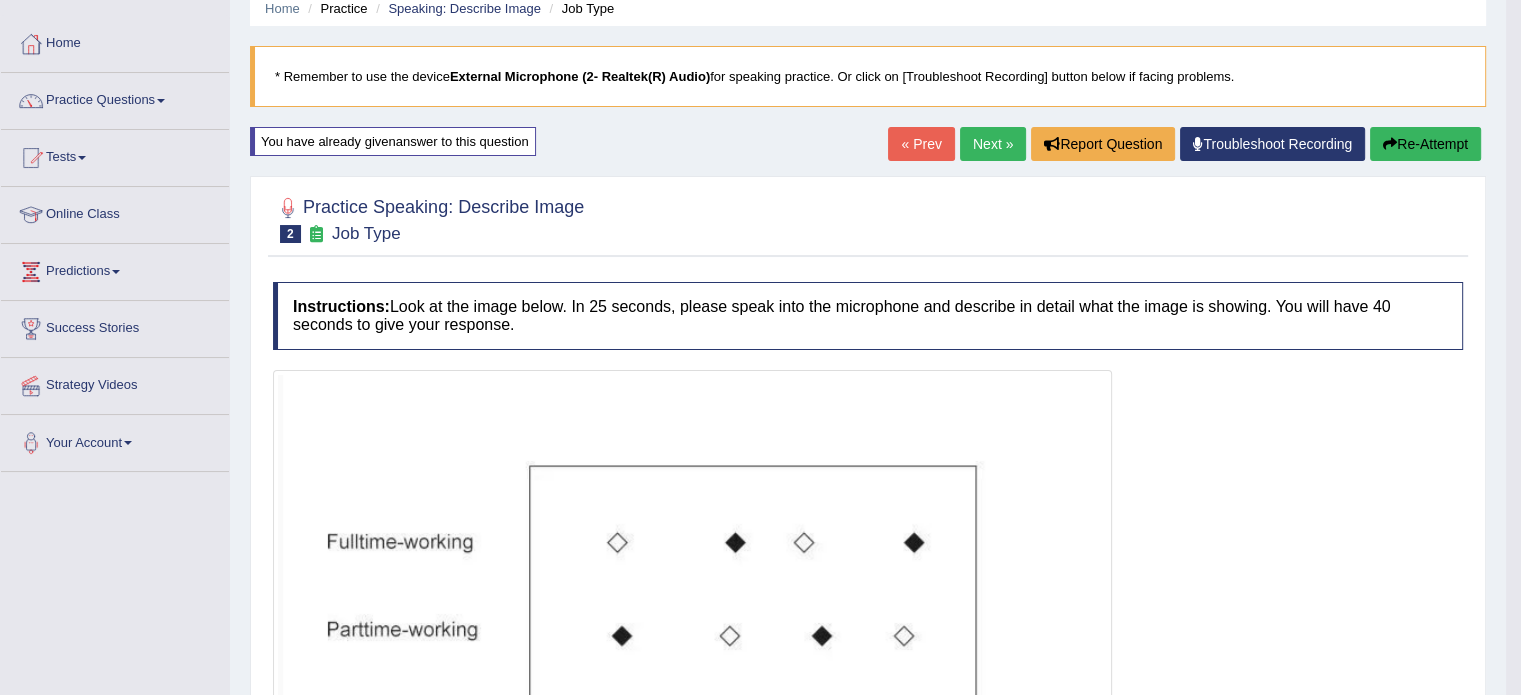 click on "Re-Attempt" at bounding box center [1425, 144] 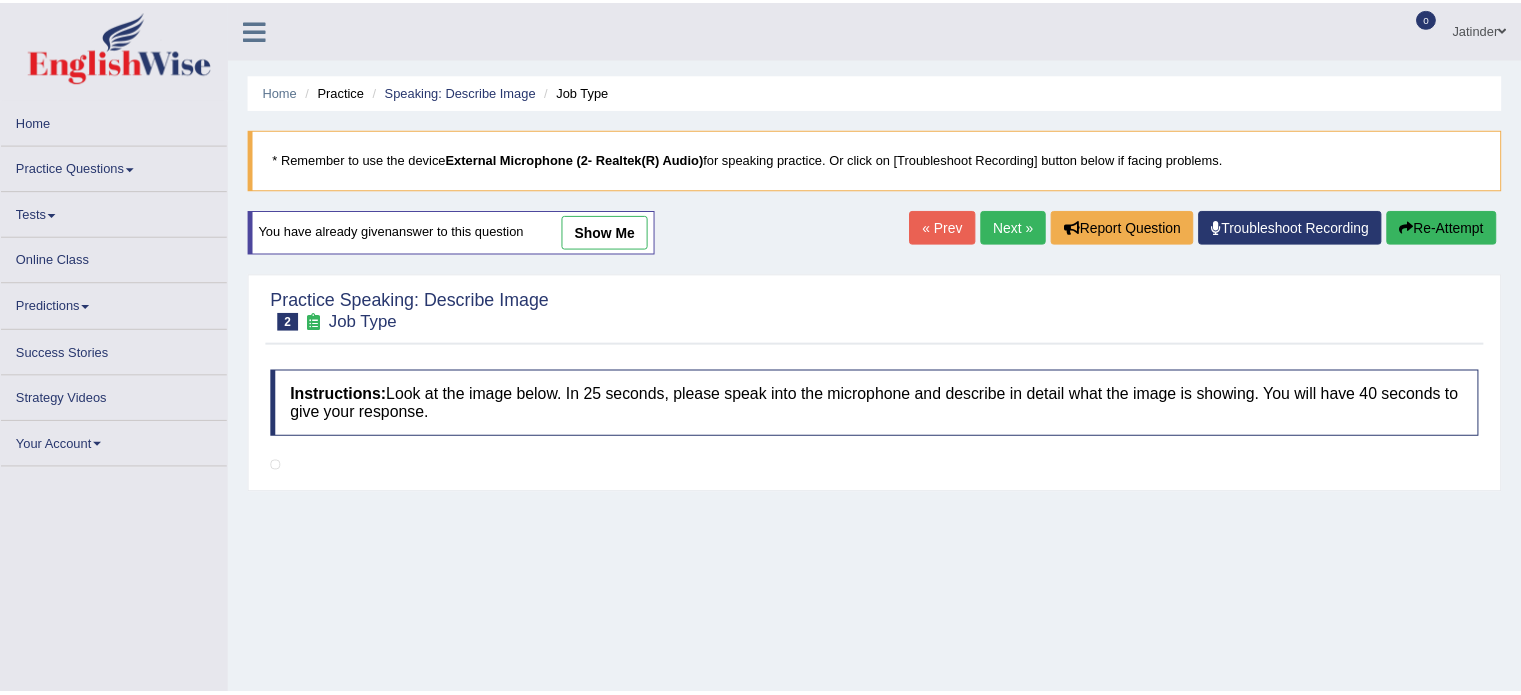 scroll, scrollTop: 83, scrollLeft: 0, axis: vertical 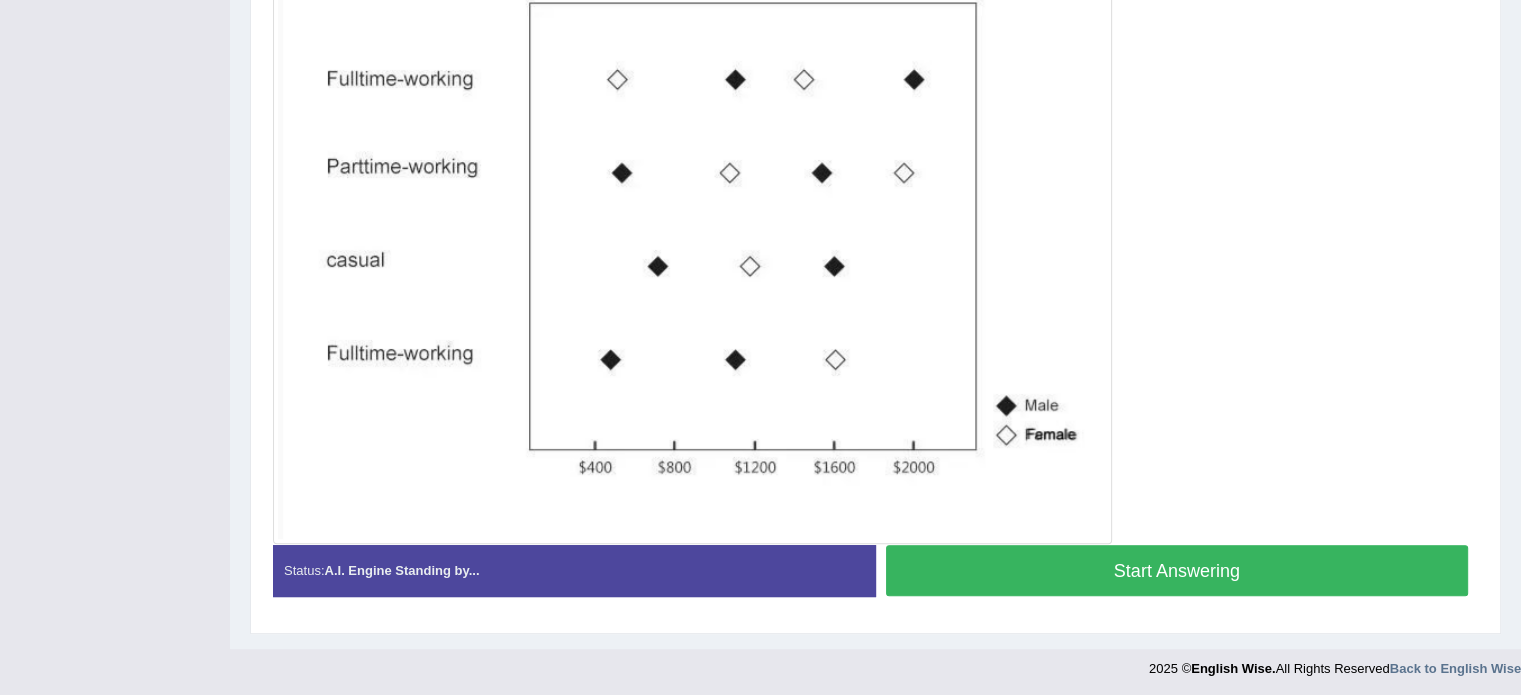 click on "Start Answering" at bounding box center [1177, 570] 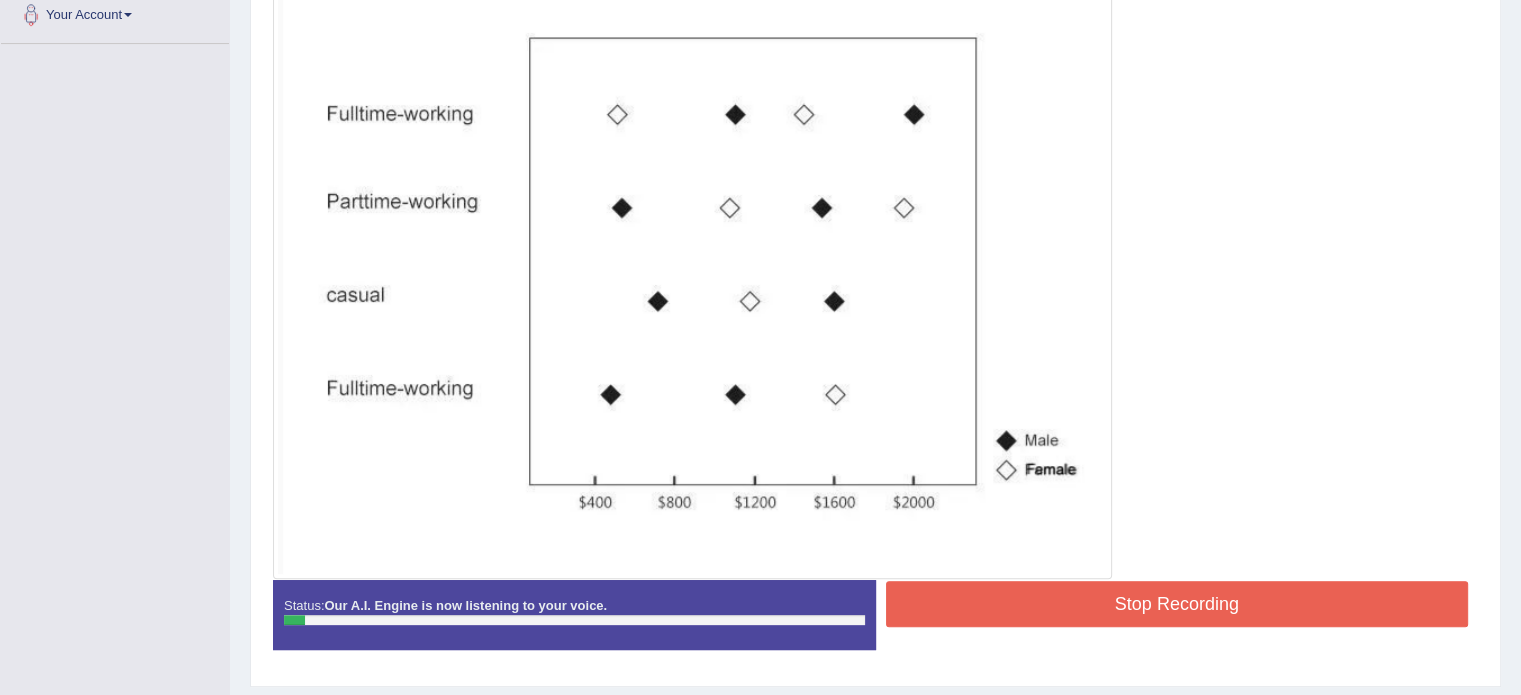 scroll, scrollTop: 545, scrollLeft: 0, axis: vertical 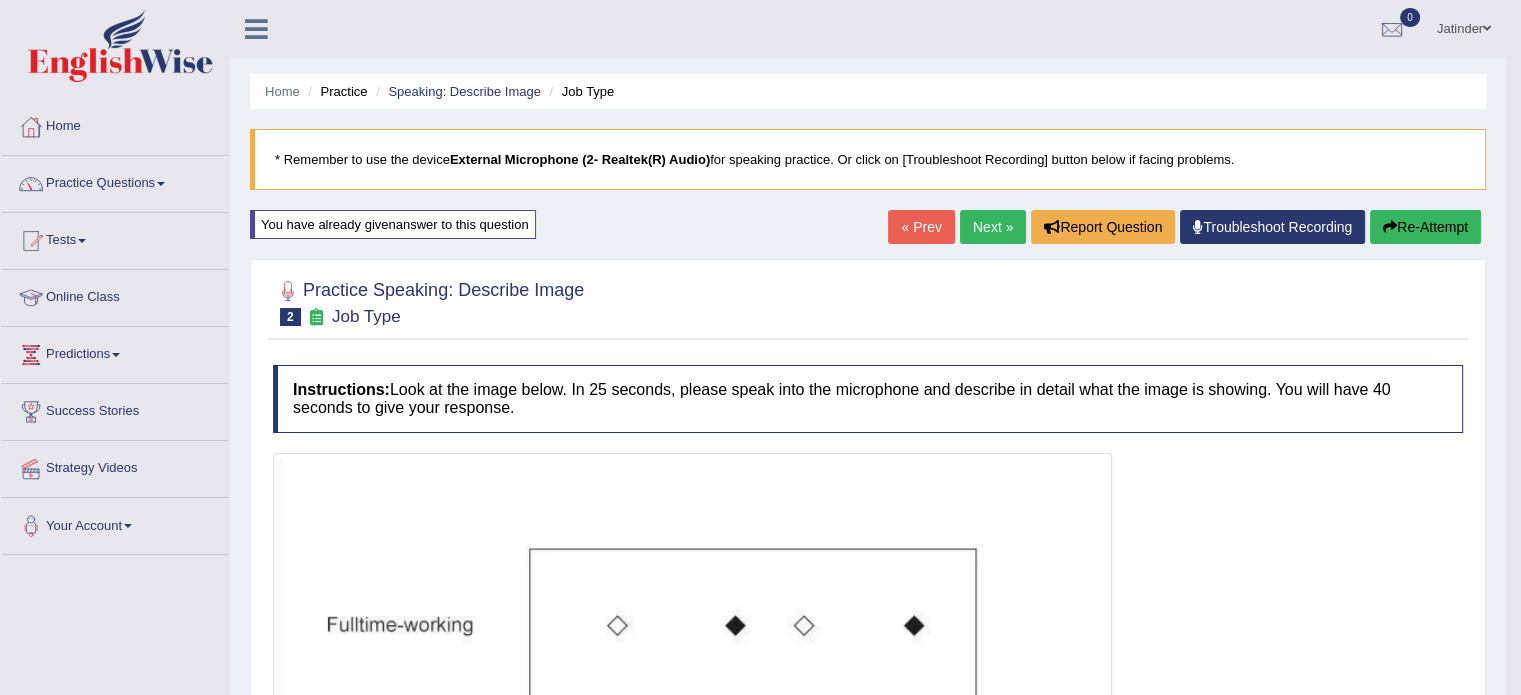 click on "Next »" at bounding box center (993, 227) 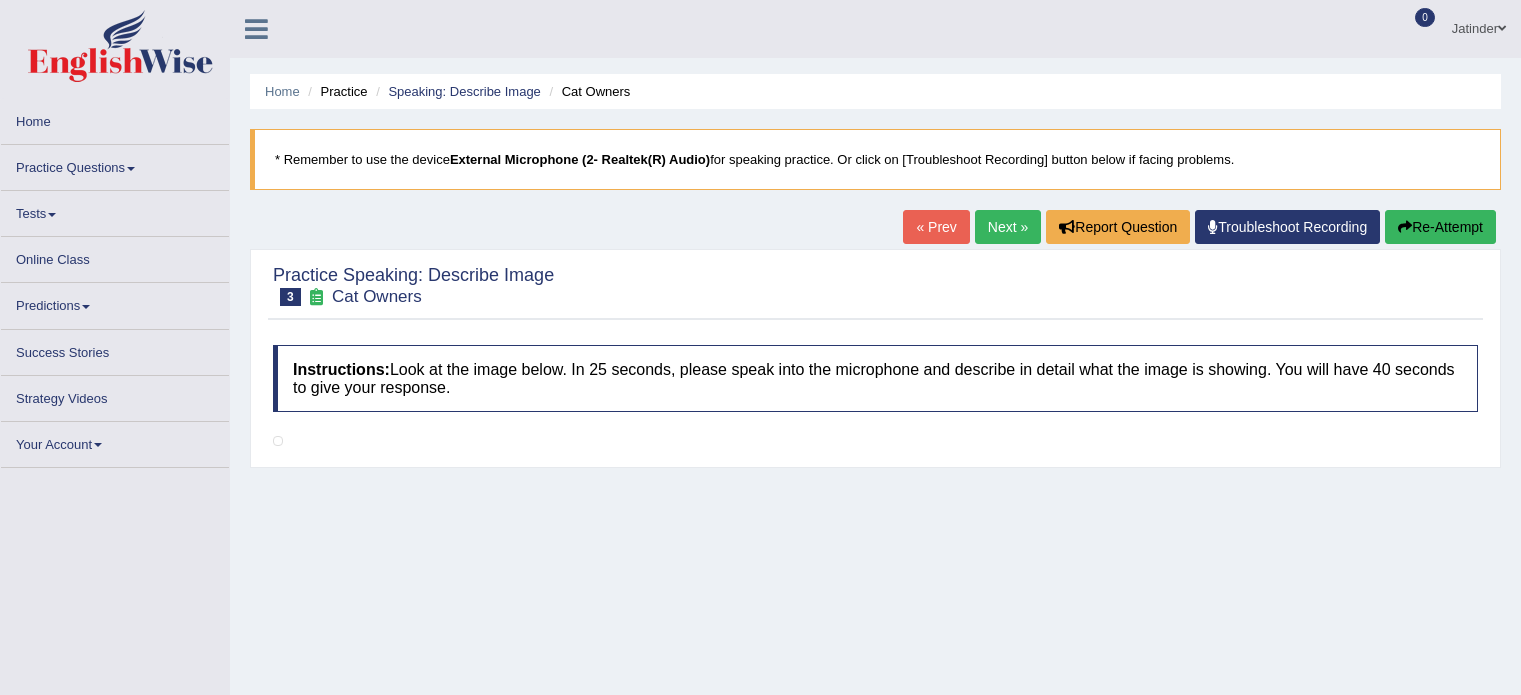 scroll, scrollTop: 0, scrollLeft: 0, axis: both 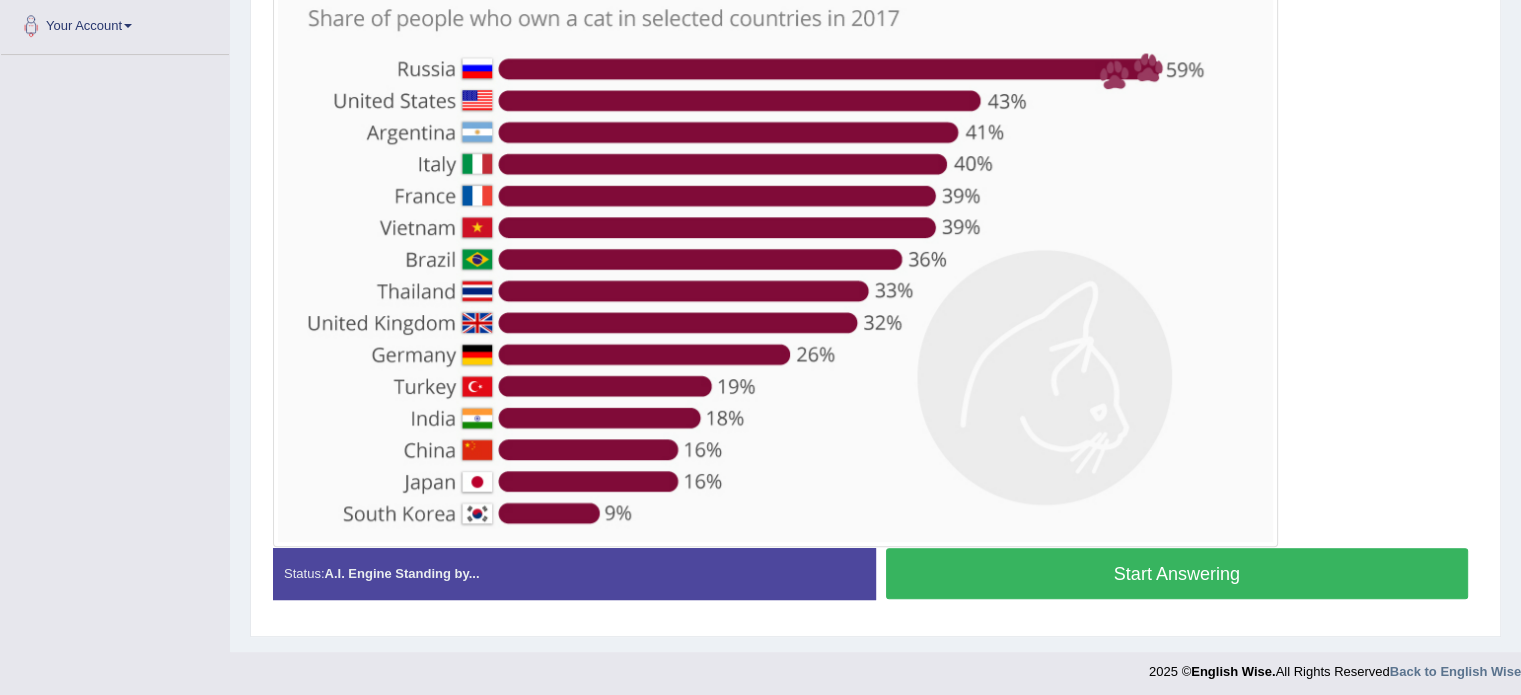 click on "Start Answering" at bounding box center (1177, 573) 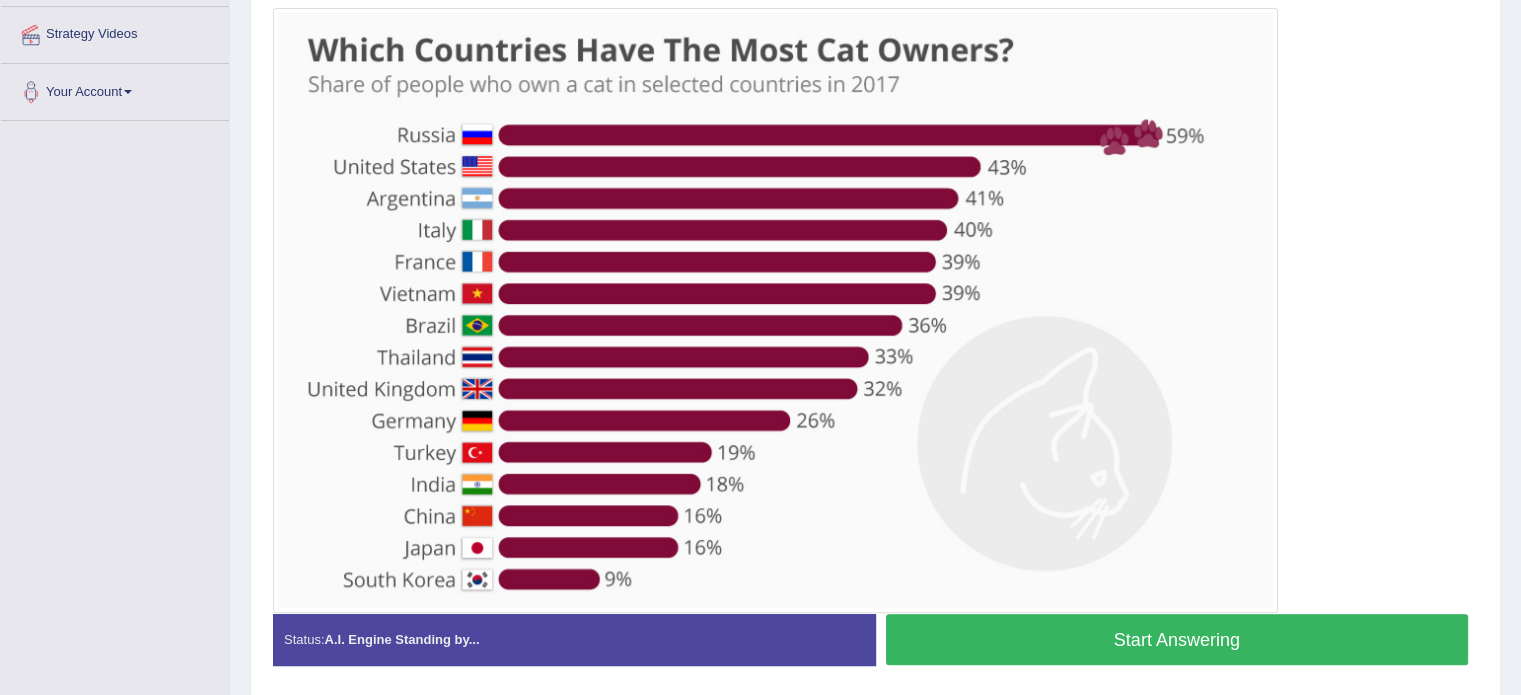 scroll, scrollTop: 400, scrollLeft: 0, axis: vertical 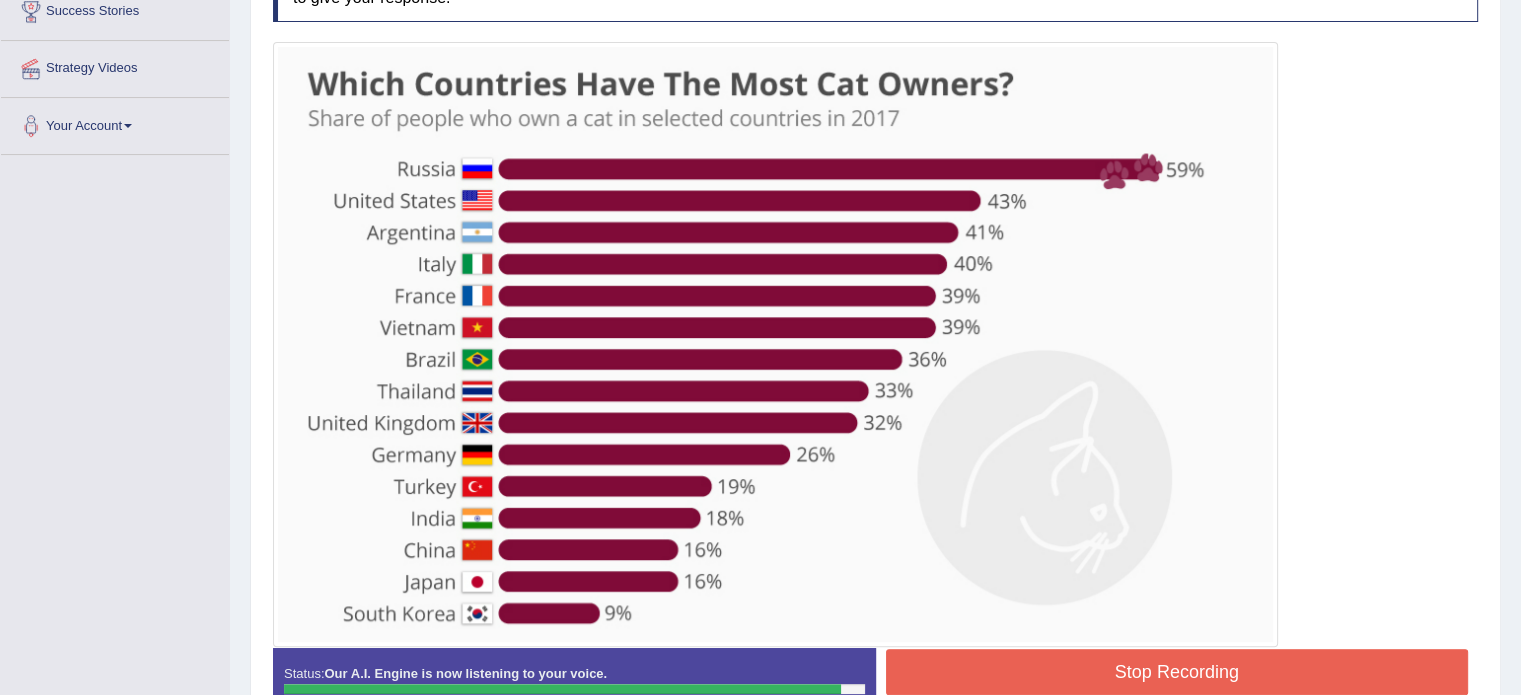 click on "Stop Recording" at bounding box center (1177, 672) 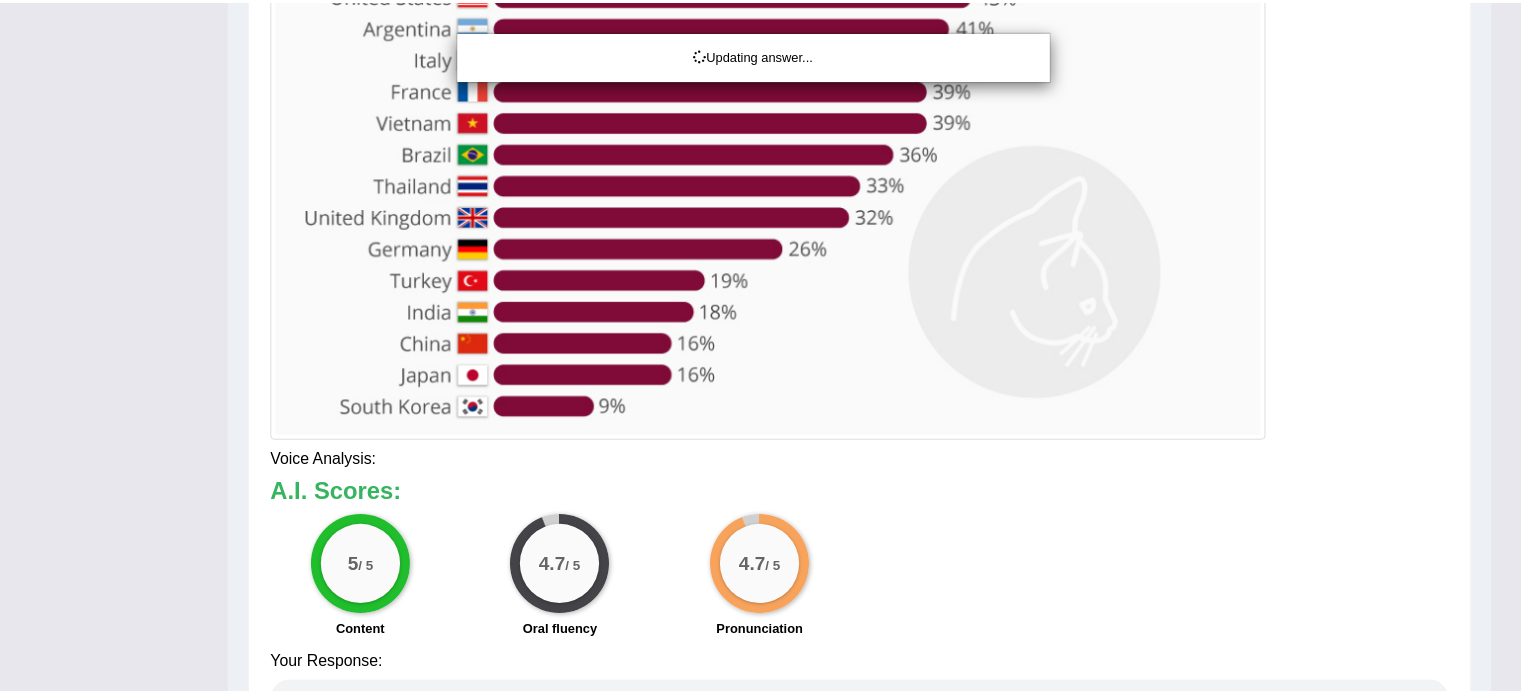 scroll, scrollTop: 640, scrollLeft: 0, axis: vertical 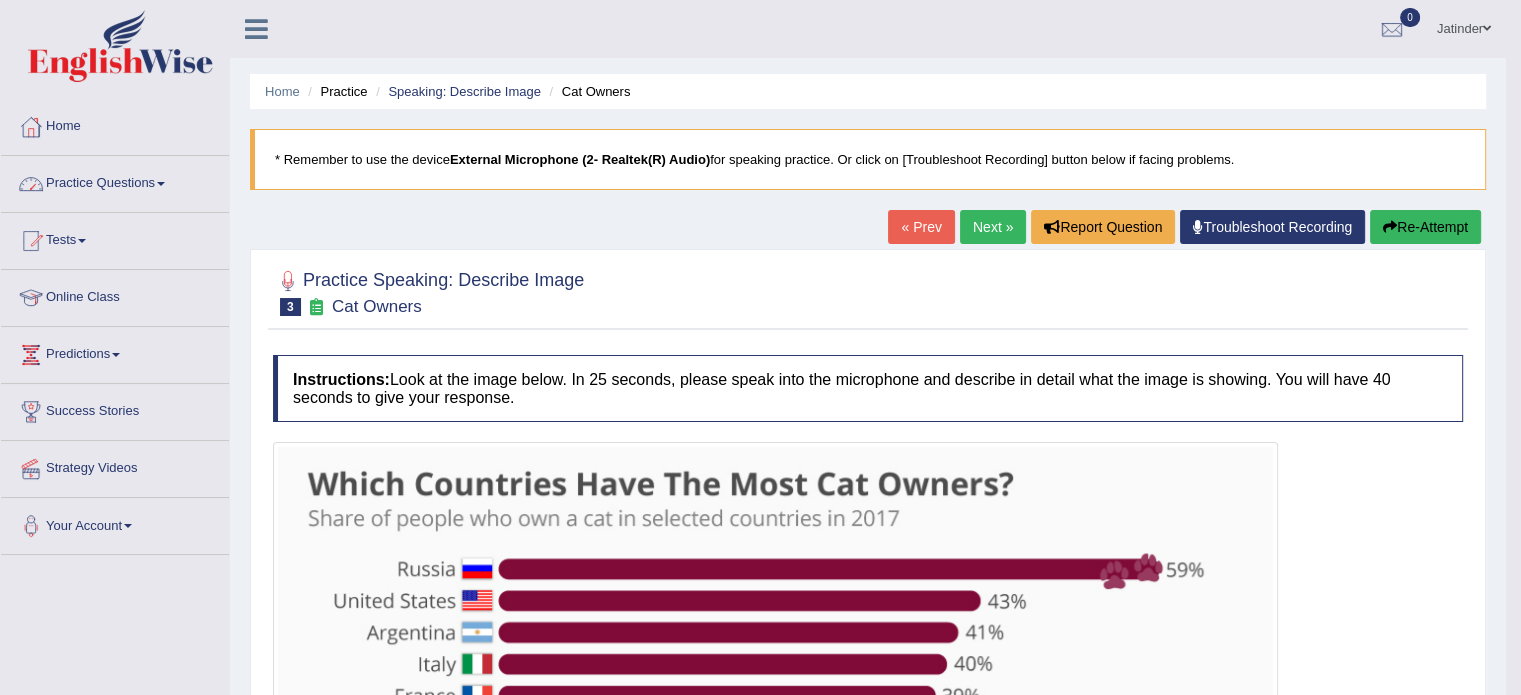 click on "Practice Questions" at bounding box center (115, 181) 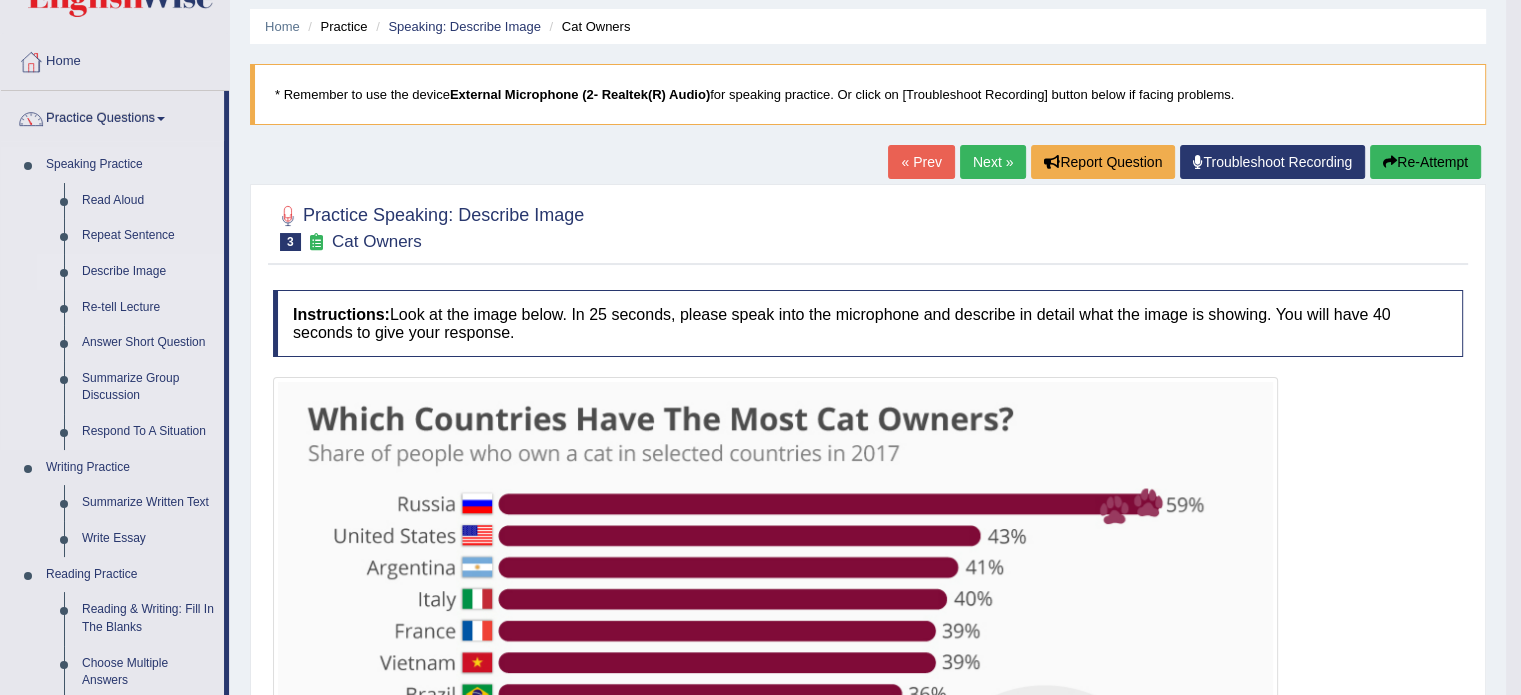 scroll, scrollTop: 100, scrollLeft: 0, axis: vertical 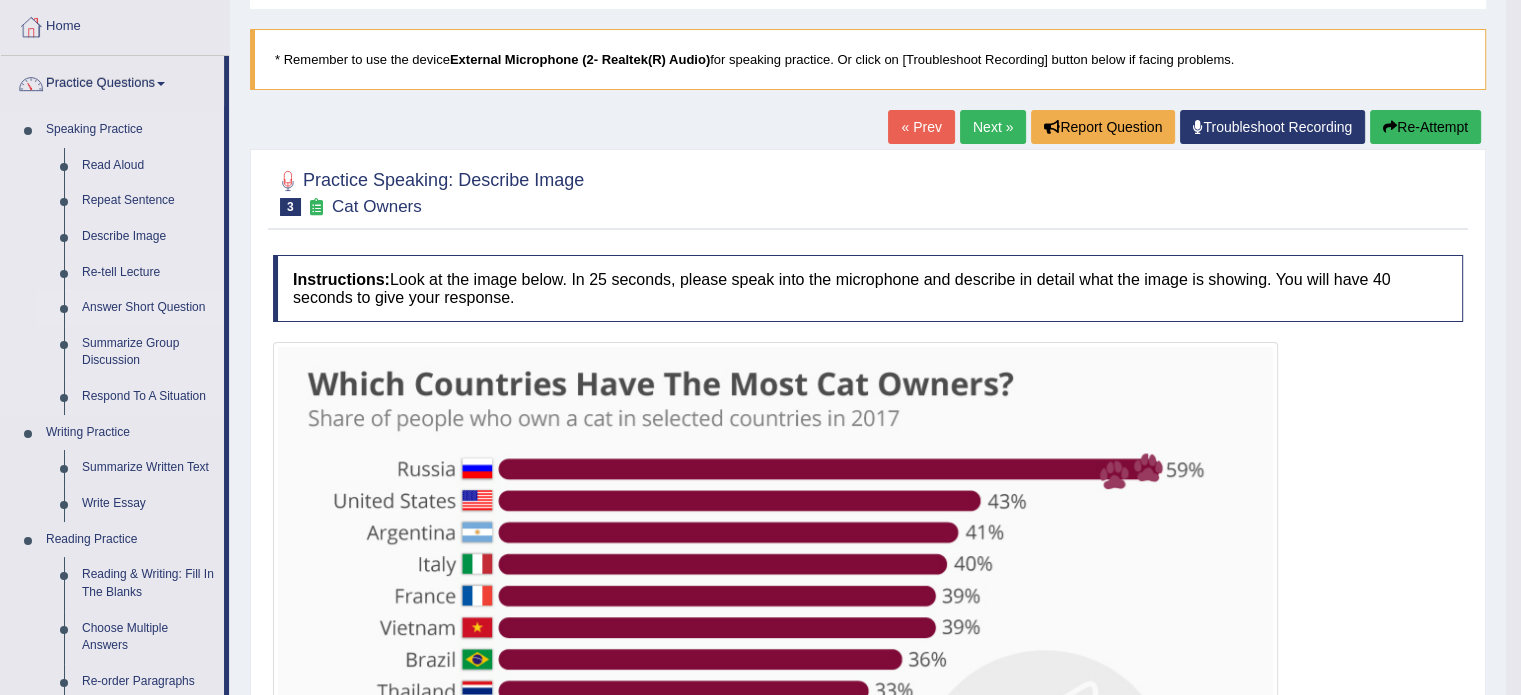 click on "Answer Short Question" at bounding box center [148, 308] 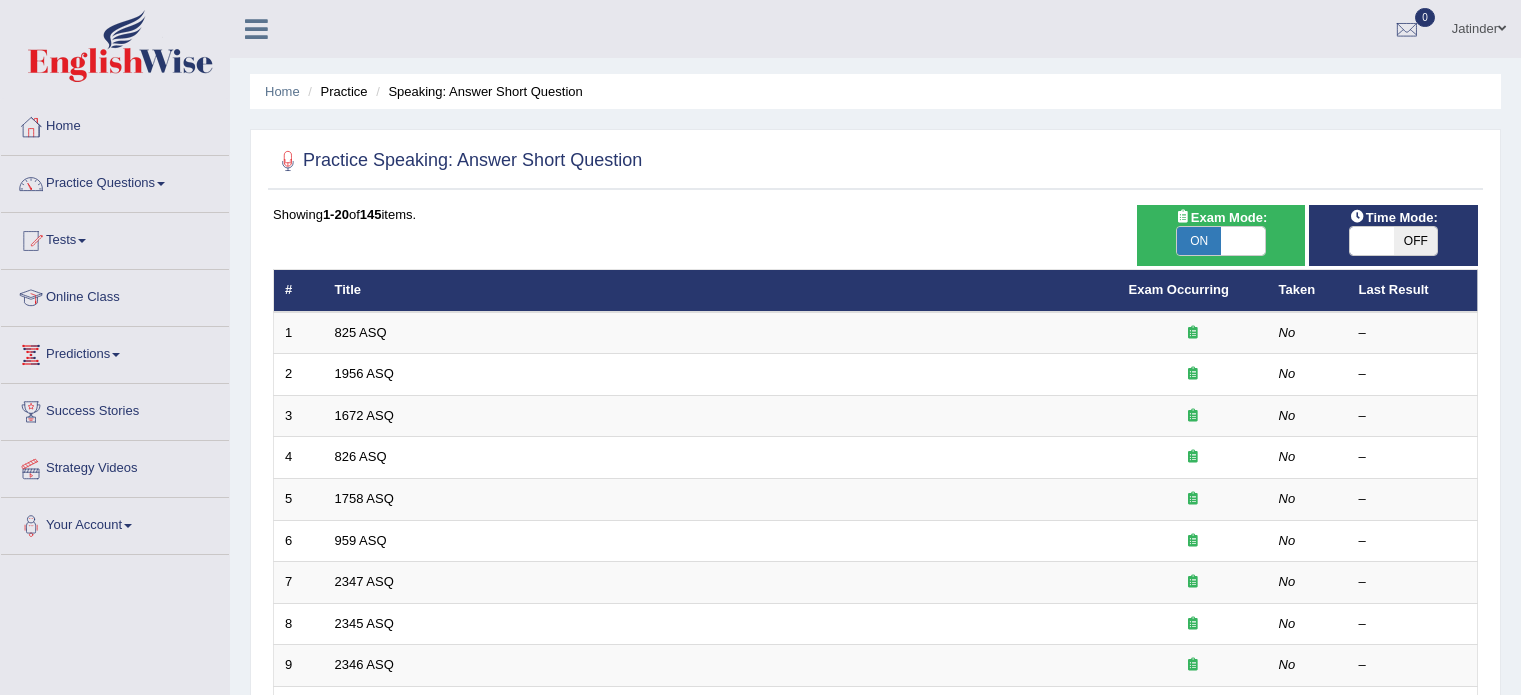 scroll, scrollTop: 0, scrollLeft: 0, axis: both 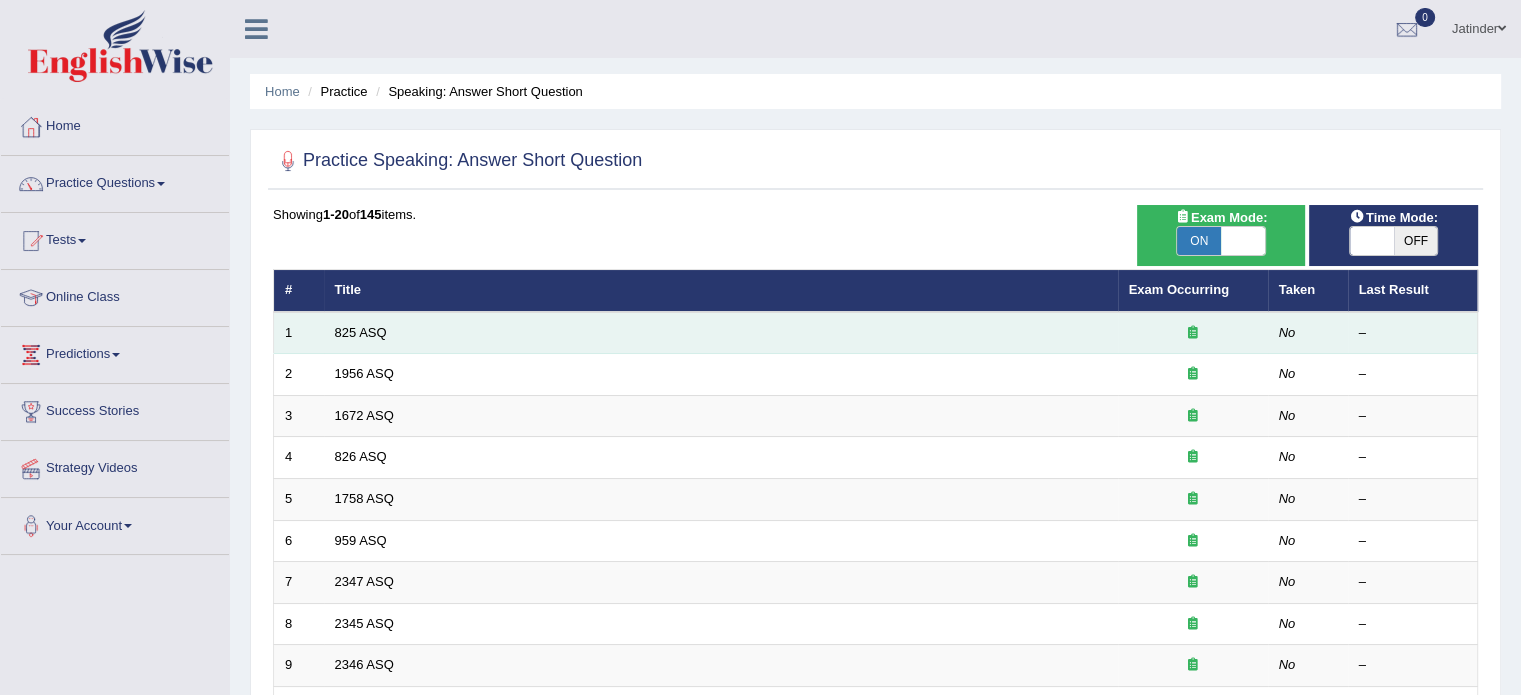 click at bounding box center [1193, 333] 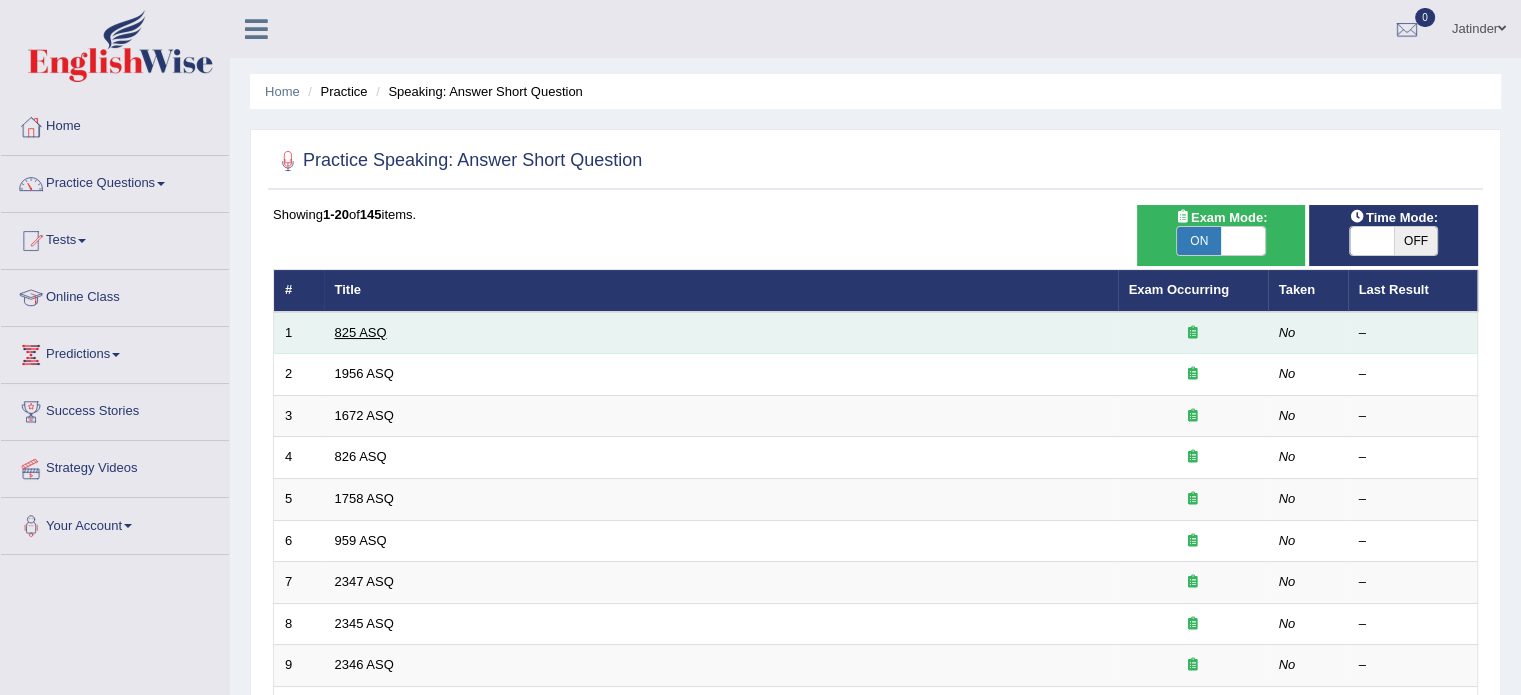 click on "825 ASQ" at bounding box center (361, 332) 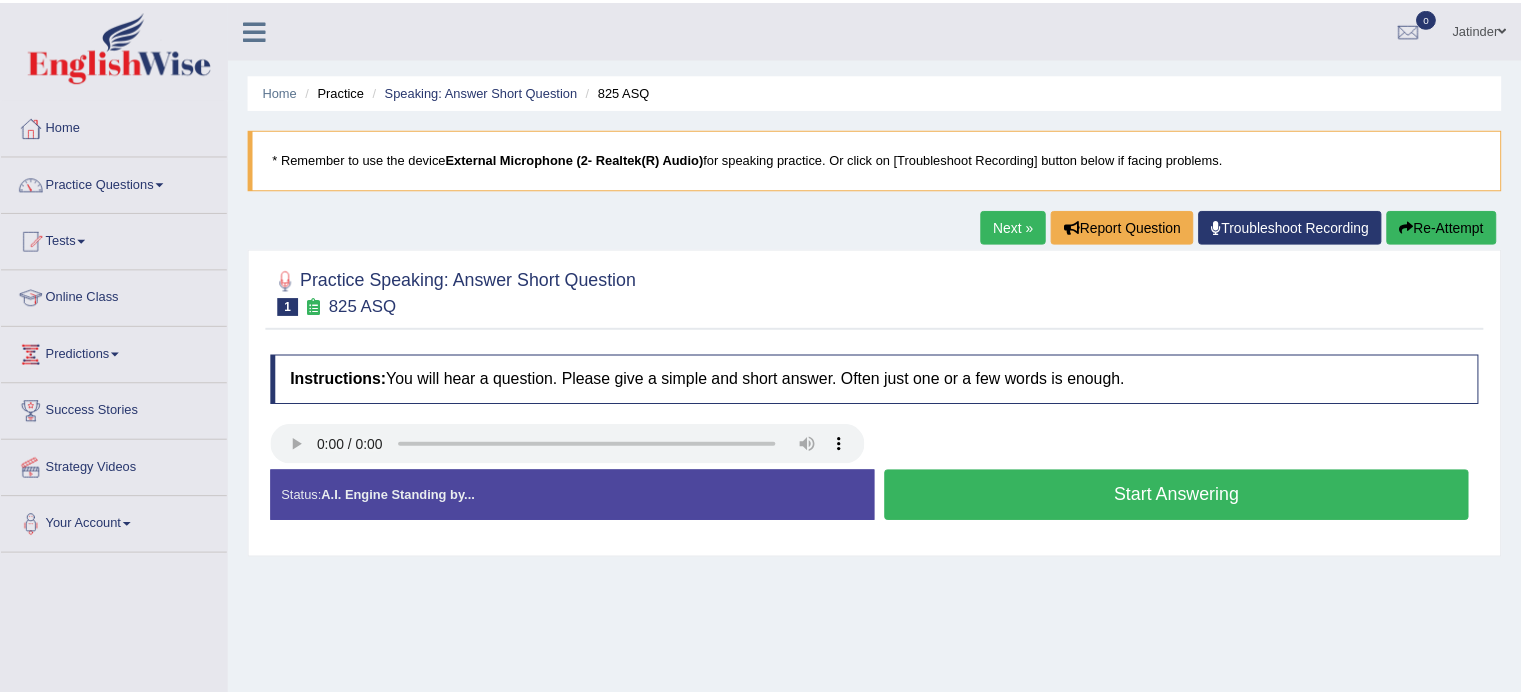 scroll, scrollTop: 0, scrollLeft: 0, axis: both 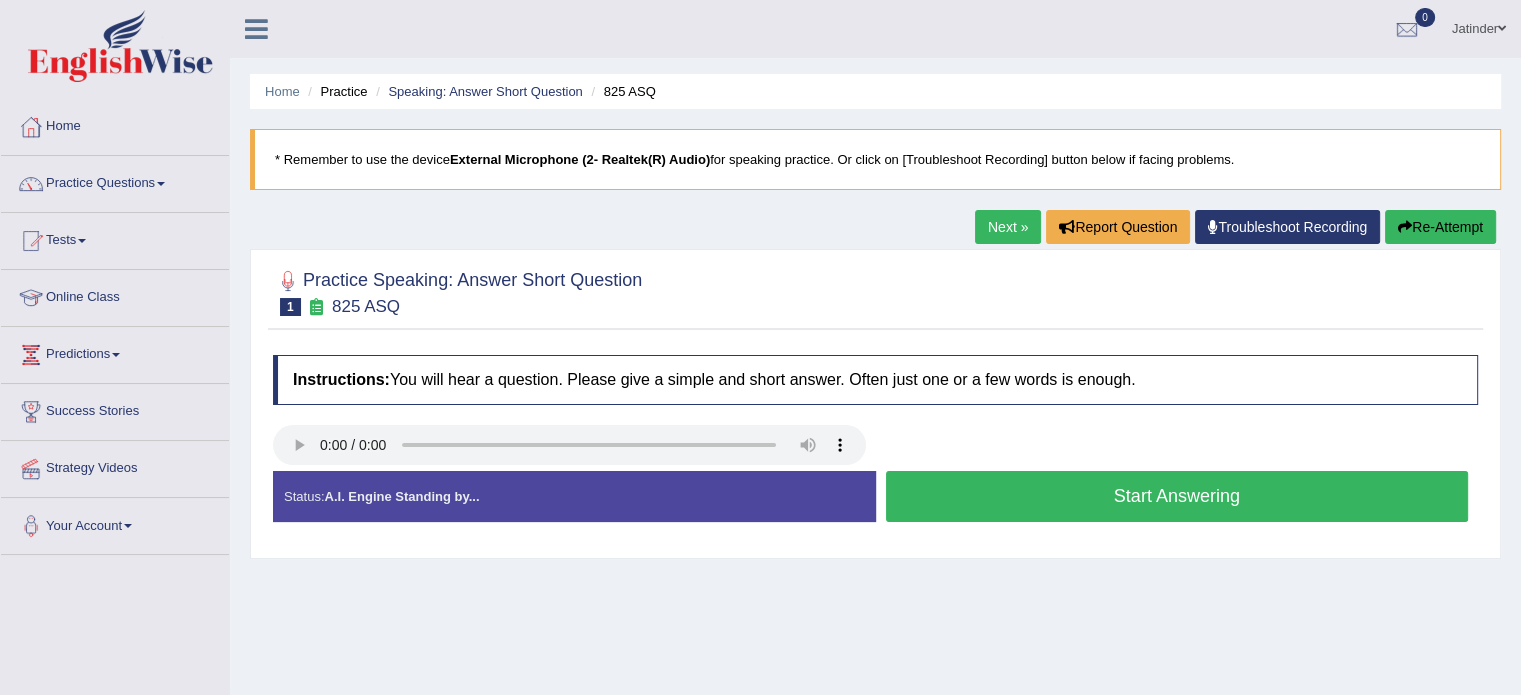 click on "Start Answering" at bounding box center [1177, 499] 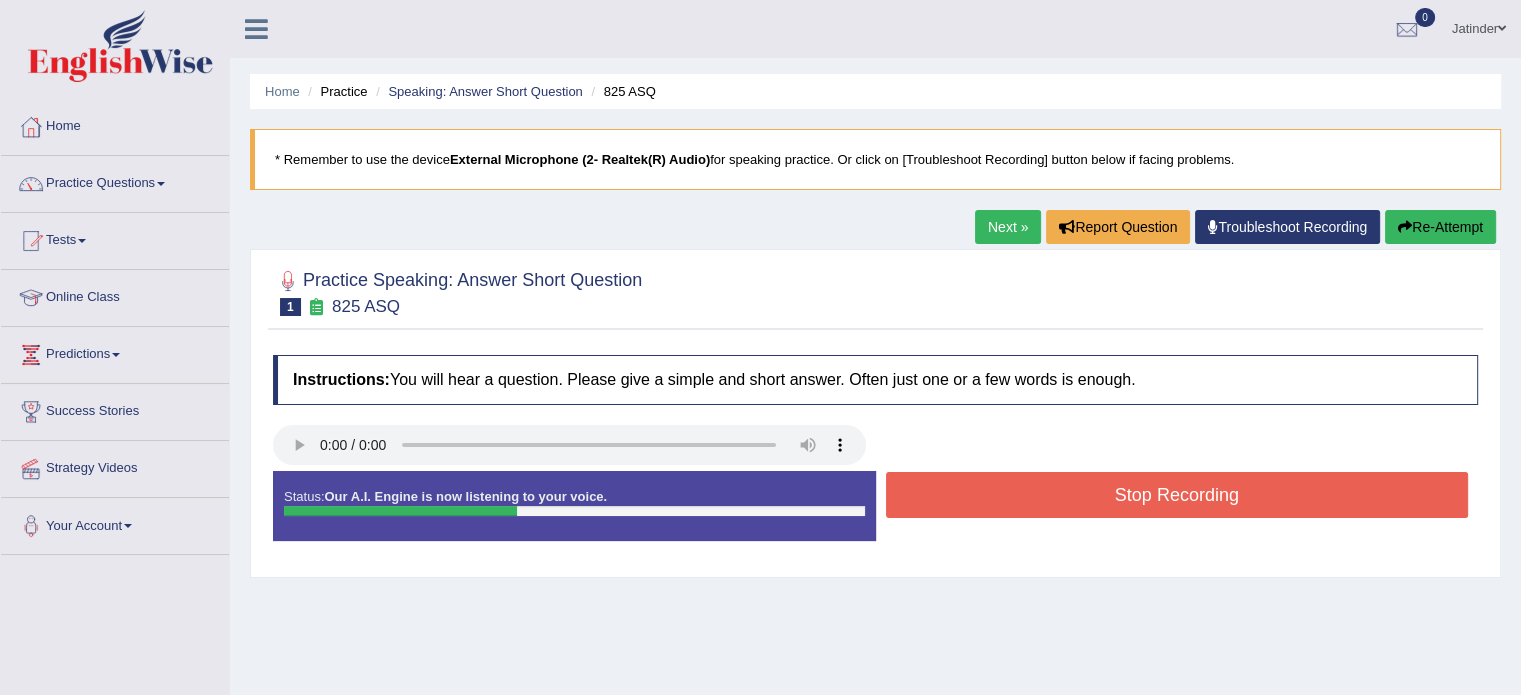 click on "Stop Recording" at bounding box center (1177, 495) 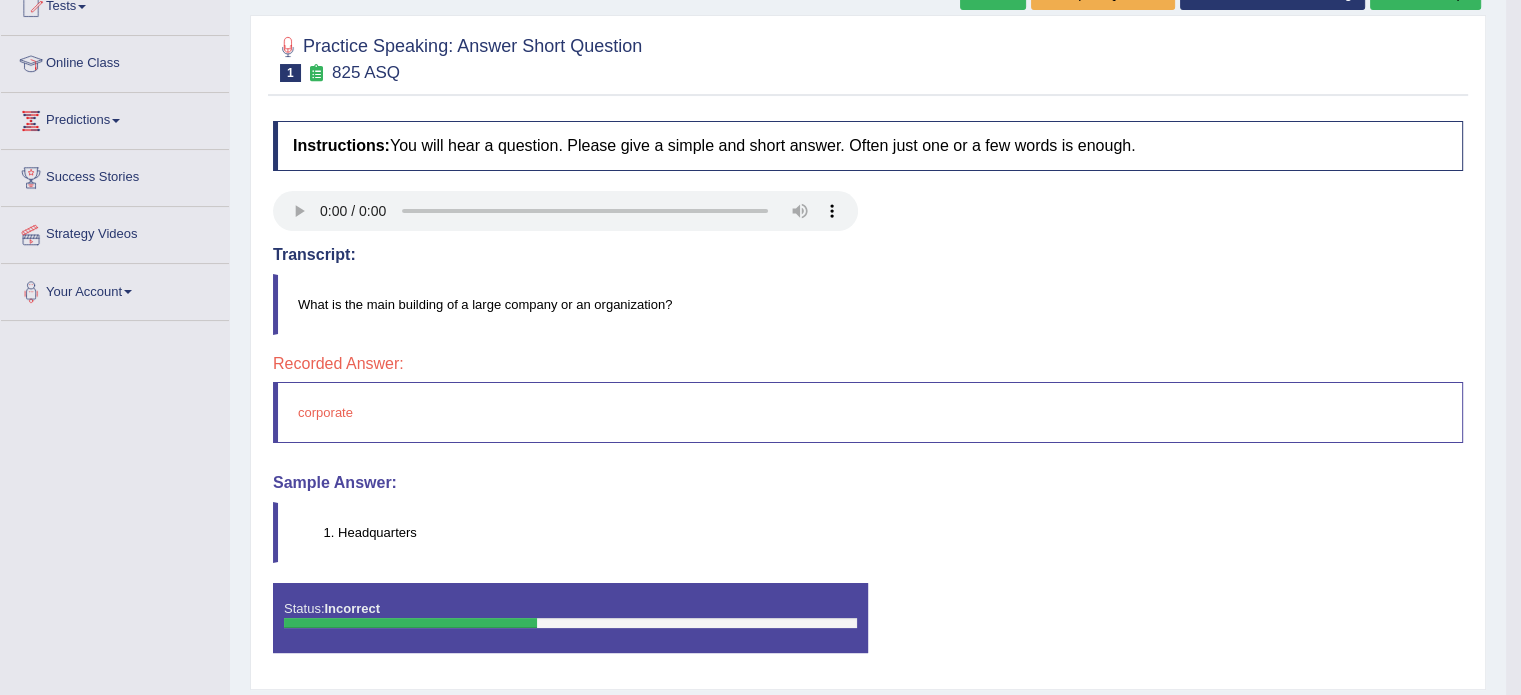 scroll, scrollTop: 200, scrollLeft: 0, axis: vertical 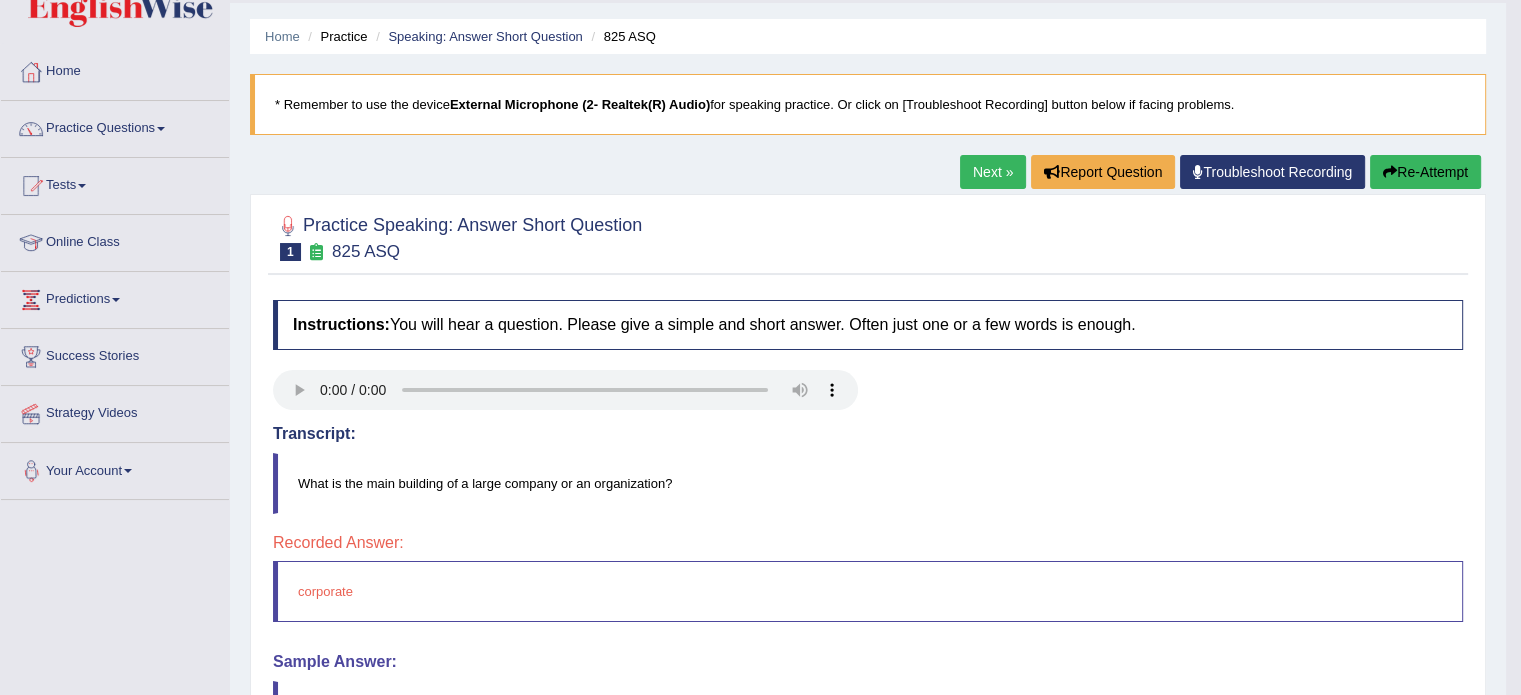 click on "Next »" at bounding box center [993, 172] 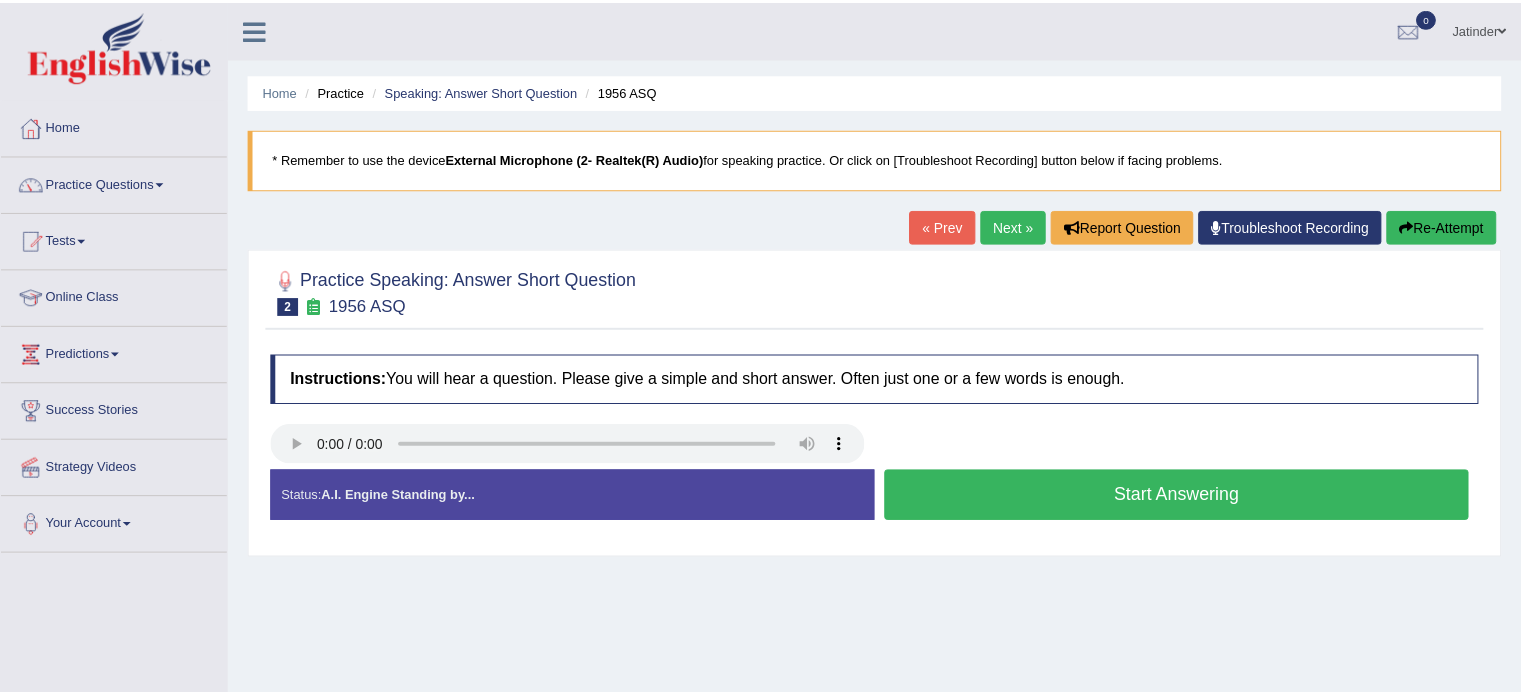 scroll, scrollTop: 0, scrollLeft: 0, axis: both 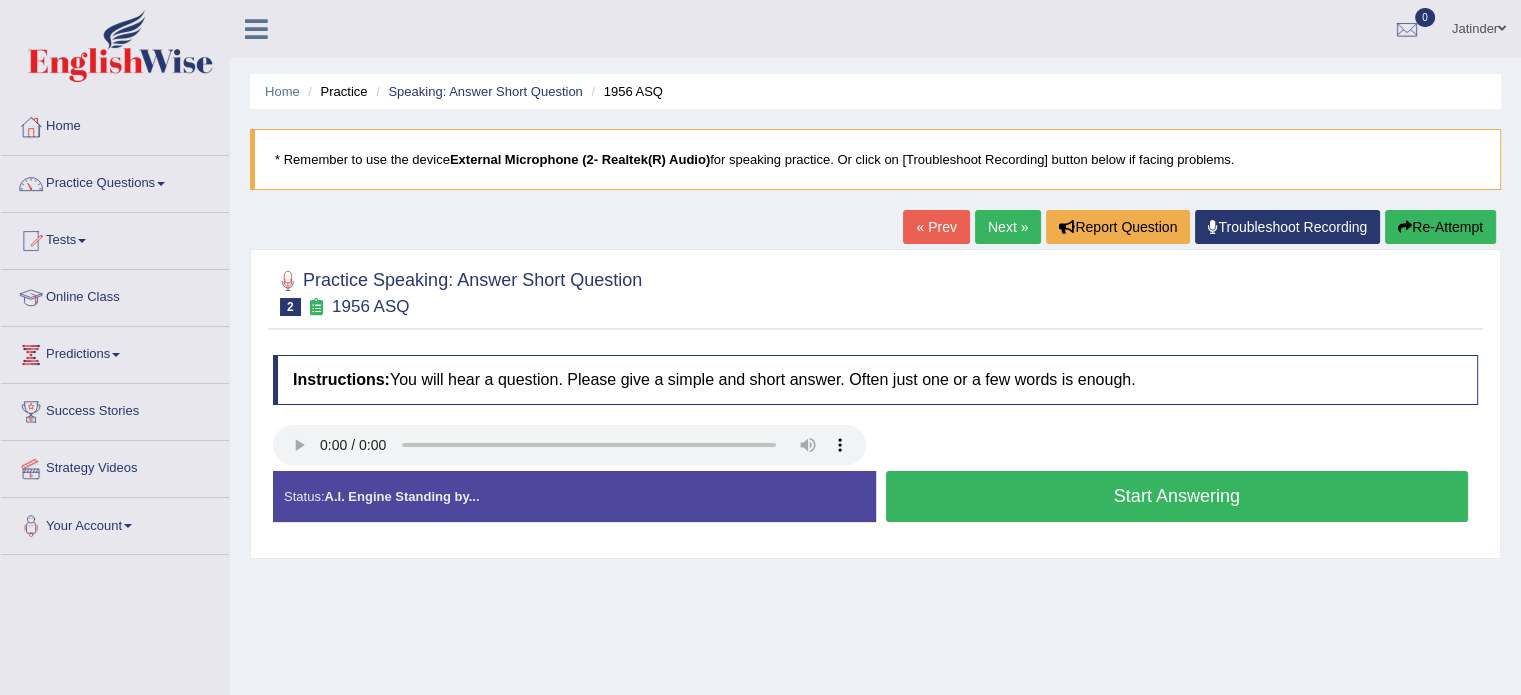 click on "Start Answering" at bounding box center [1177, 496] 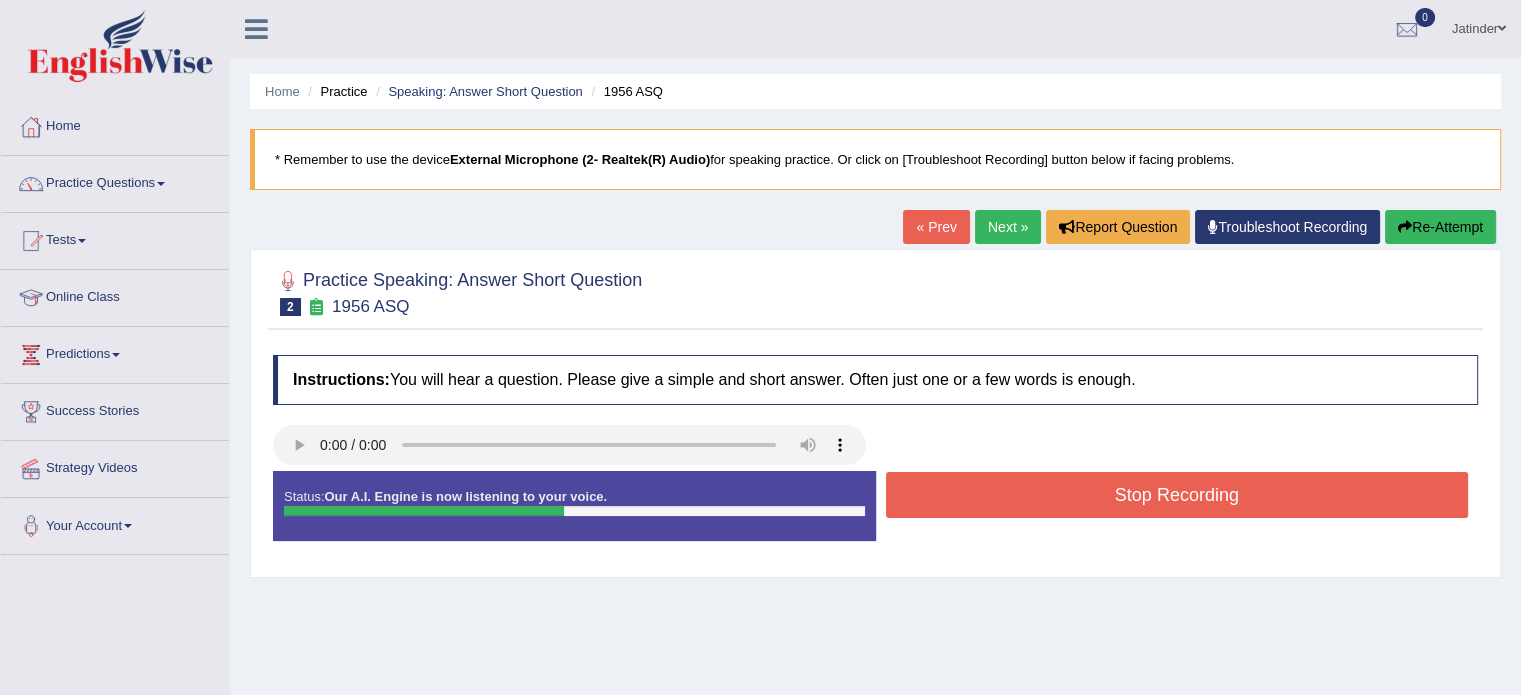 click on "Stop Recording" at bounding box center (1177, 495) 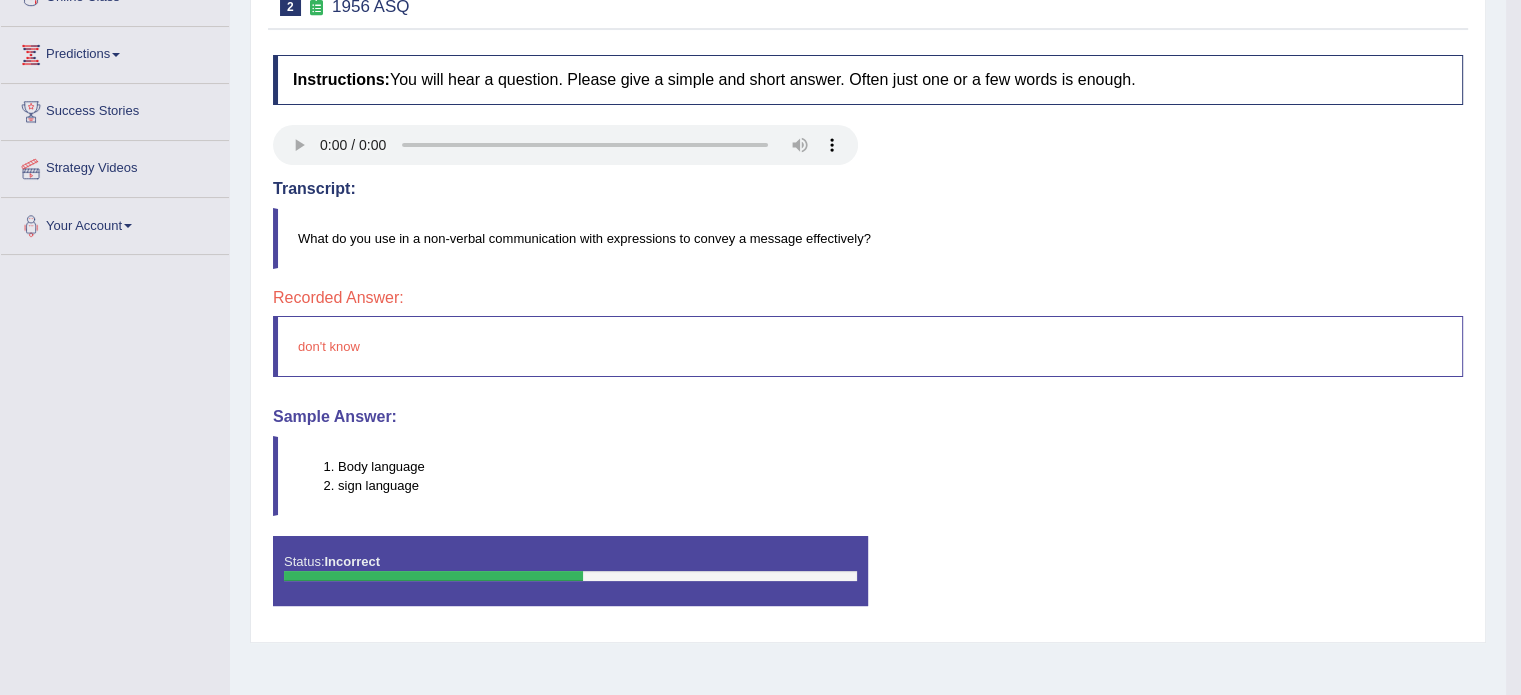 scroll, scrollTop: 200, scrollLeft: 0, axis: vertical 